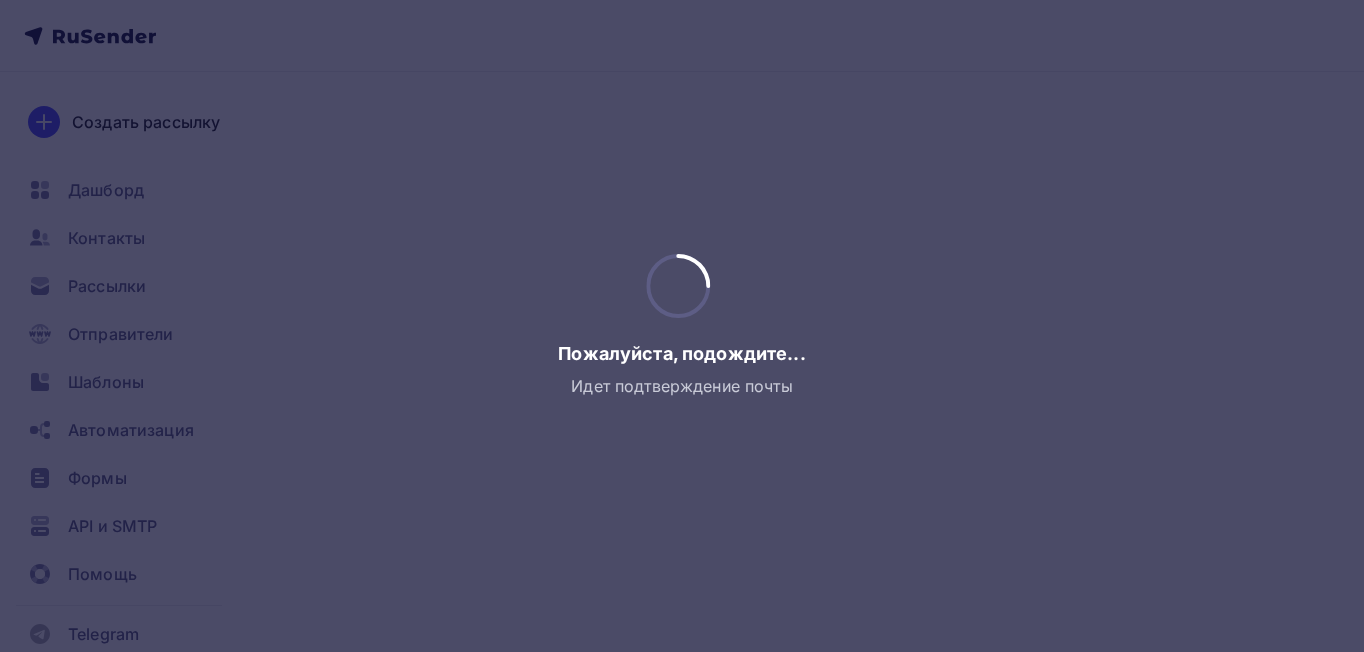 scroll, scrollTop: 0, scrollLeft: 0, axis: both 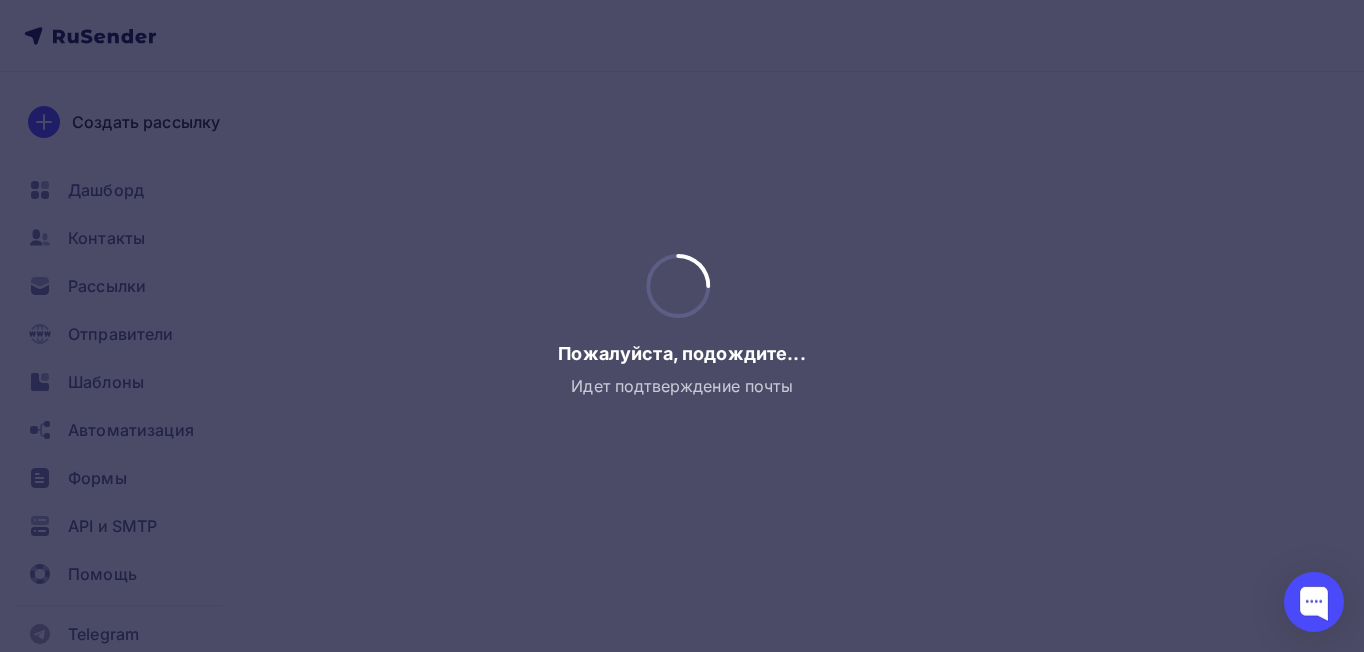 click at bounding box center (682, 326) 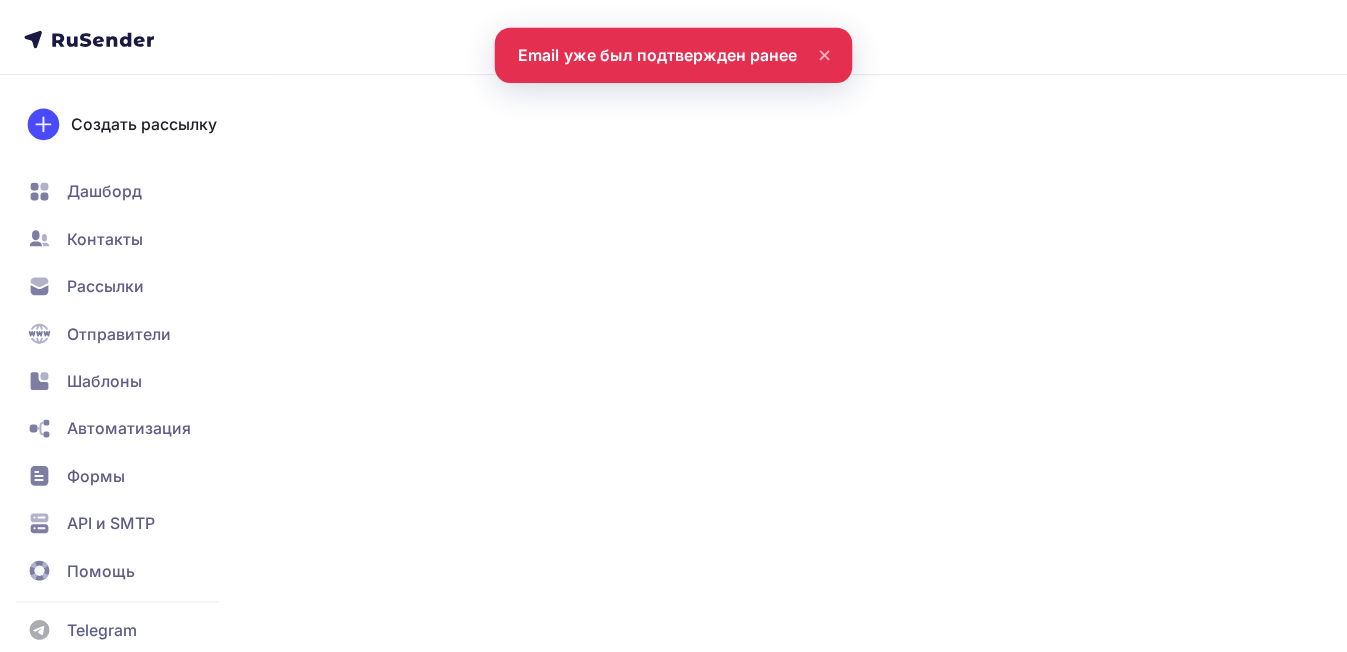 scroll, scrollTop: 0, scrollLeft: 0, axis: both 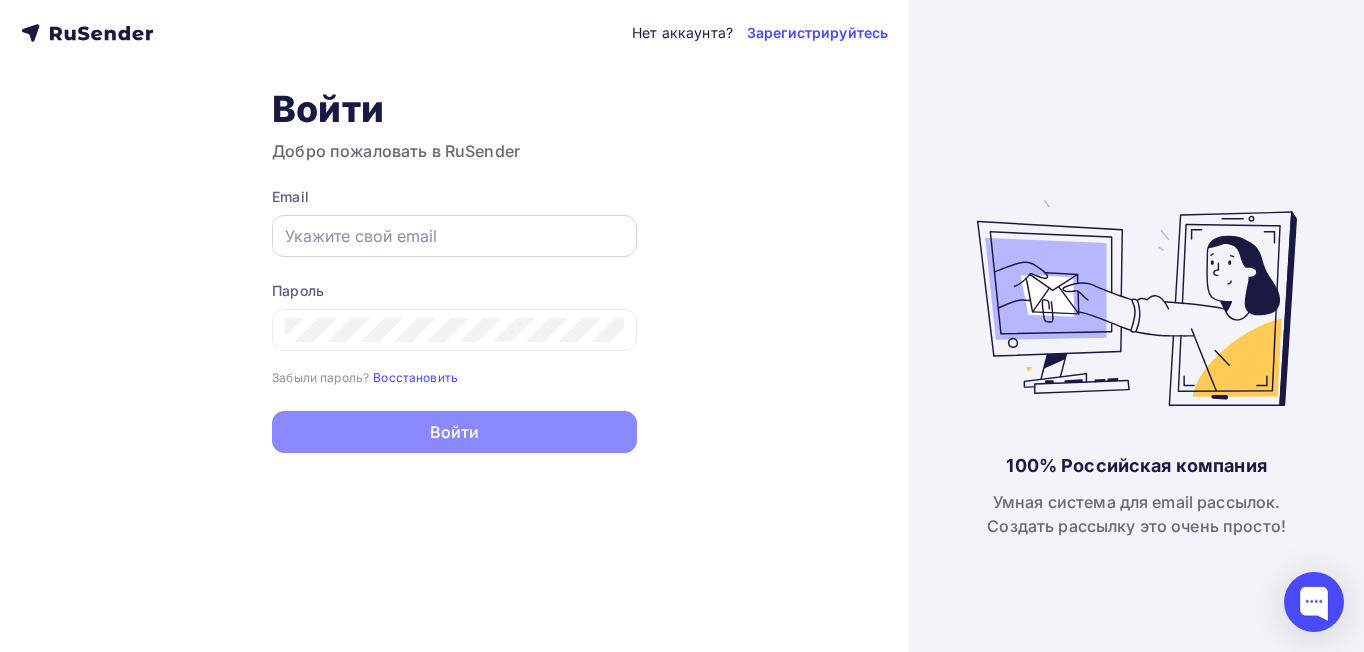 click at bounding box center [454, 236] 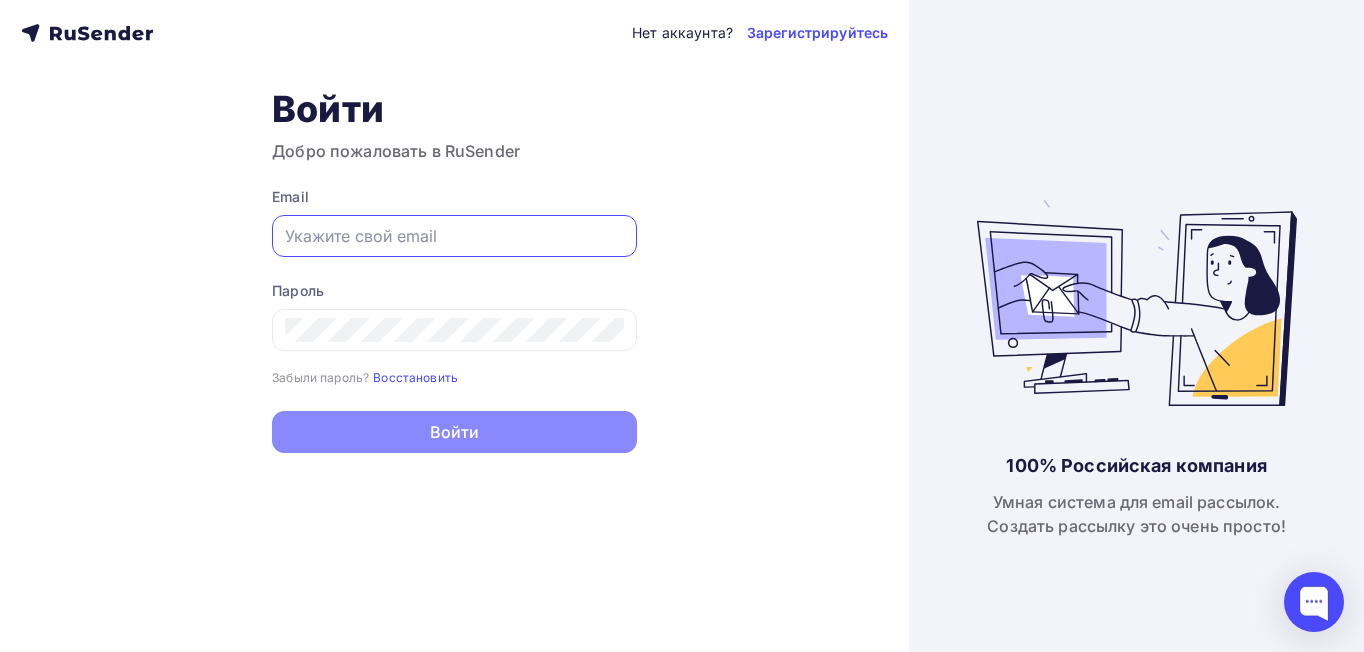 click at bounding box center (454, 236) 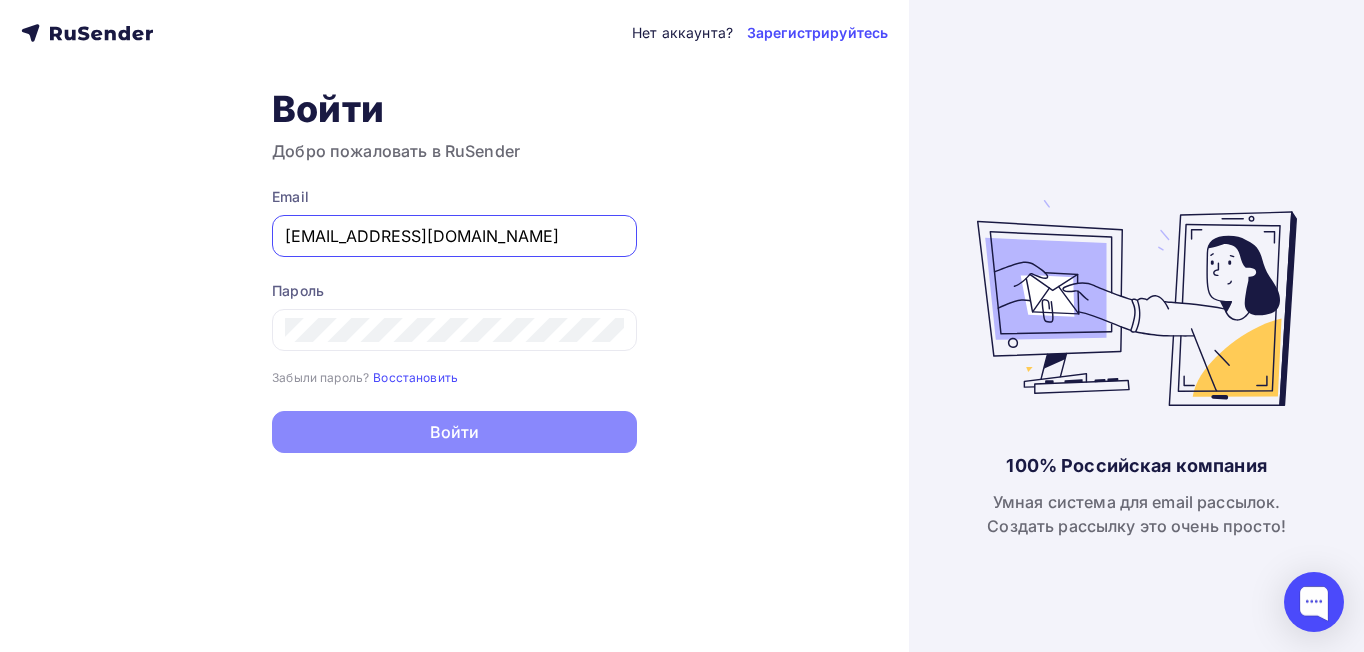 type on "[EMAIL_ADDRESS][DOMAIN_NAME]" 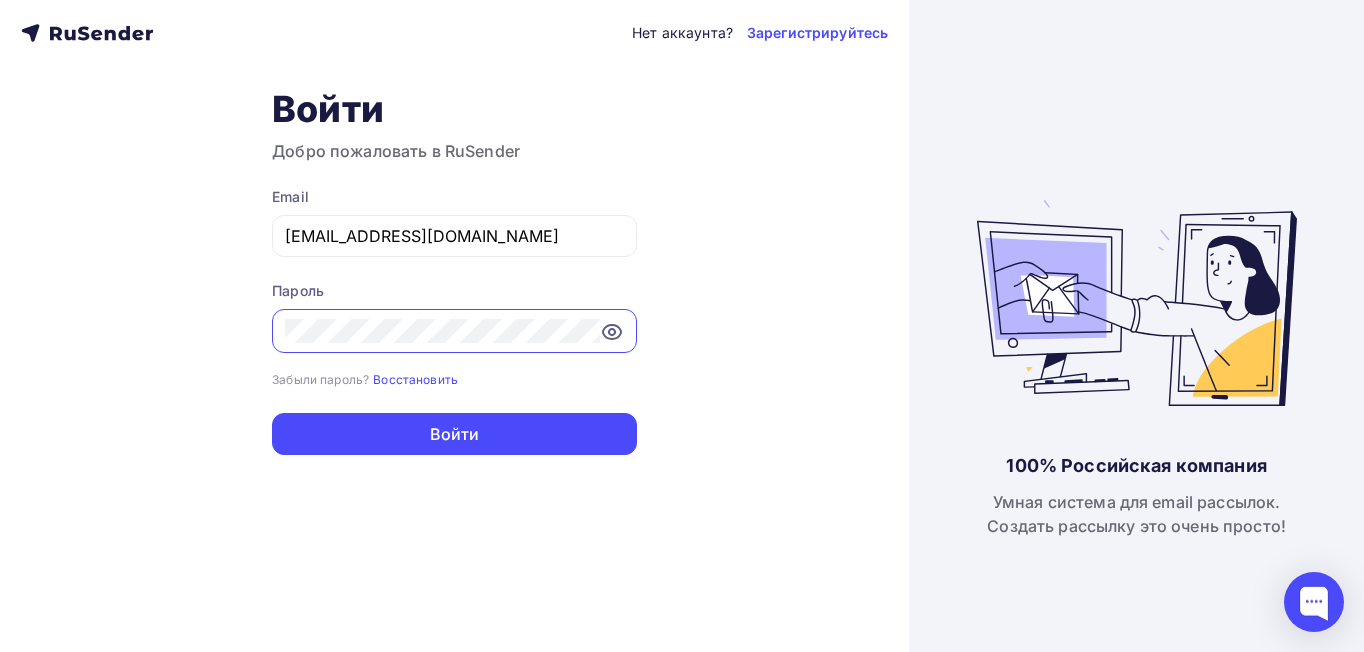 click at bounding box center (454, 331) 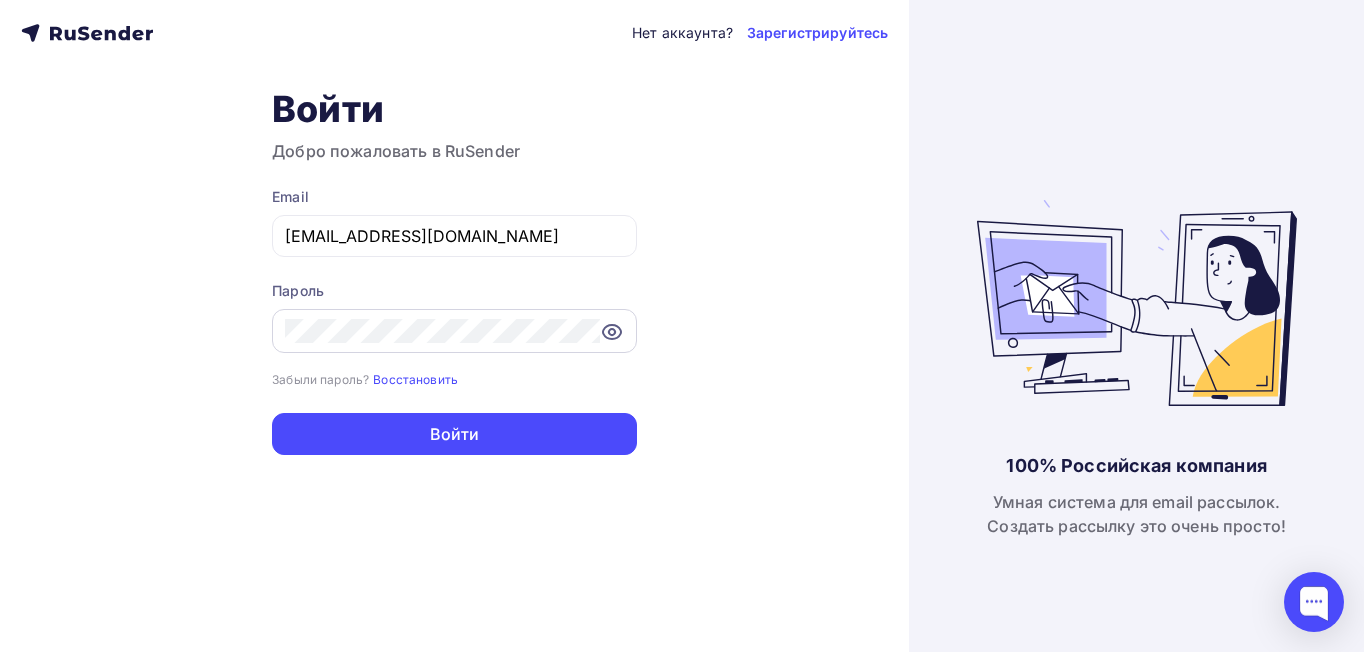 click 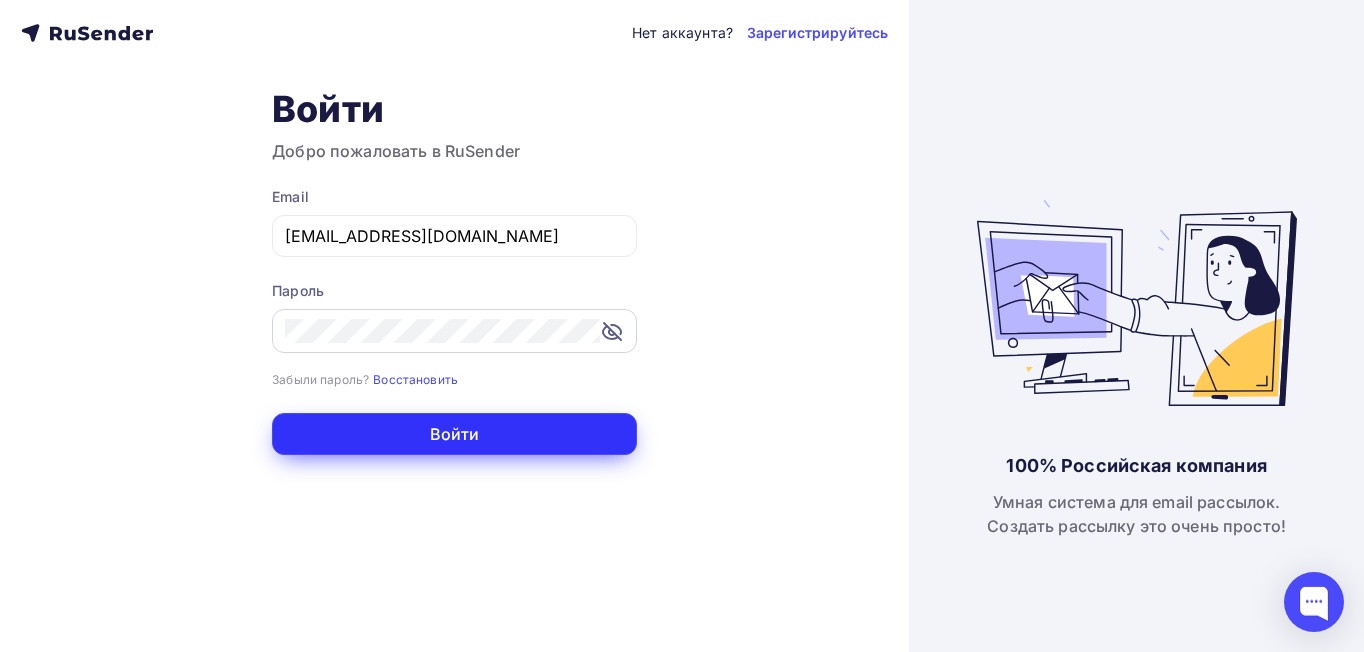 click on "Войти" at bounding box center [454, 434] 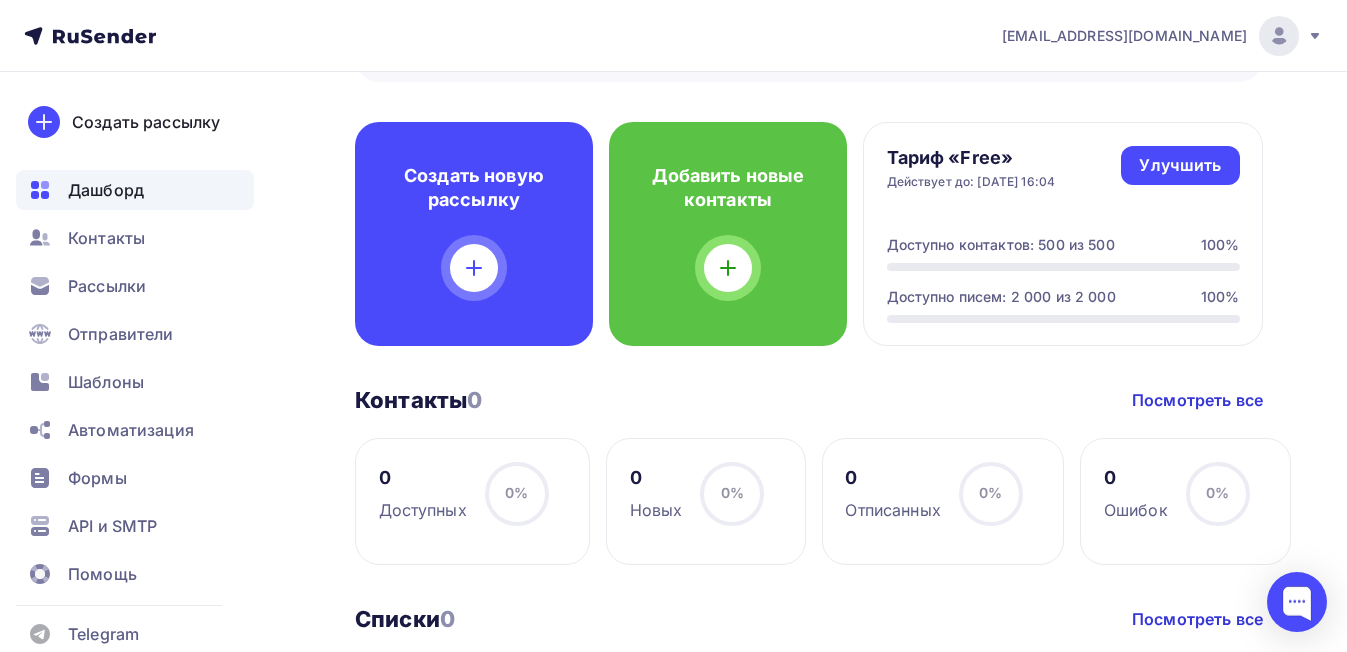 scroll, scrollTop: 600, scrollLeft: 0, axis: vertical 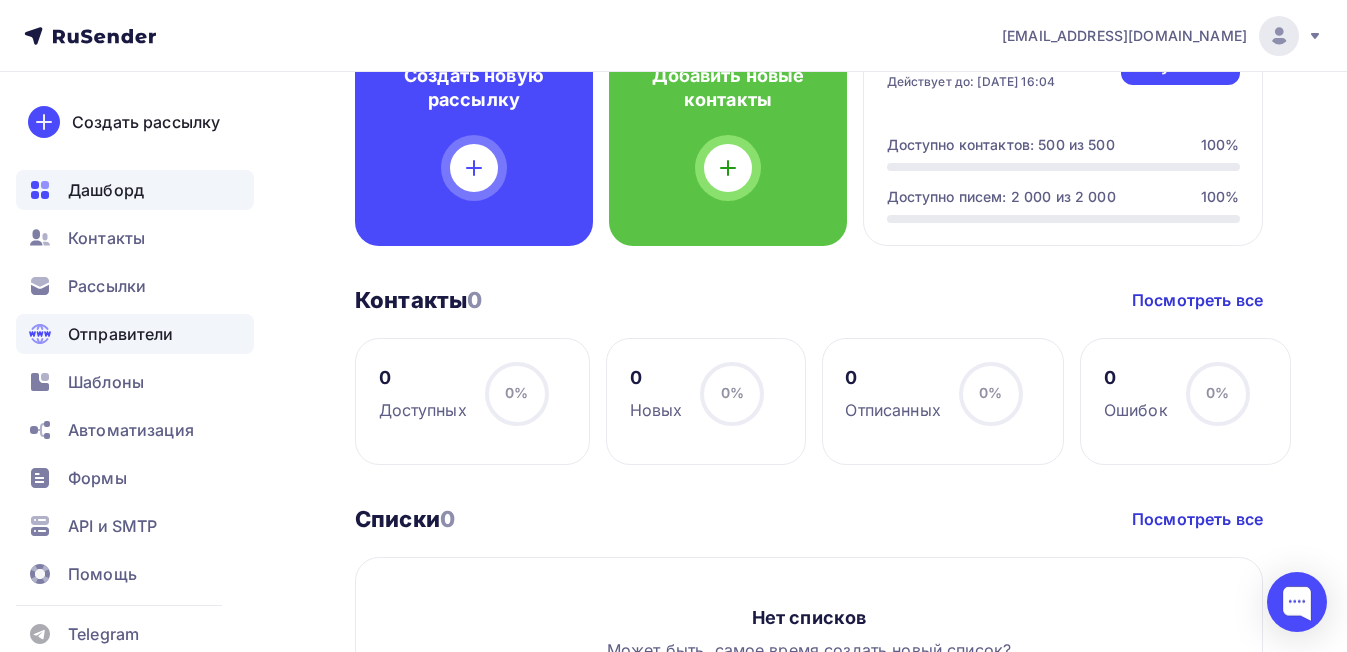 click on "Отправители" at bounding box center (121, 334) 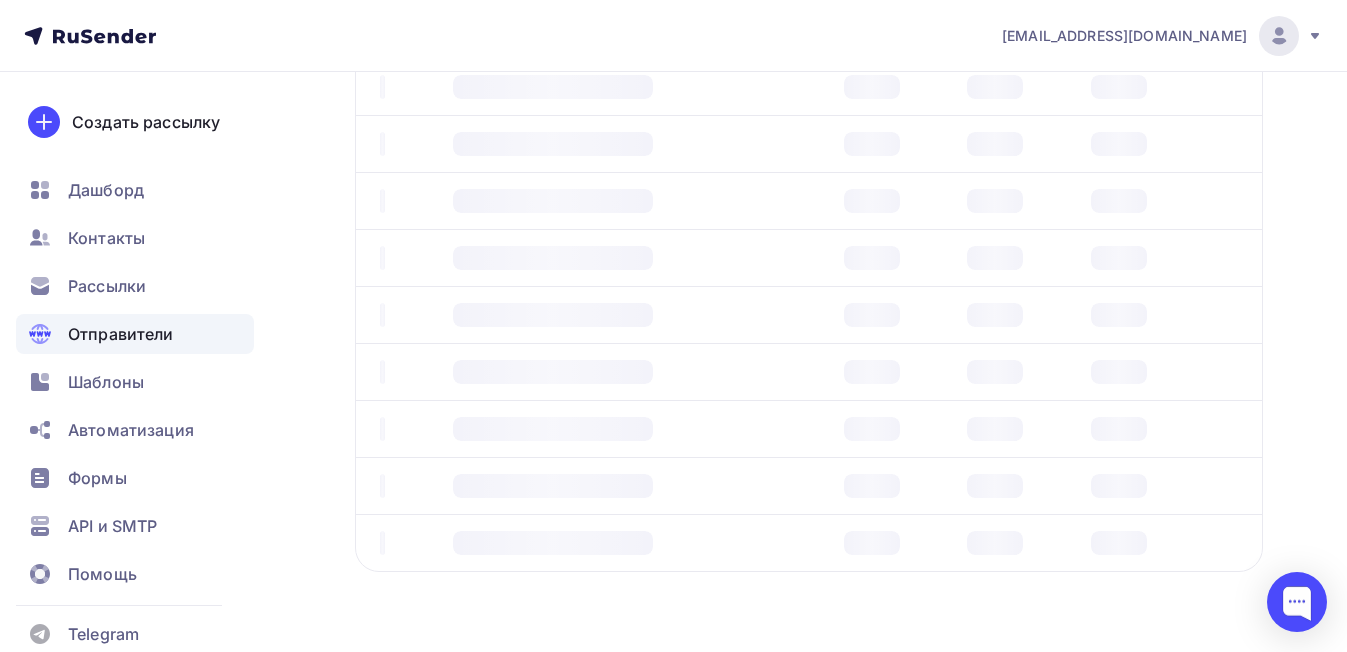 scroll, scrollTop: 0, scrollLeft: 0, axis: both 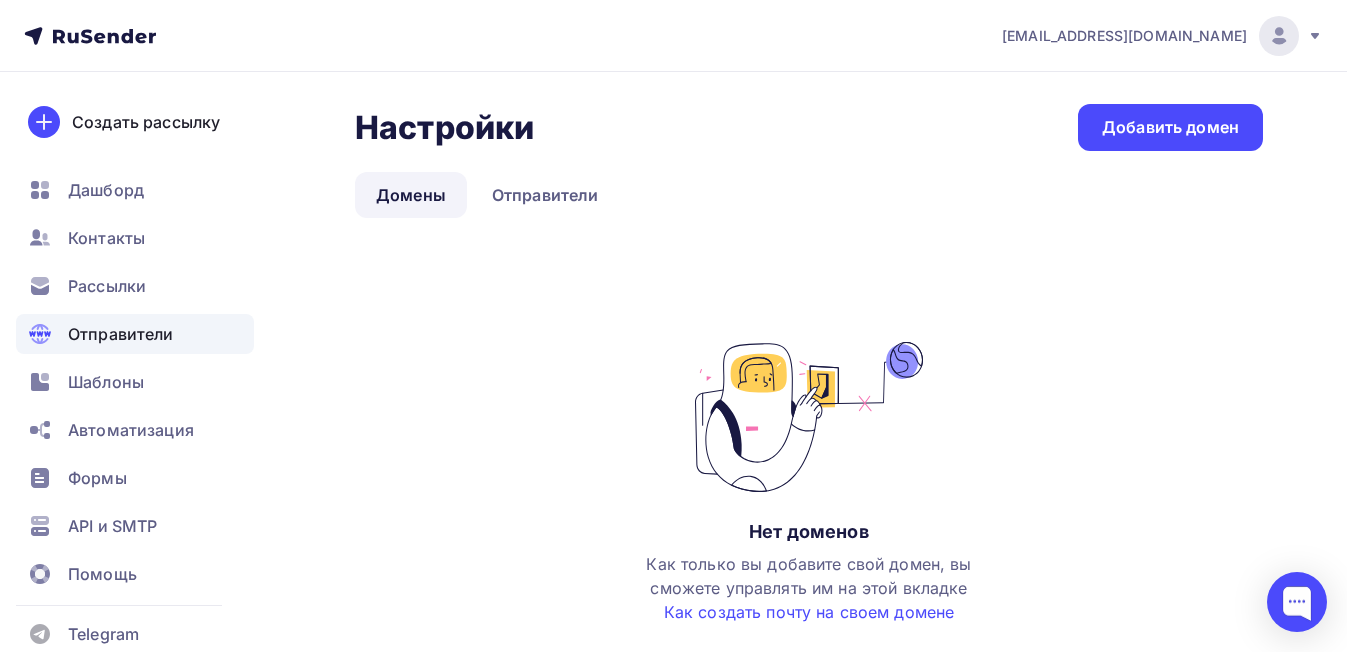 click on "Домены" at bounding box center [411, 195] 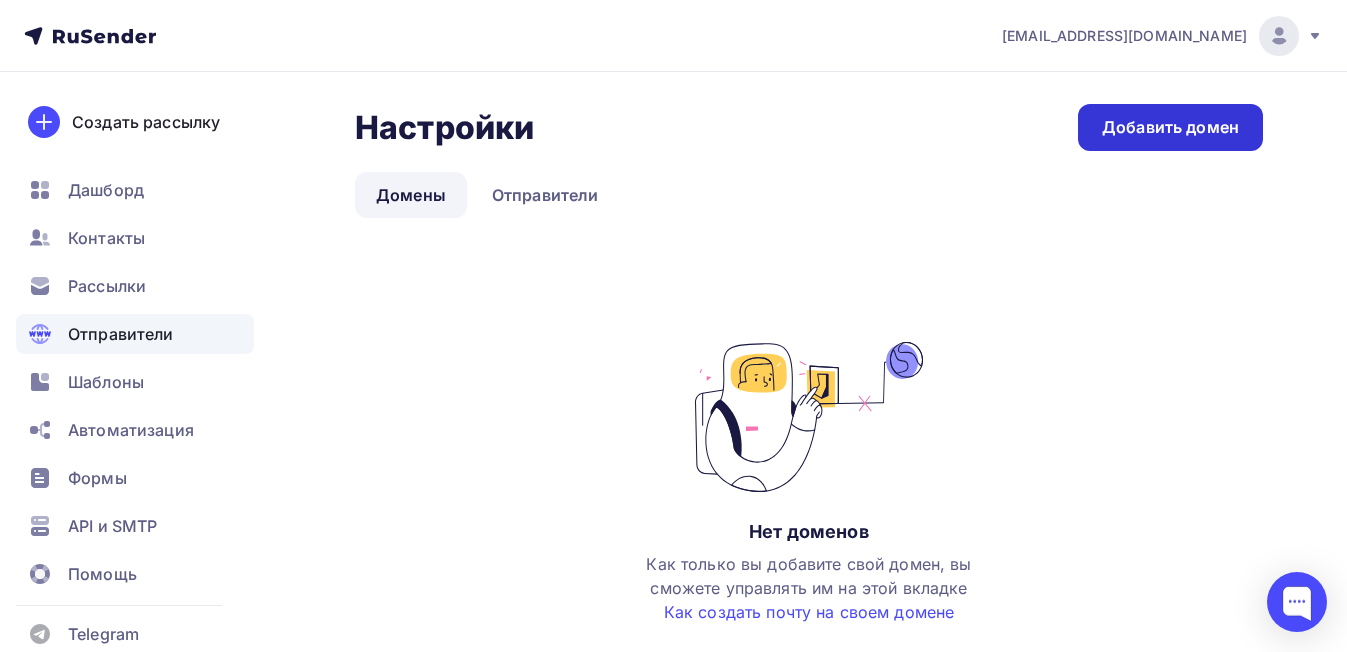 click on "Добавить домен" at bounding box center [1170, 127] 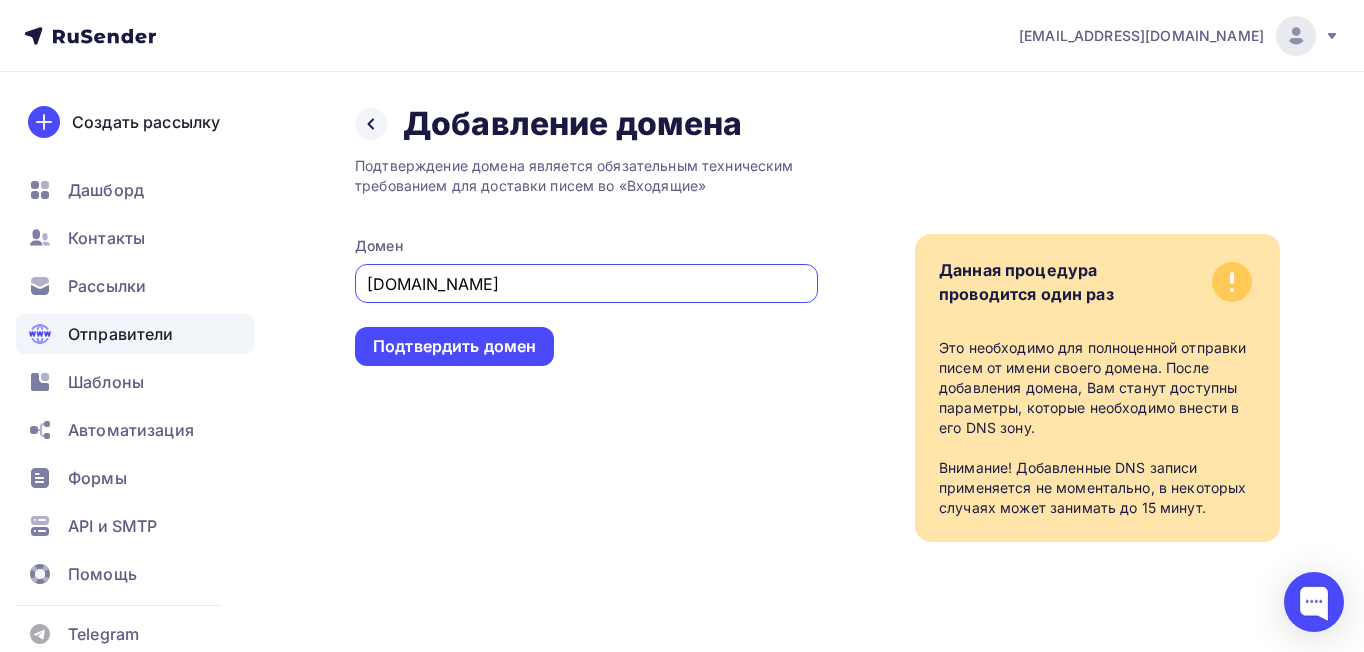 click on "[DOMAIN_NAME]" at bounding box center [587, 284] 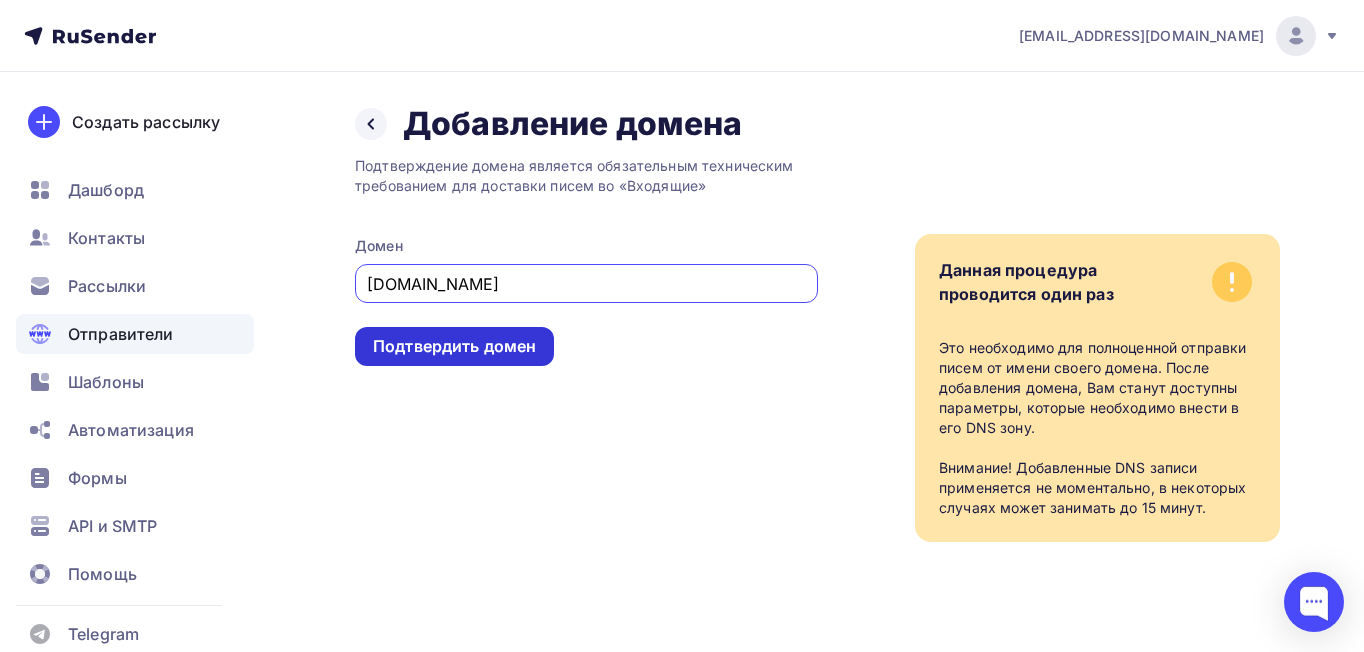 type on "[DOMAIN_NAME]" 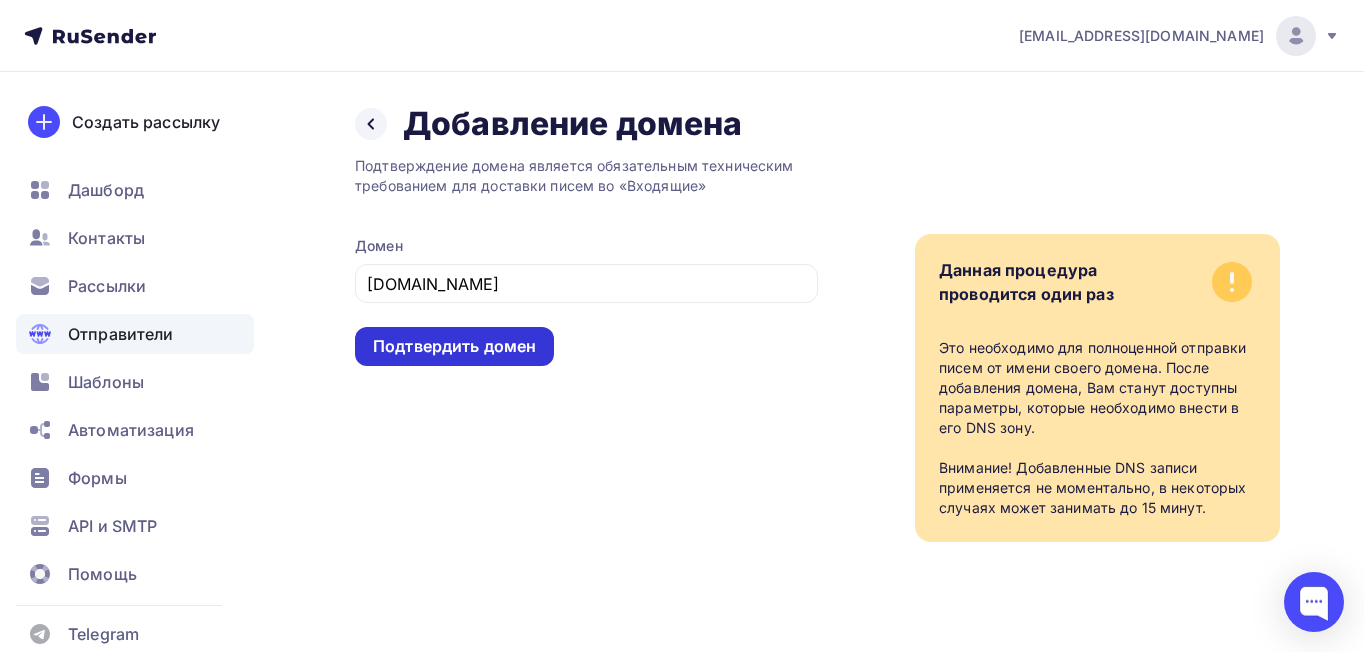 click on "Подтвердить домен" at bounding box center [454, 346] 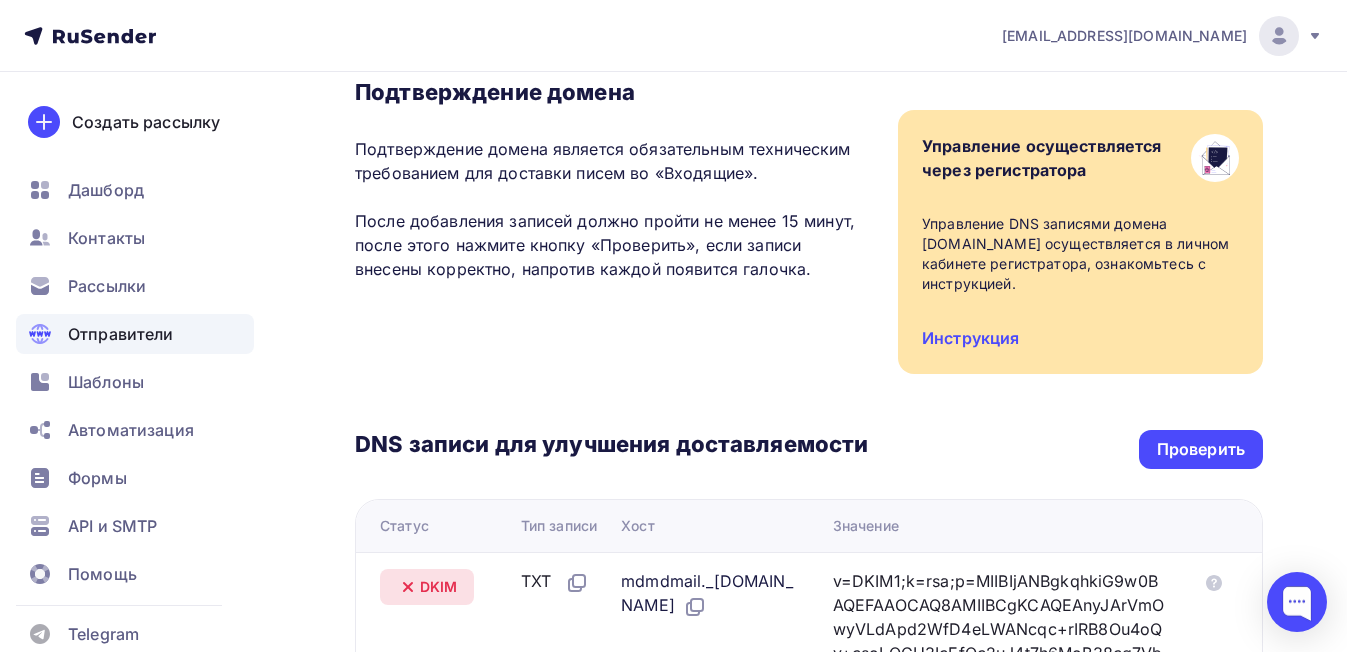 scroll, scrollTop: 0, scrollLeft: 0, axis: both 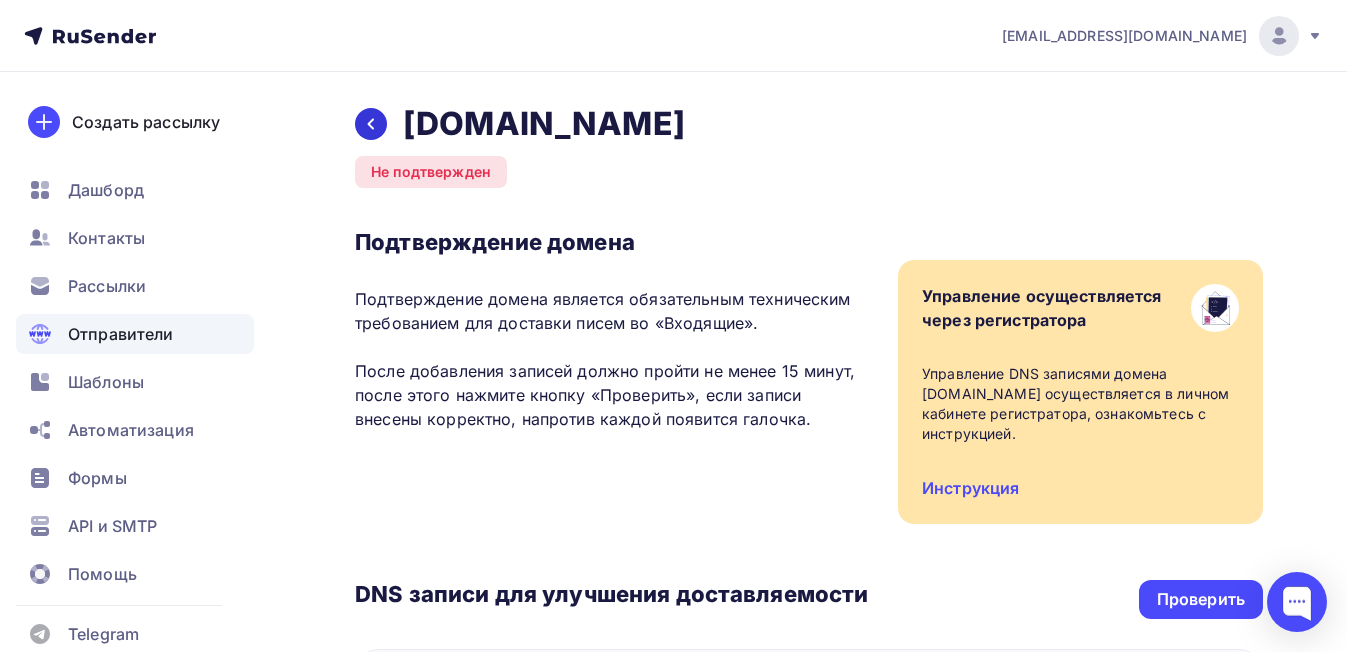 click 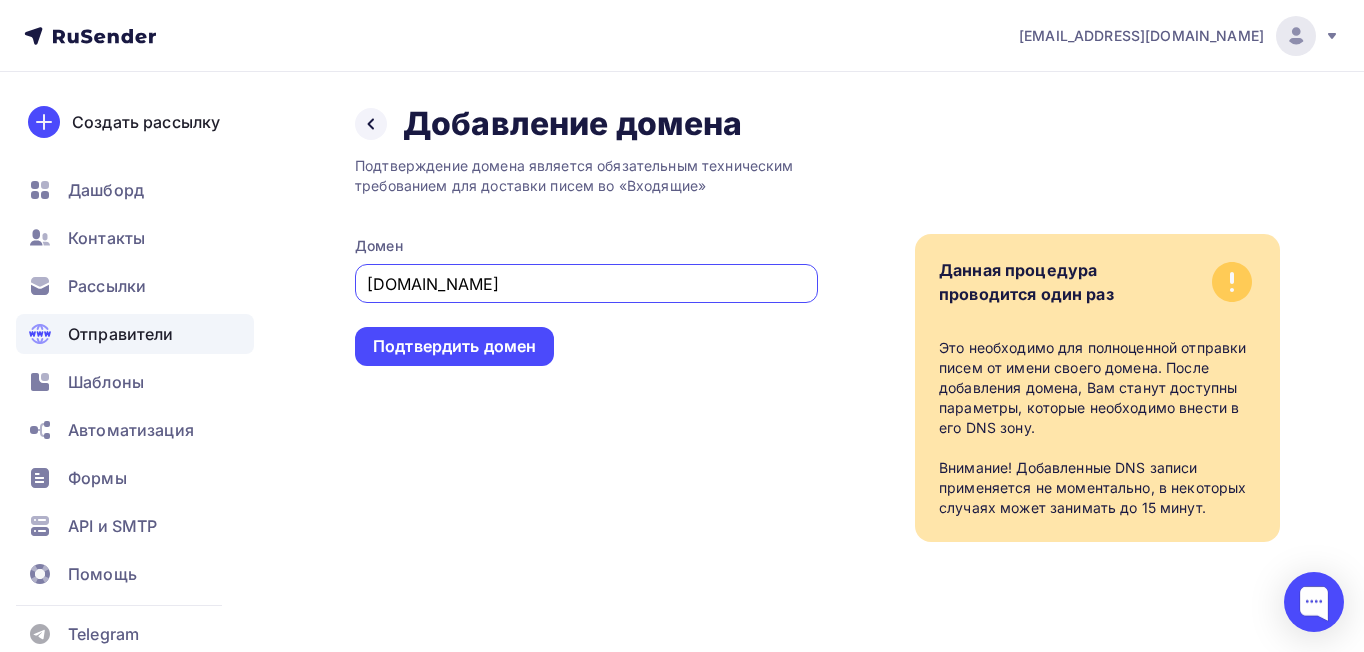 click on "[DOMAIN_NAME]" at bounding box center [587, 284] 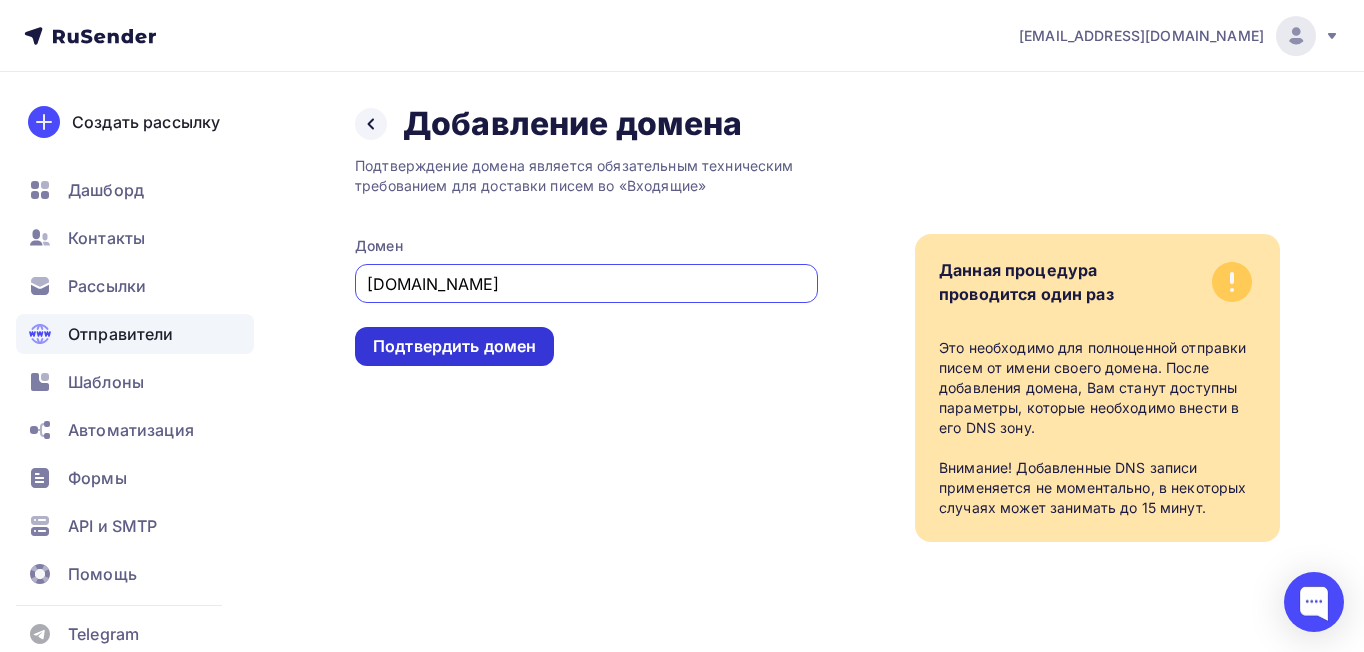 type on "[DOMAIN_NAME]" 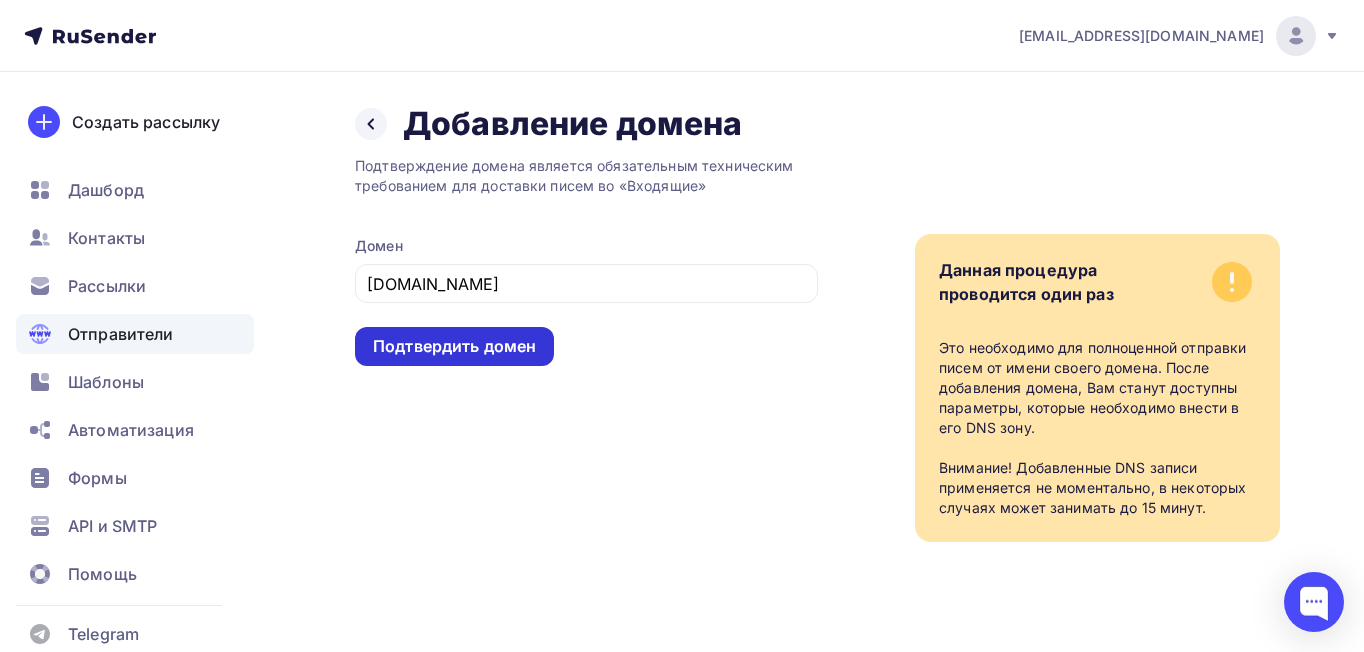 click on "Подтвердить домен" at bounding box center (454, 346) 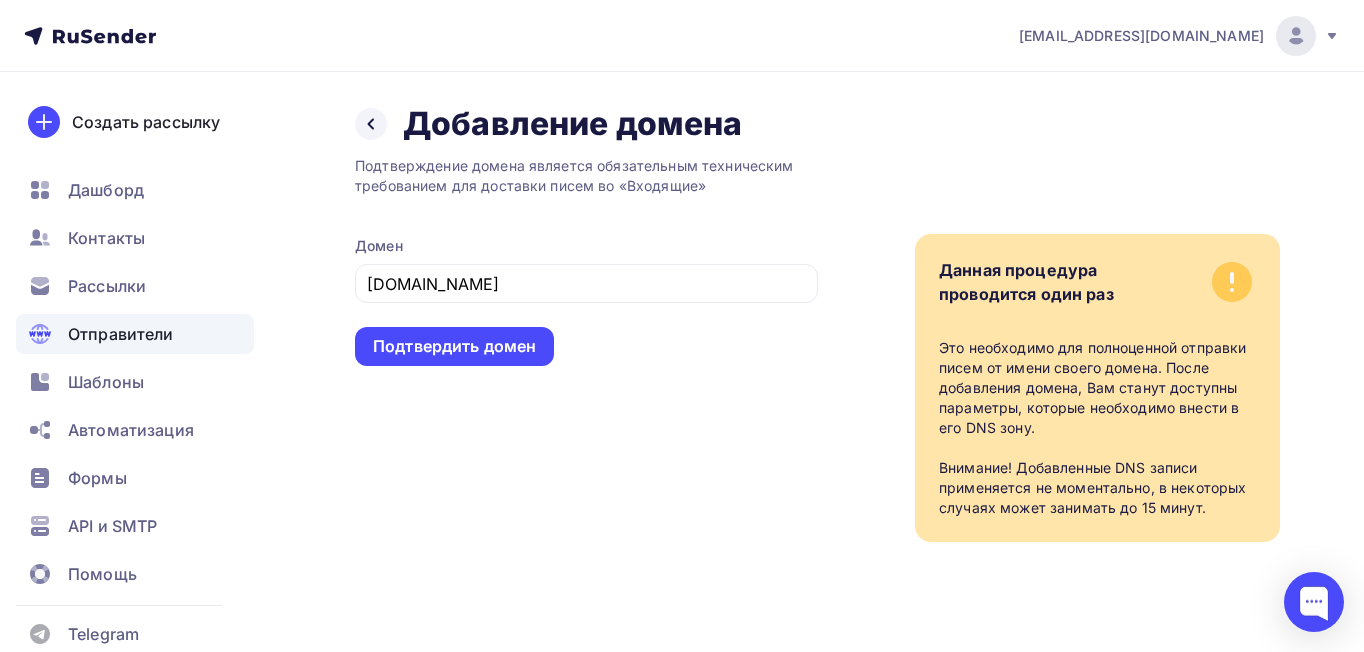 click on "Подтверждение домена является обязательным техническим требованием
для доставки писем во «Входящие»
Домен    [DOMAIN_NAME]             Подтвердить домен" at bounding box center [586, 343] 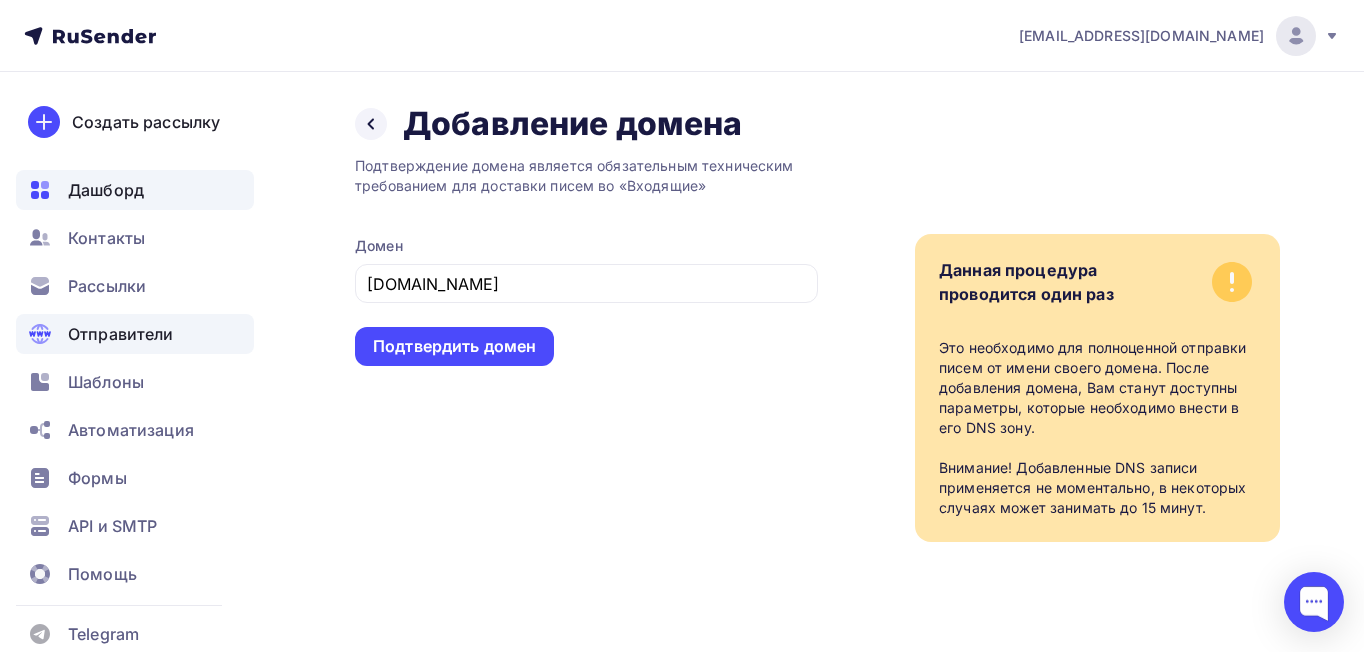 click on "Дашборд" at bounding box center [106, 190] 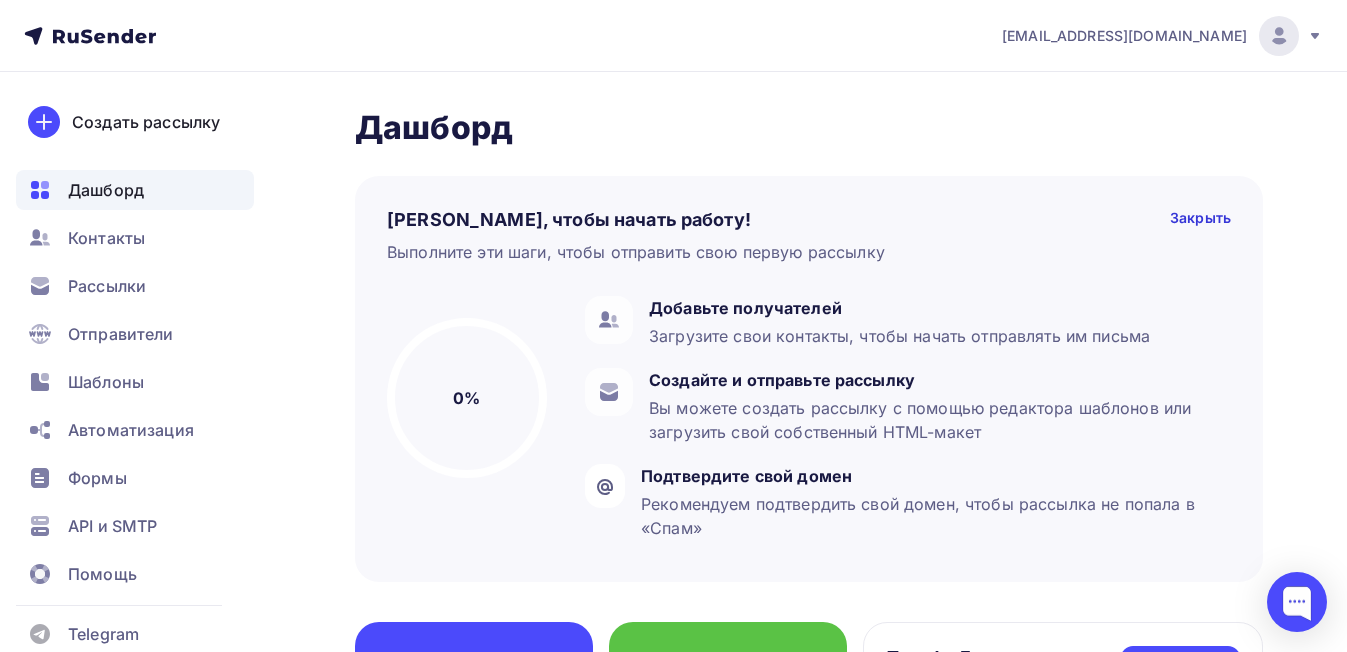scroll, scrollTop: 300, scrollLeft: 0, axis: vertical 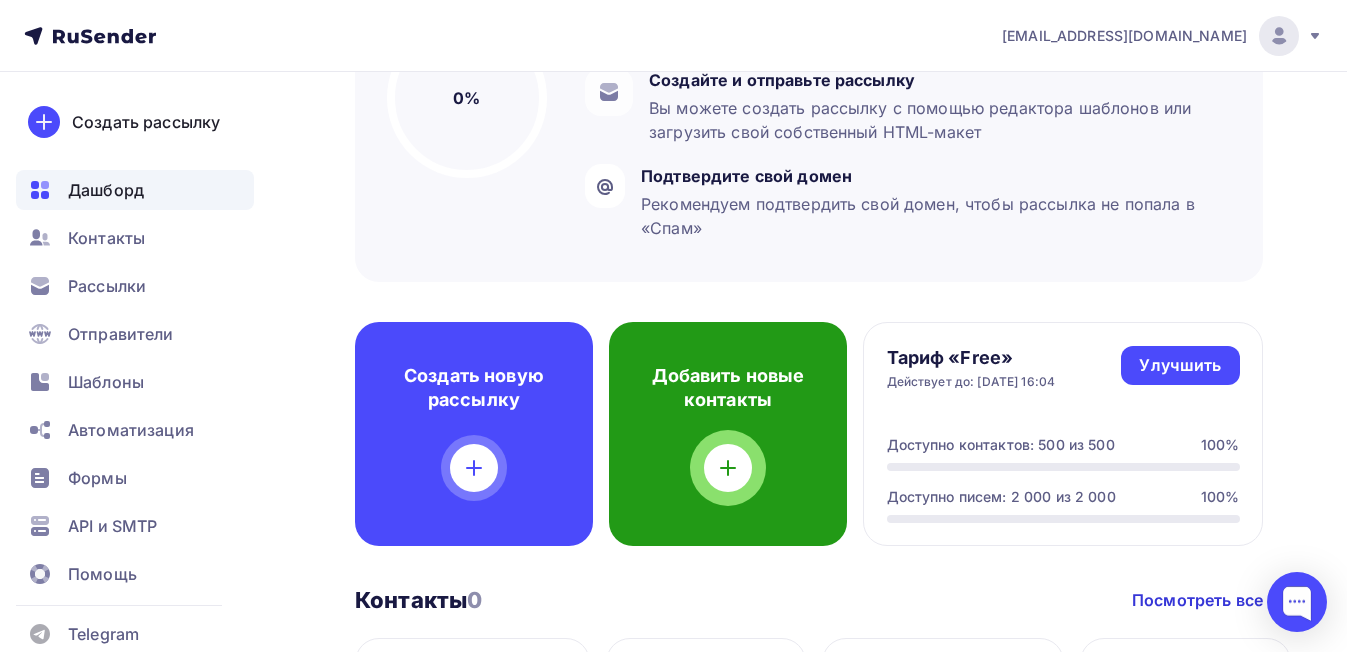 click on "Добавить новые контакты" at bounding box center [728, 434] 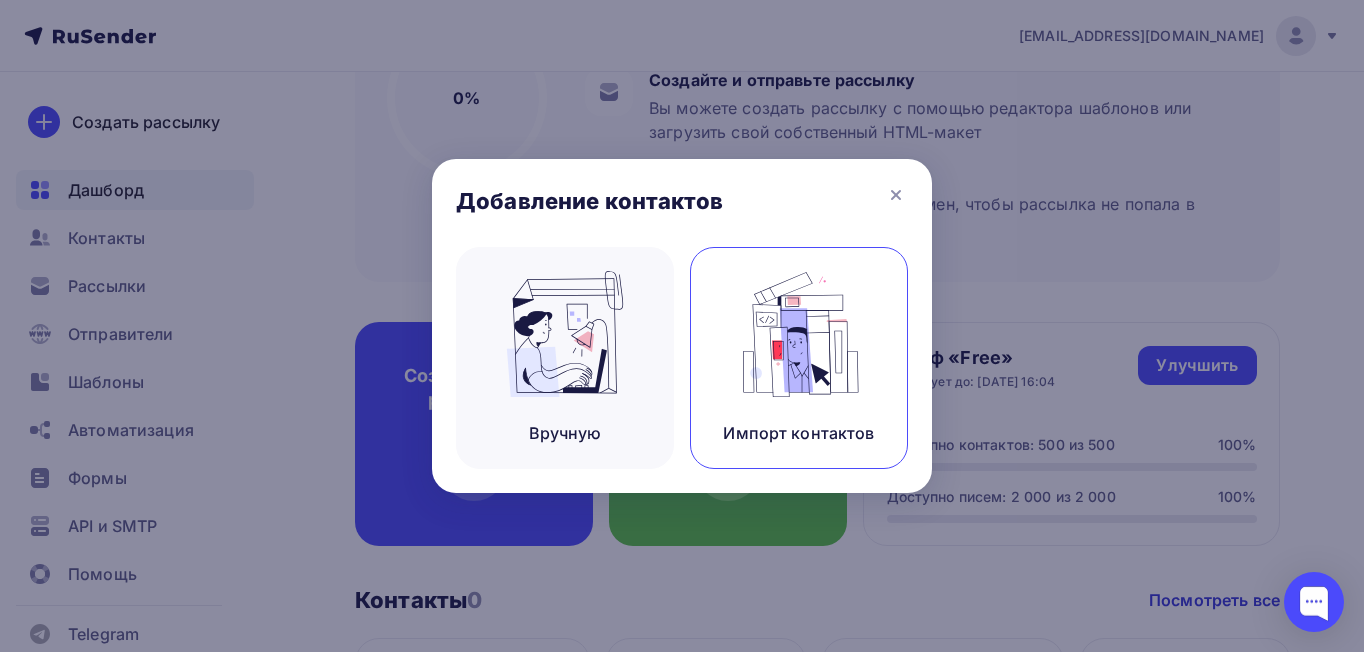 click at bounding box center (799, 334) 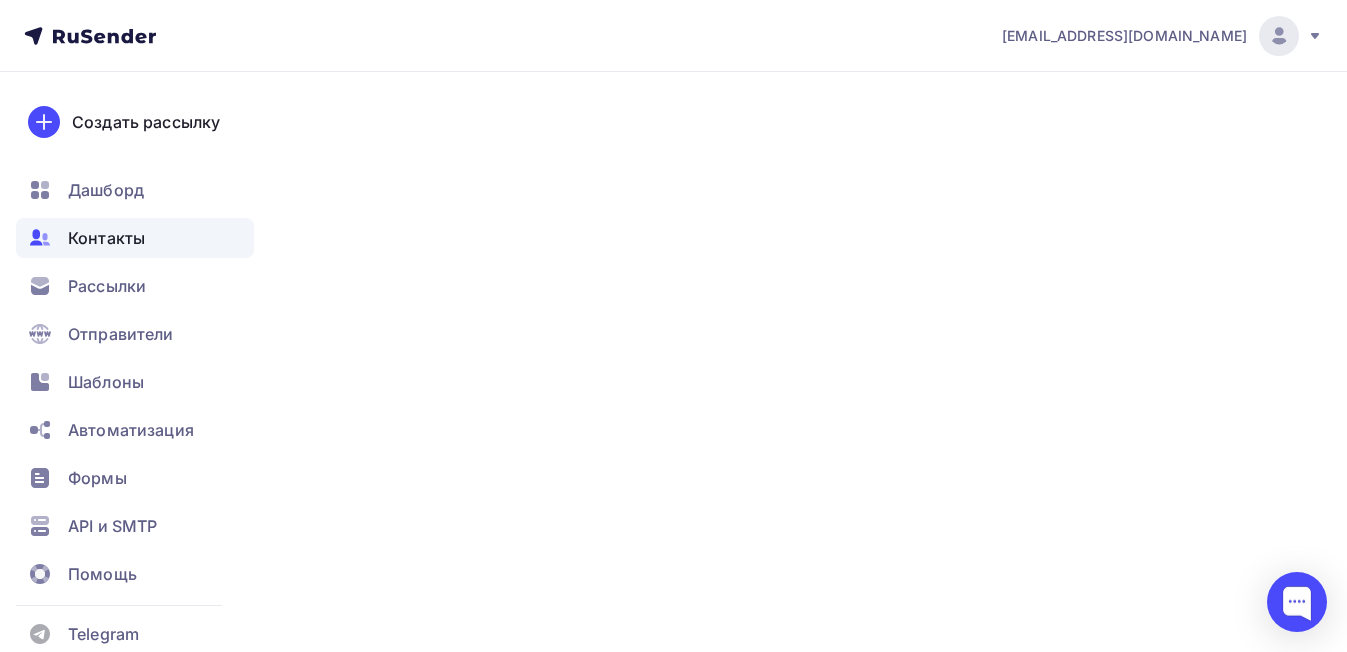 scroll, scrollTop: 0, scrollLeft: 0, axis: both 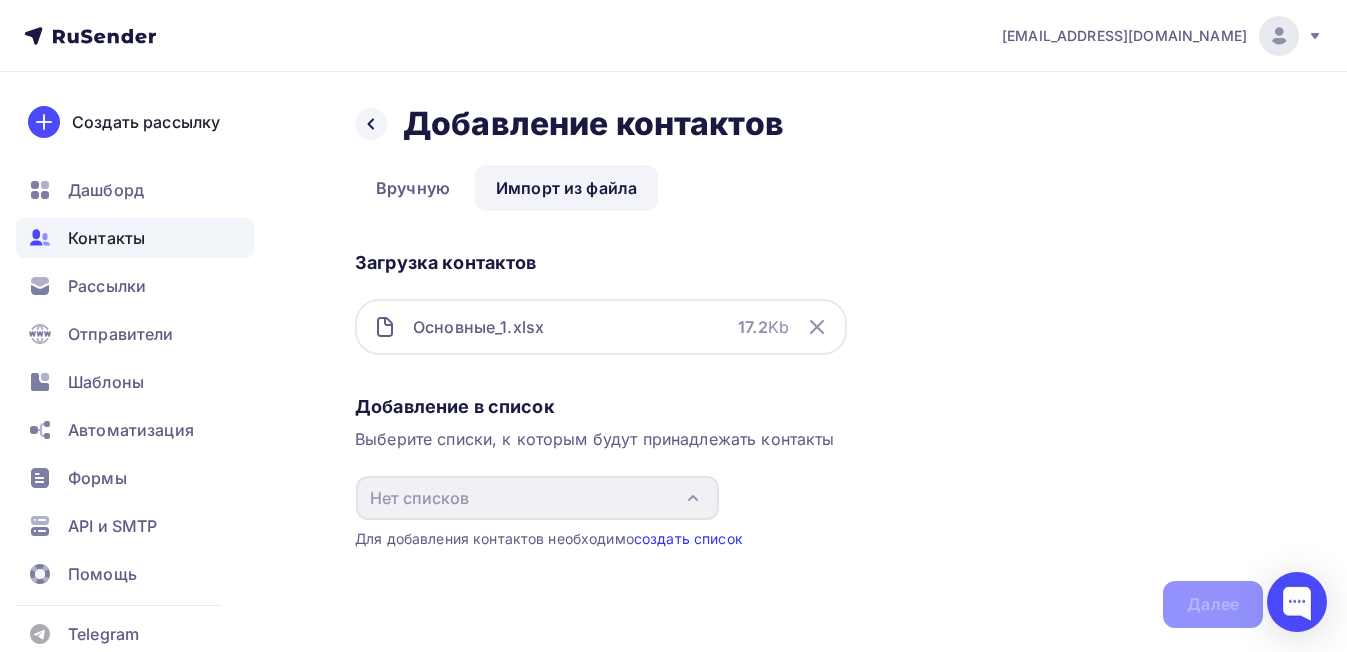 click on "создать список" at bounding box center (688, 538) 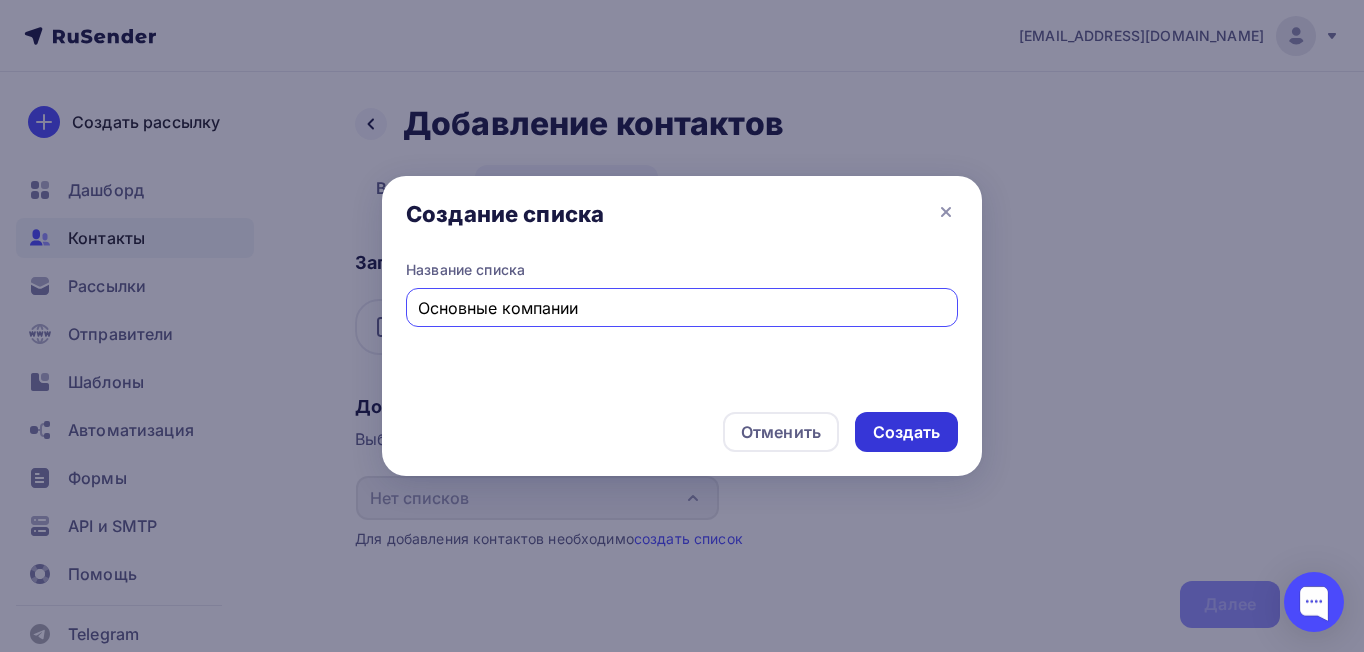 type on "Основные компании" 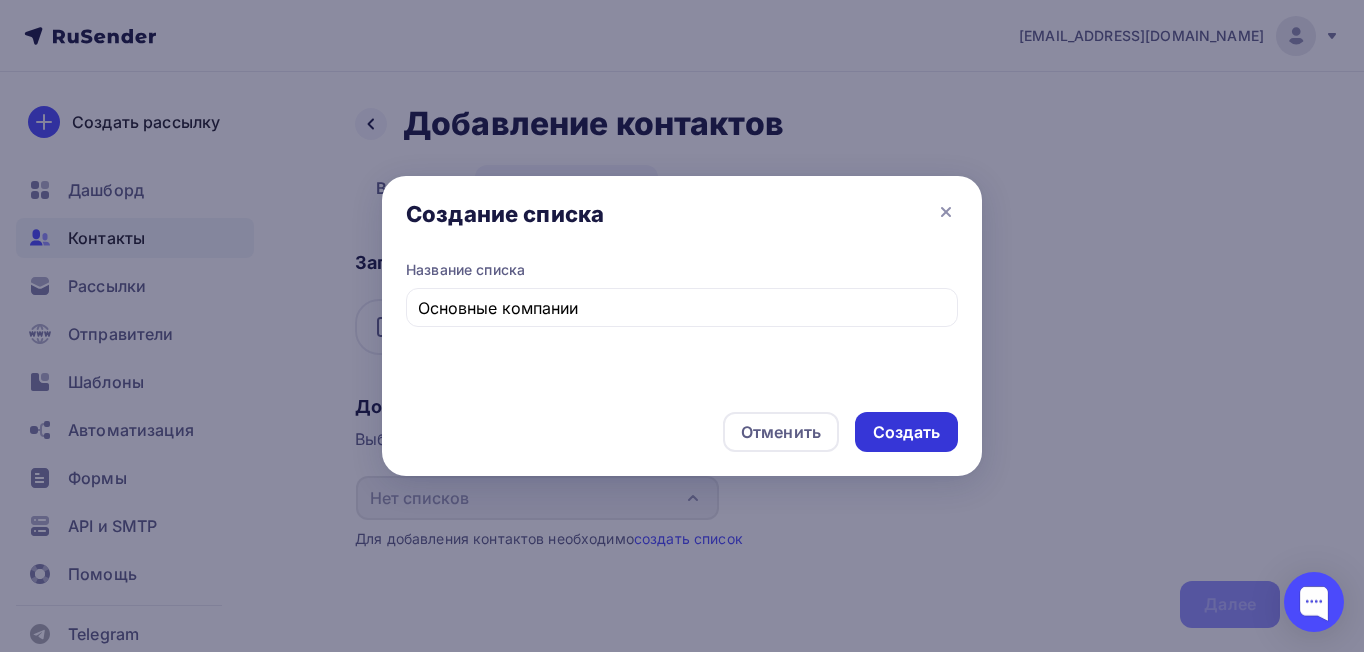 click on "Создать" at bounding box center (906, 432) 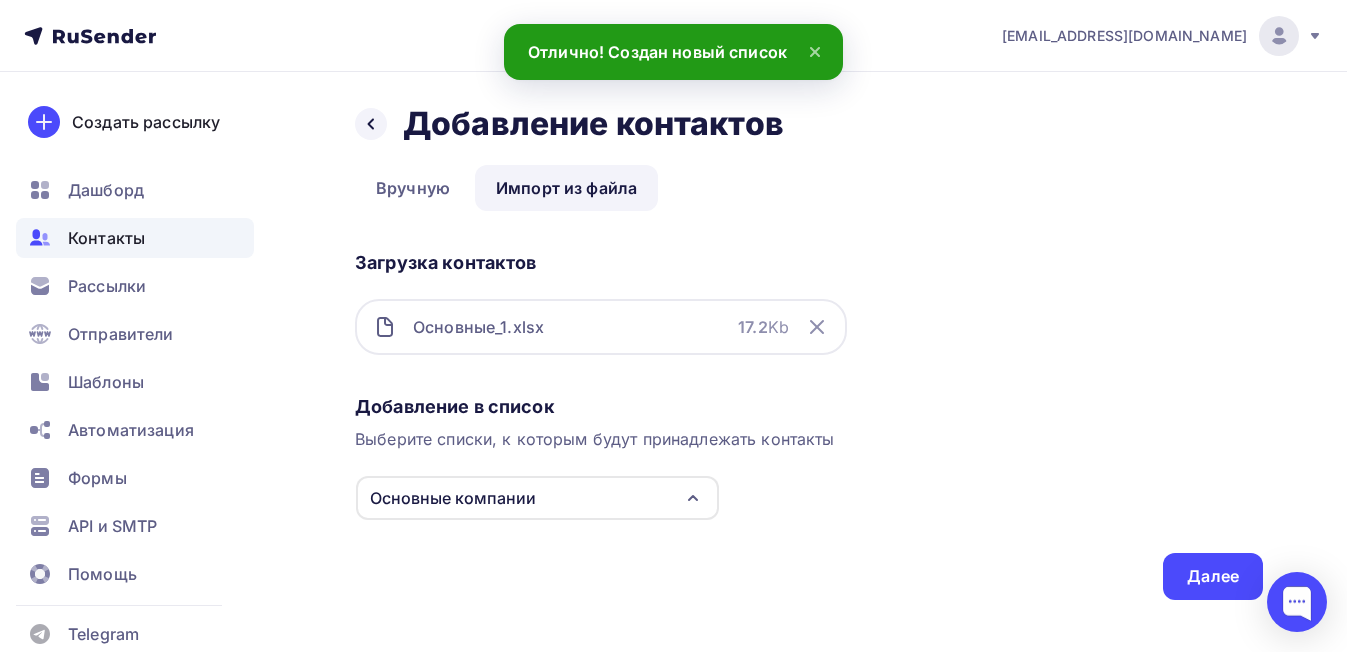 scroll, scrollTop: 28, scrollLeft: 0, axis: vertical 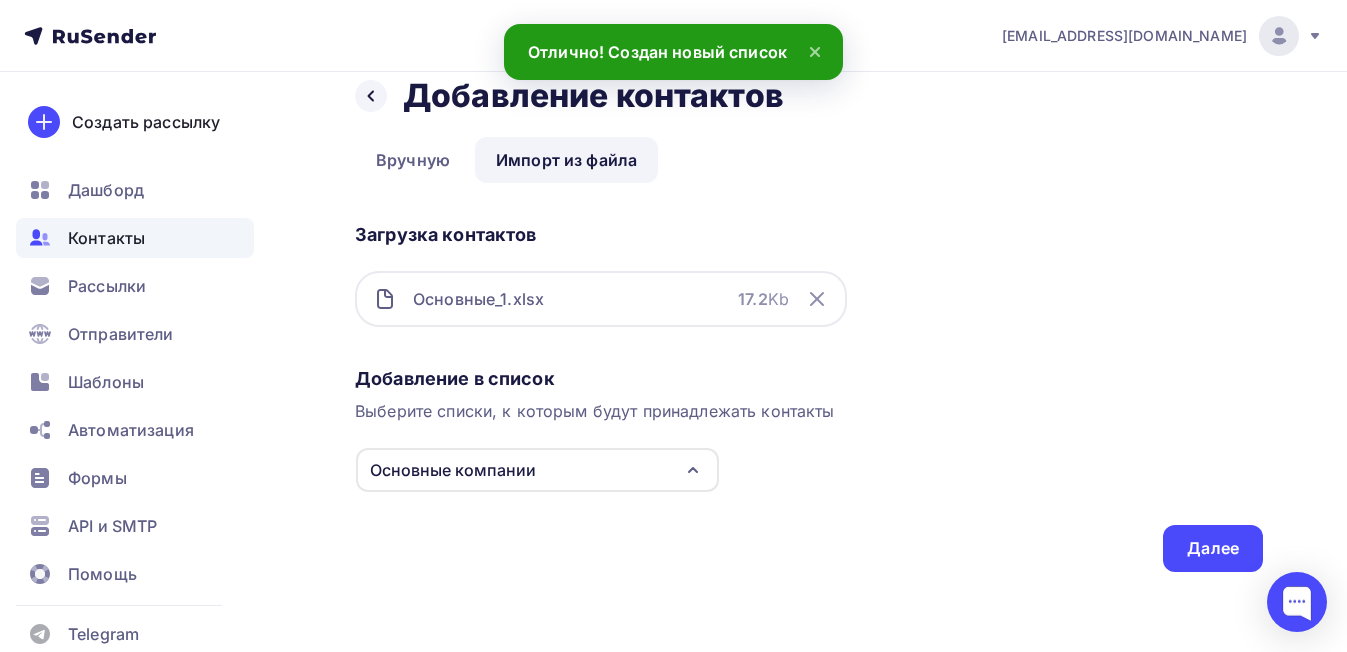 click on "Добавление в список
Выберите списки, к которым будут принадлежать контакты
Основные компании
Основные компании
Создать список
Для добавления контактов необходимо  создать список     Далее" at bounding box center [809, 465] 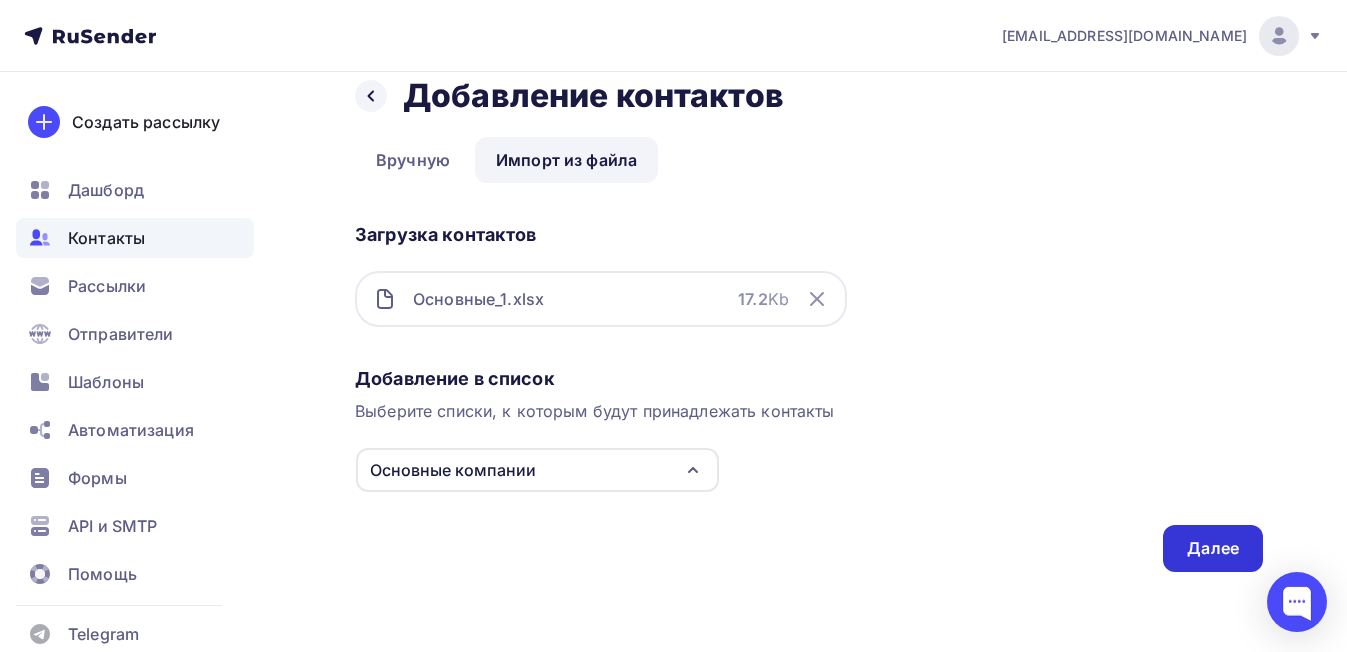 click on "Далее" at bounding box center (1213, 548) 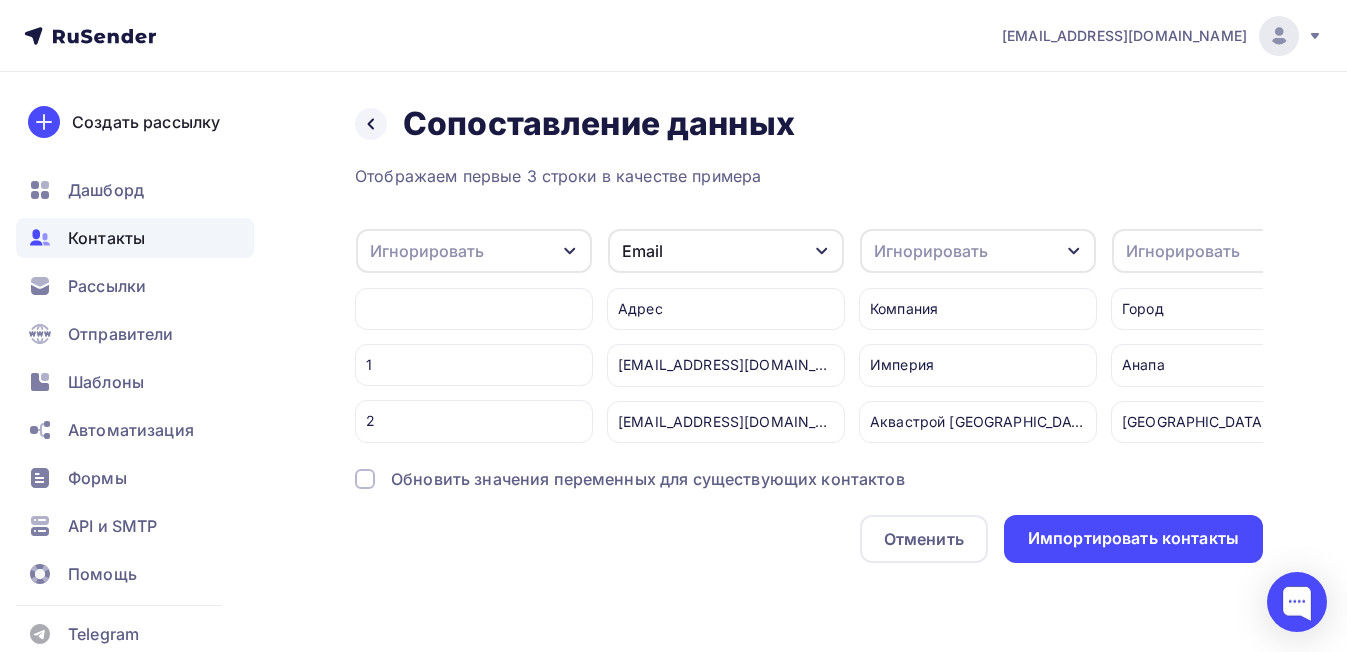 scroll, scrollTop: 8, scrollLeft: 0, axis: vertical 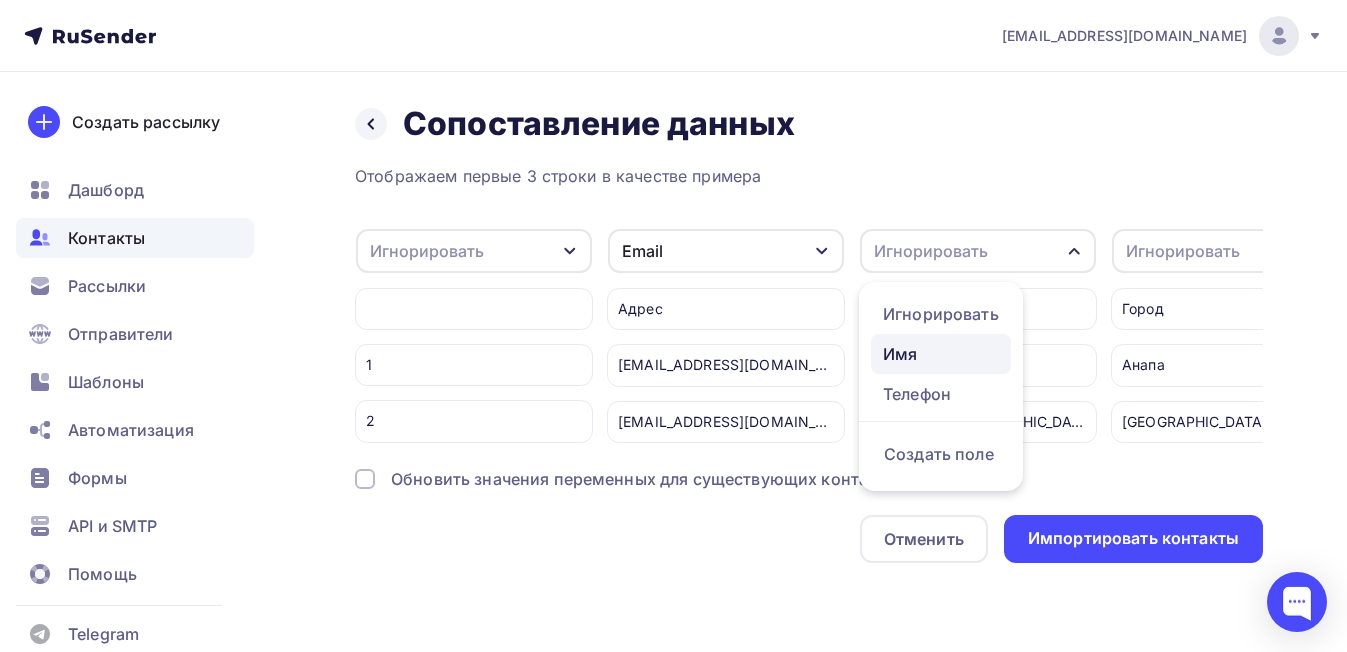 click on "Имя" at bounding box center (941, 354) 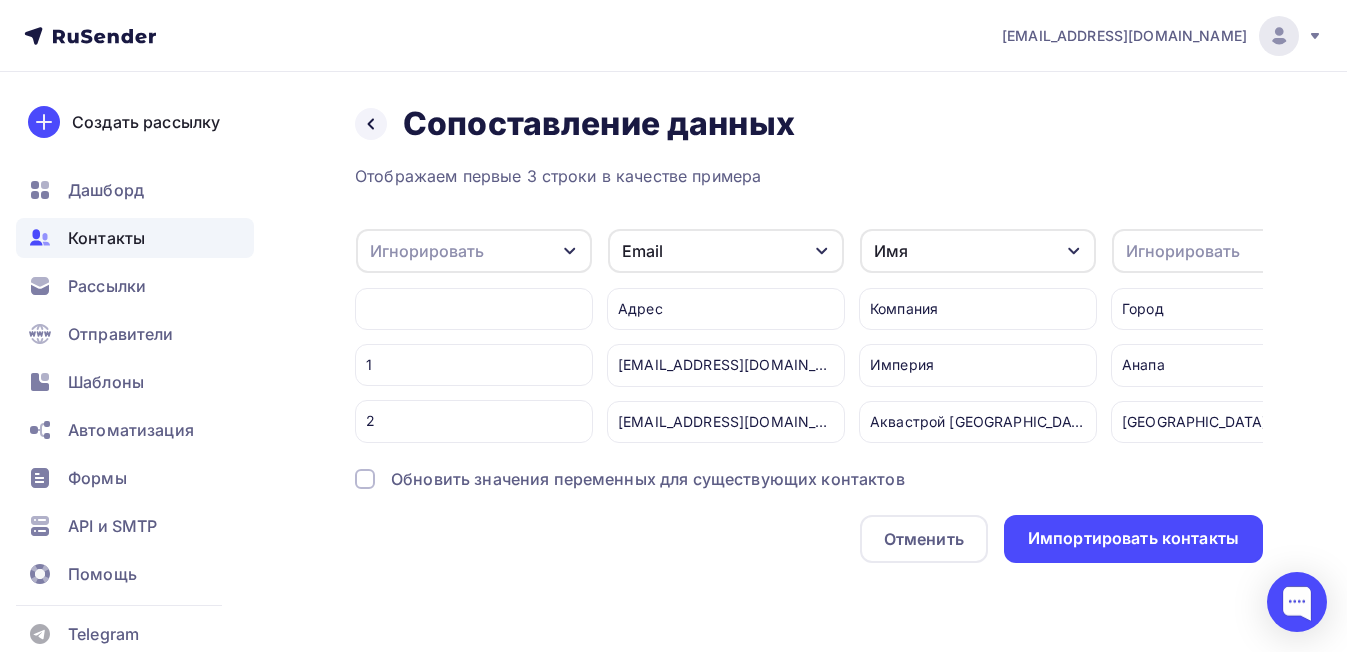 click on "Имя" at bounding box center (978, 251) 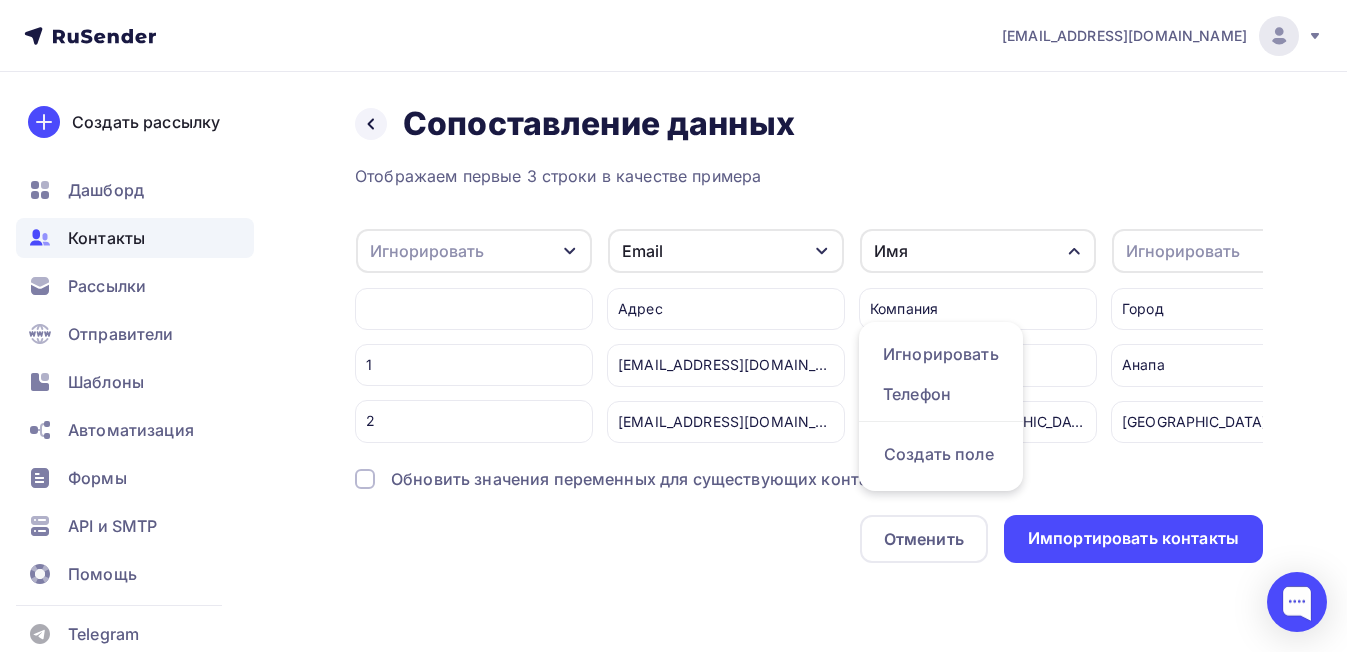click on "Имя" at bounding box center (978, 251) 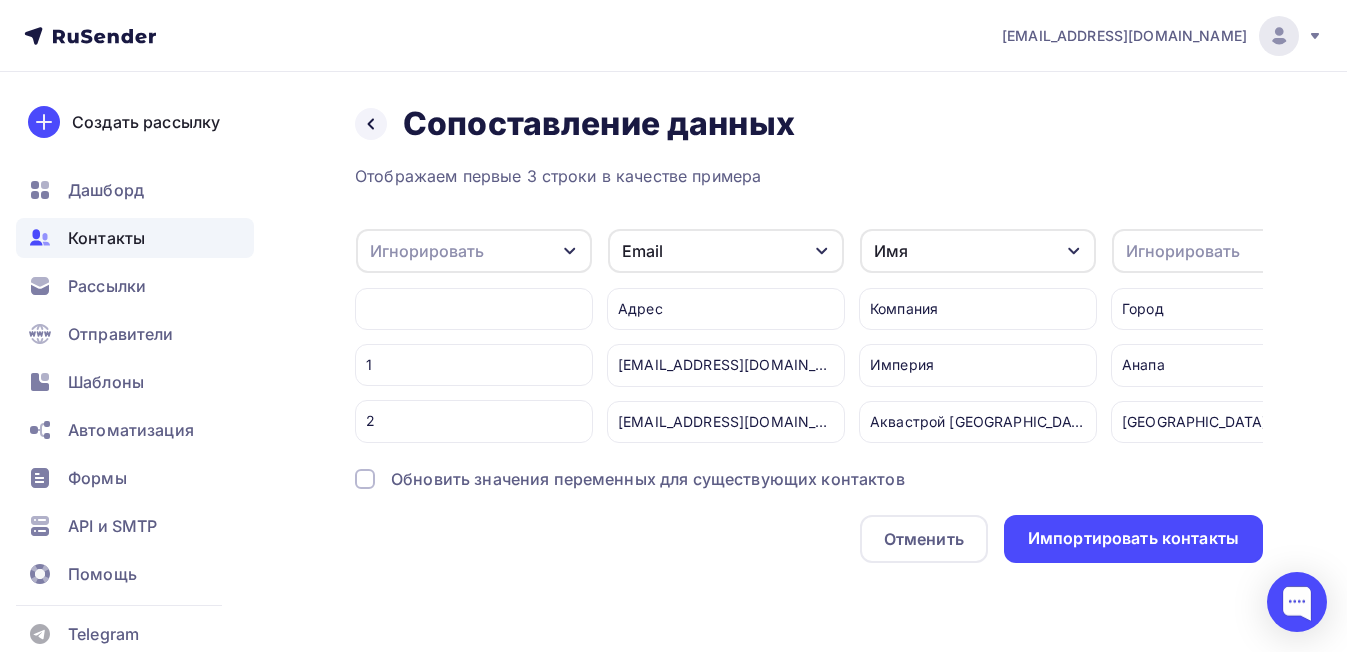 click on "Игнорировать" at bounding box center [1183, 251] 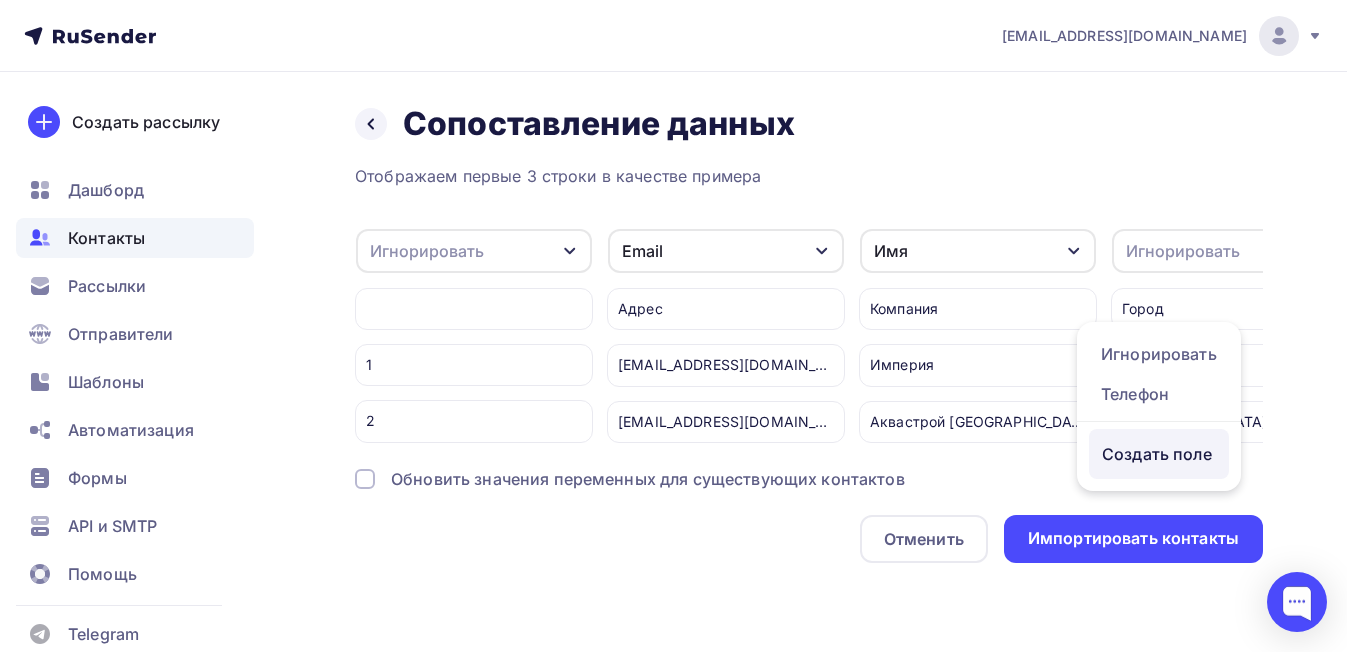 click on "Создать поле" at bounding box center [1159, 454] 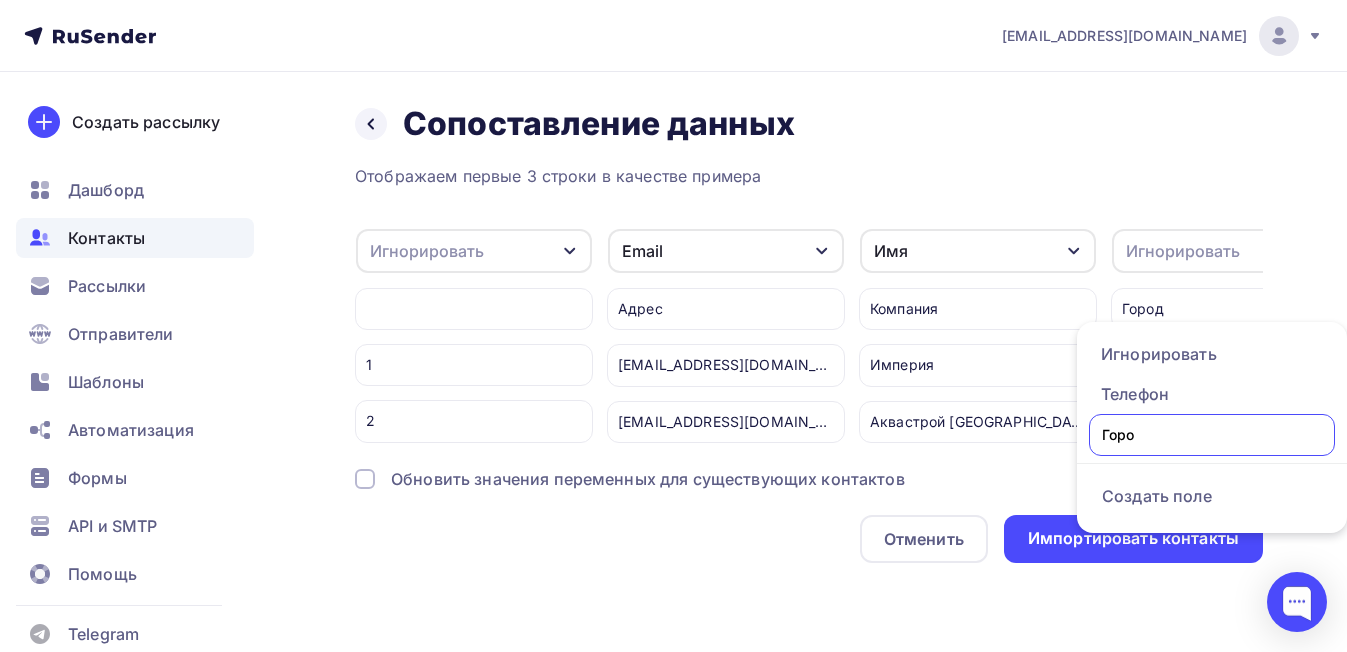 type on "Город" 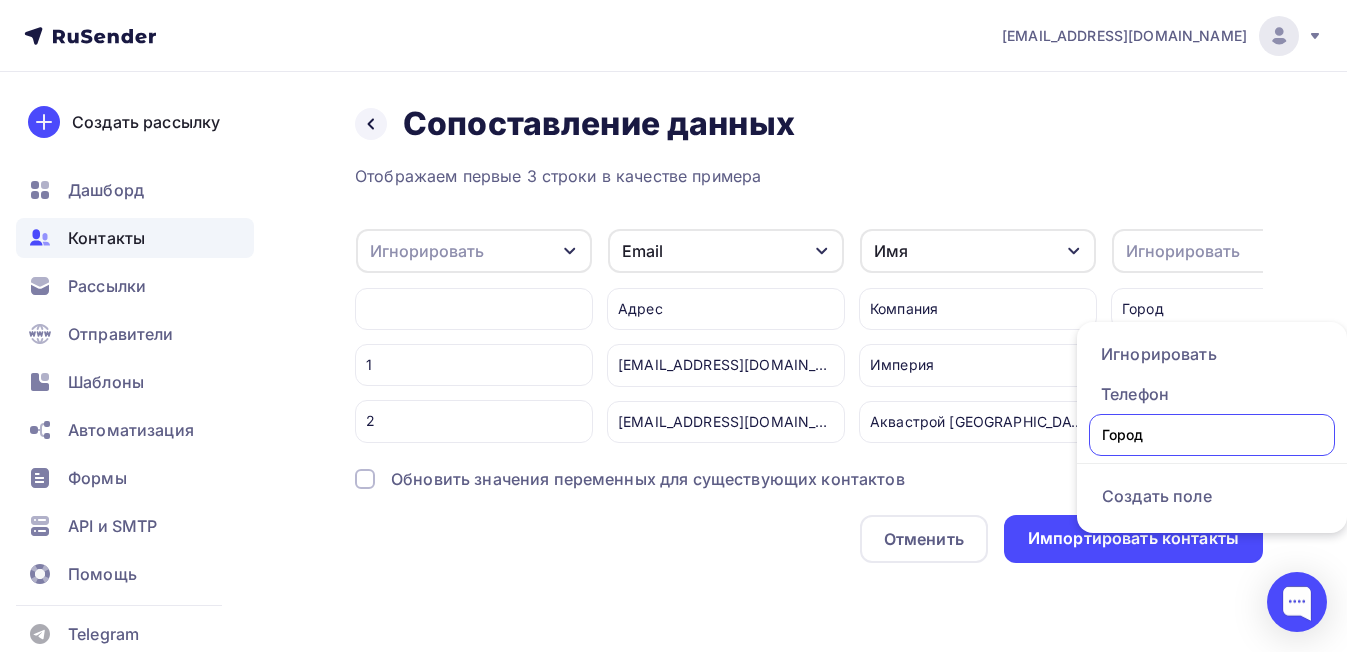 click on "Отображаем первые 3 строки в качестве примера
Игнорировать
Игнорировать
Телефон
Создать поле
1
2
Email
Игнорировать
Телефон
Создать поле
Адрес
[EMAIL_ADDRESS][DOMAIN_NAME]
[EMAIL_ADDRESS][DOMAIN_NAME]
Имя
Игнорировать
Телефон
Создать поле
Компания
Империя
Аквастрой [GEOGRAPHIC_DATA]
Игнорировать" at bounding box center (809, 363) 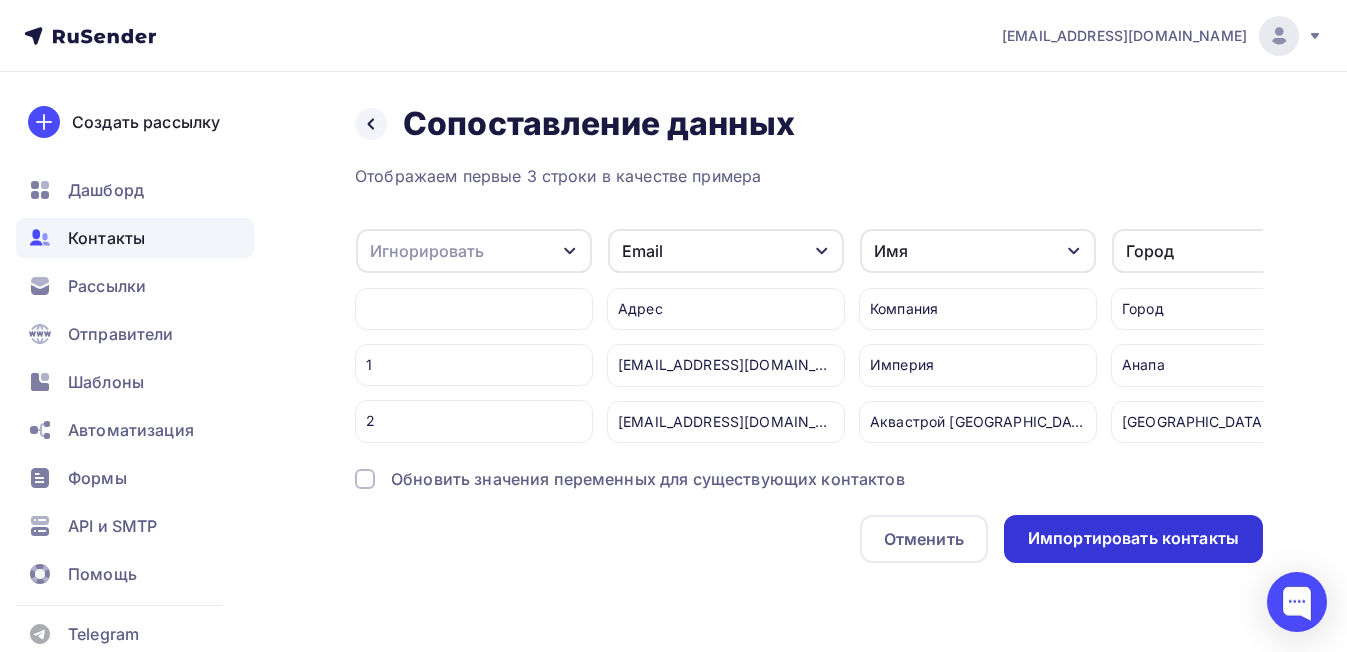 click on "Импортировать контакты" at bounding box center (1133, 538) 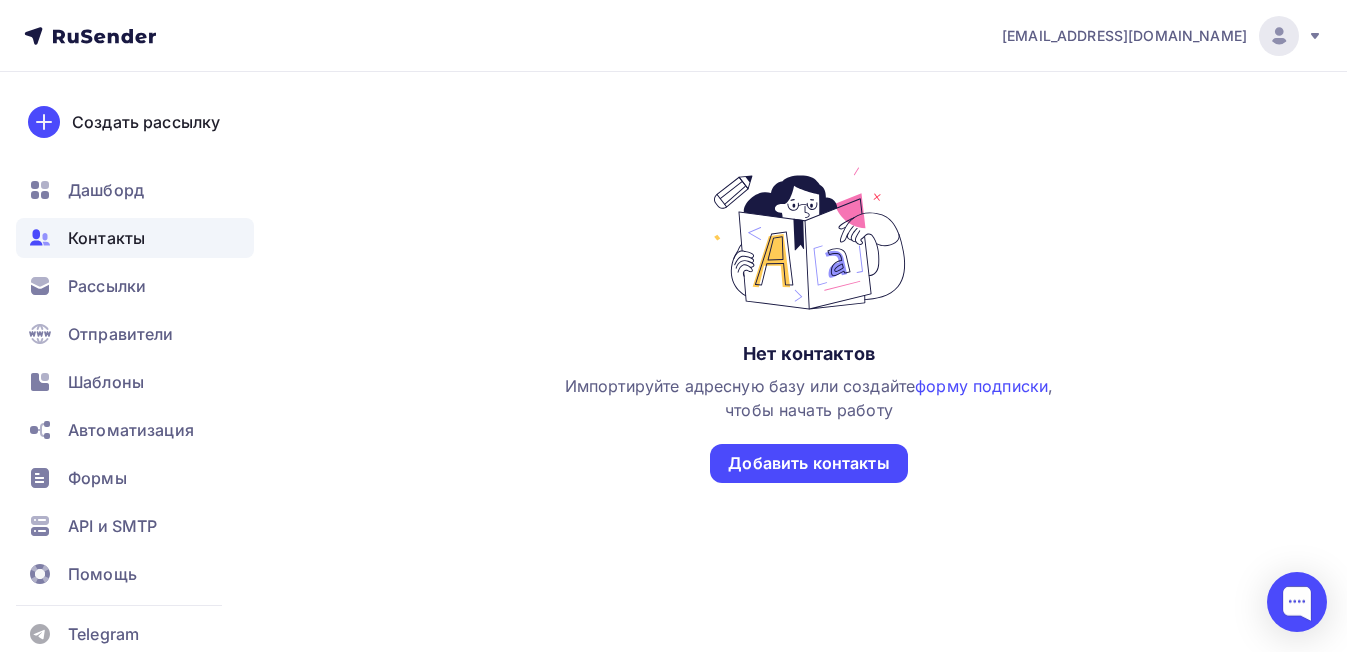 scroll, scrollTop: 0, scrollLeft: 0, axis: both 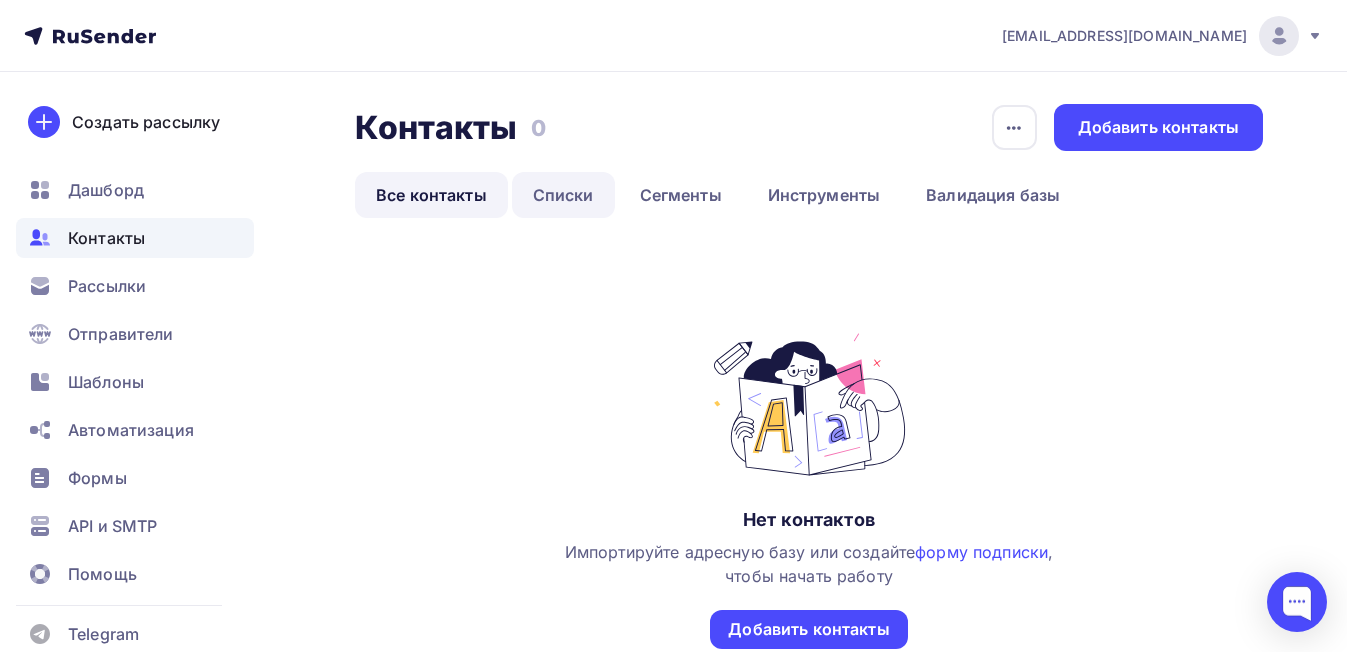 click on "Списки" at bounding box center [563, 195] 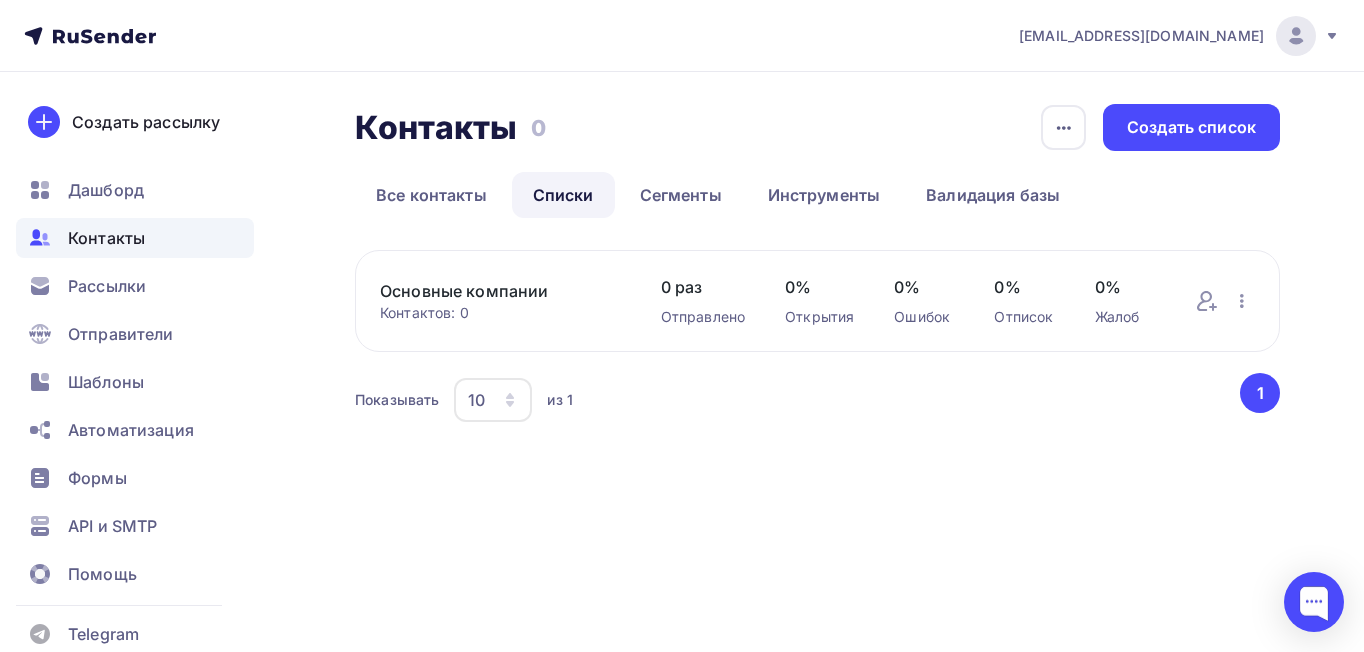 click on "Основные компании" at bounding box center [500, 291] 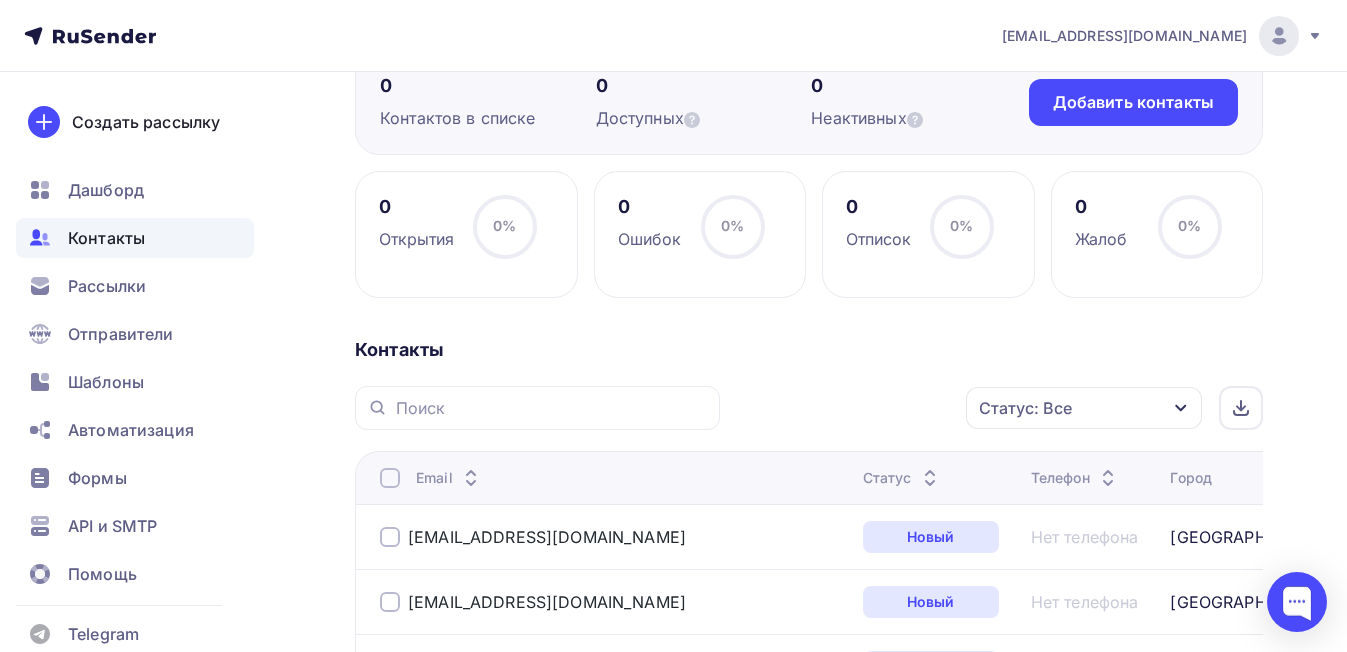 scroll, scrollTop: 300, scrollLeft: 0, axis: vertical 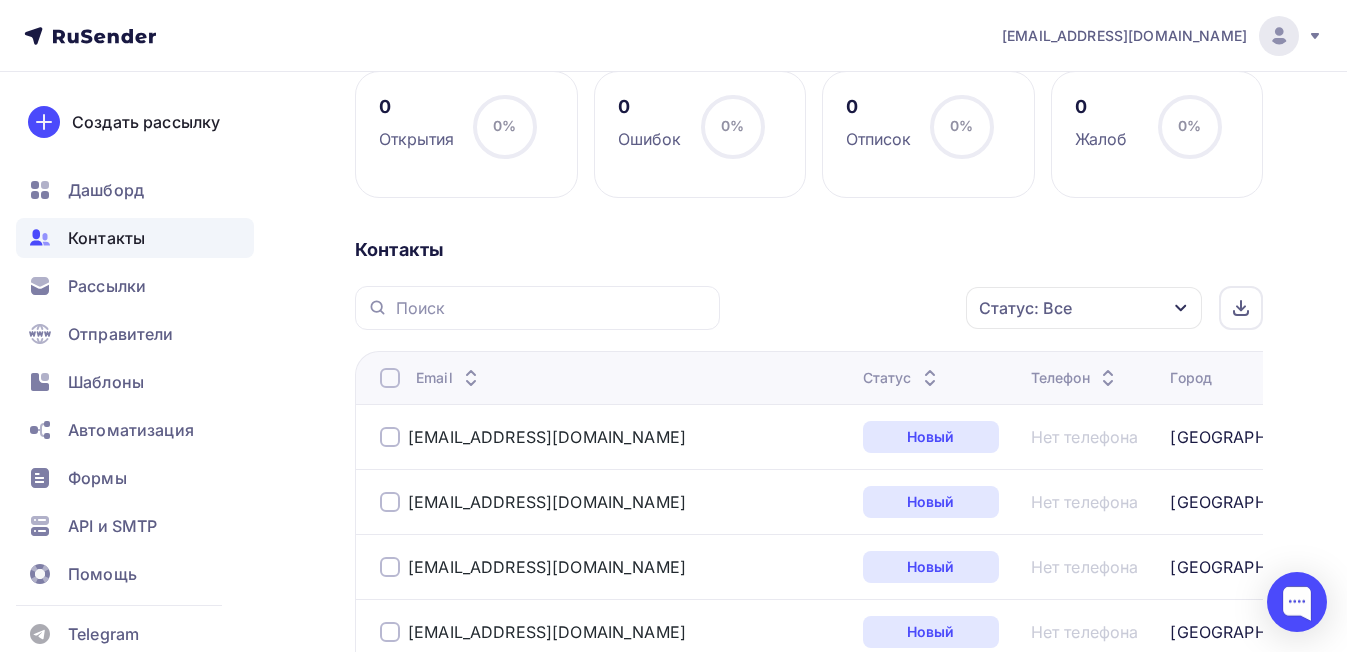 click on "Телефон" at bounding box center (1075, 378) 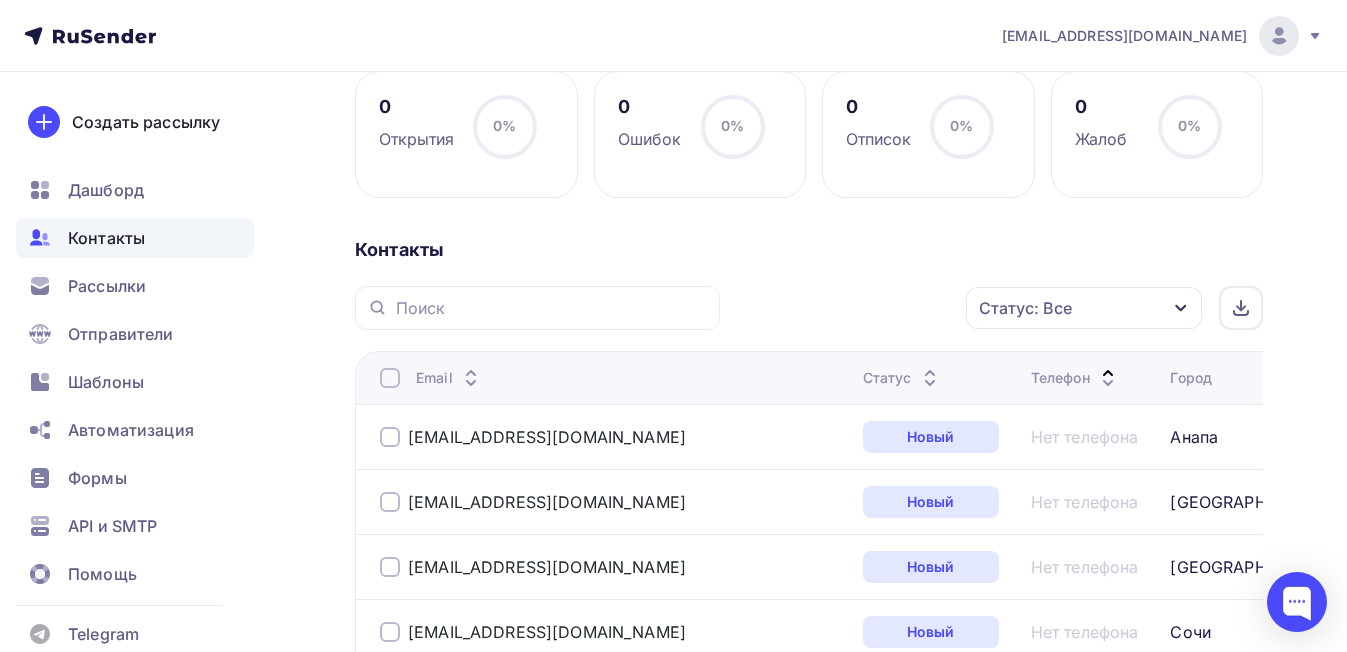 click on "Телефон" at bounding box center (1075, 378) 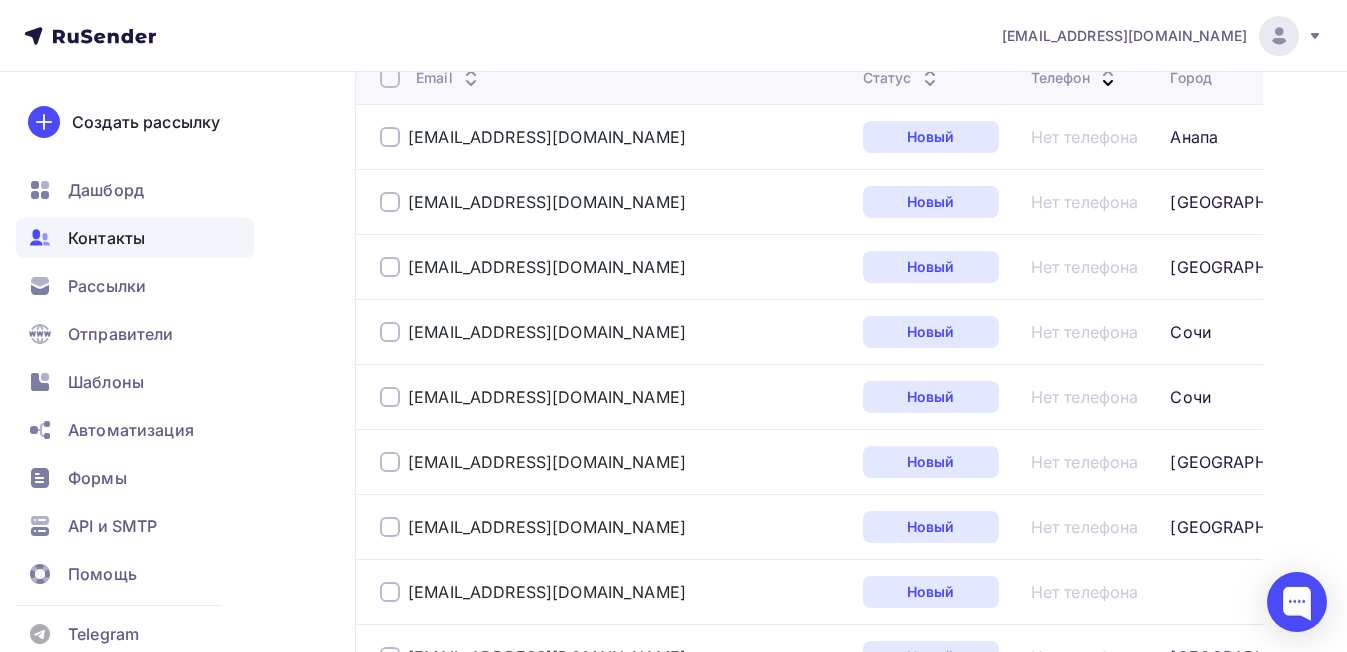 scroll, scrollTop: 700, scrollLeft: 0, axis: vertical 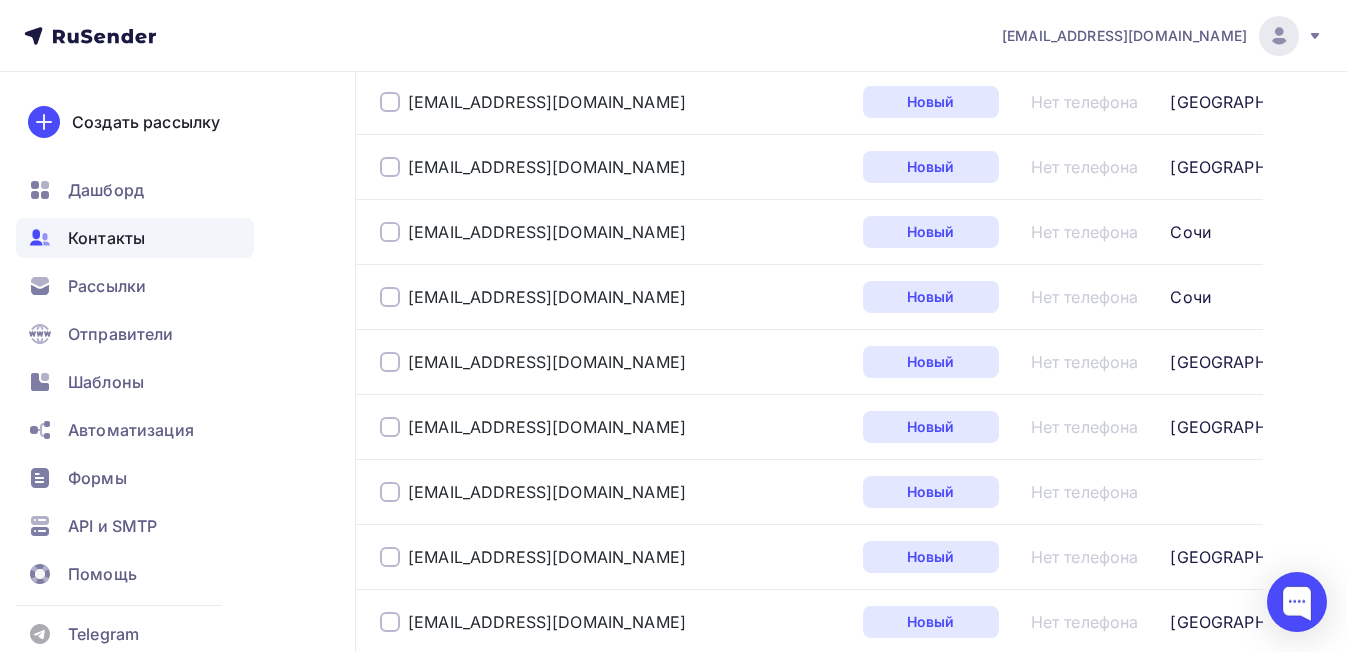 click at bounding box center (1269, 491) 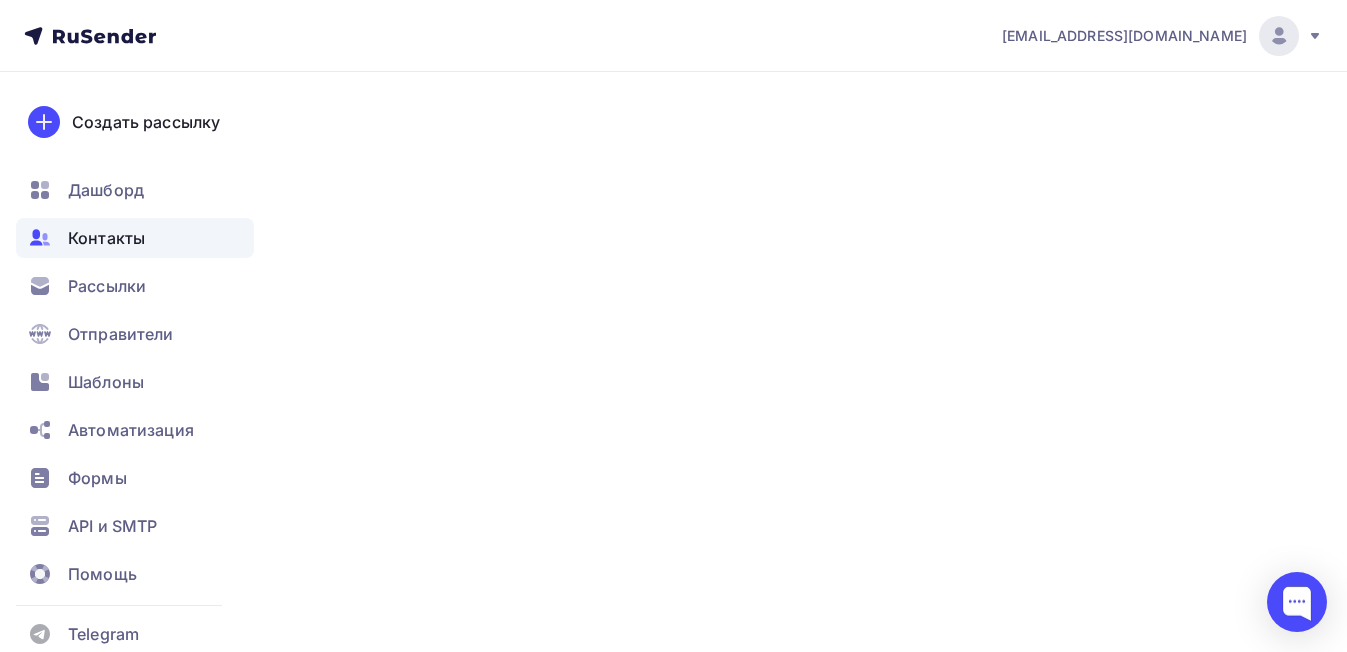 click on "Нет телефона" at bounding box center (1085, 492) 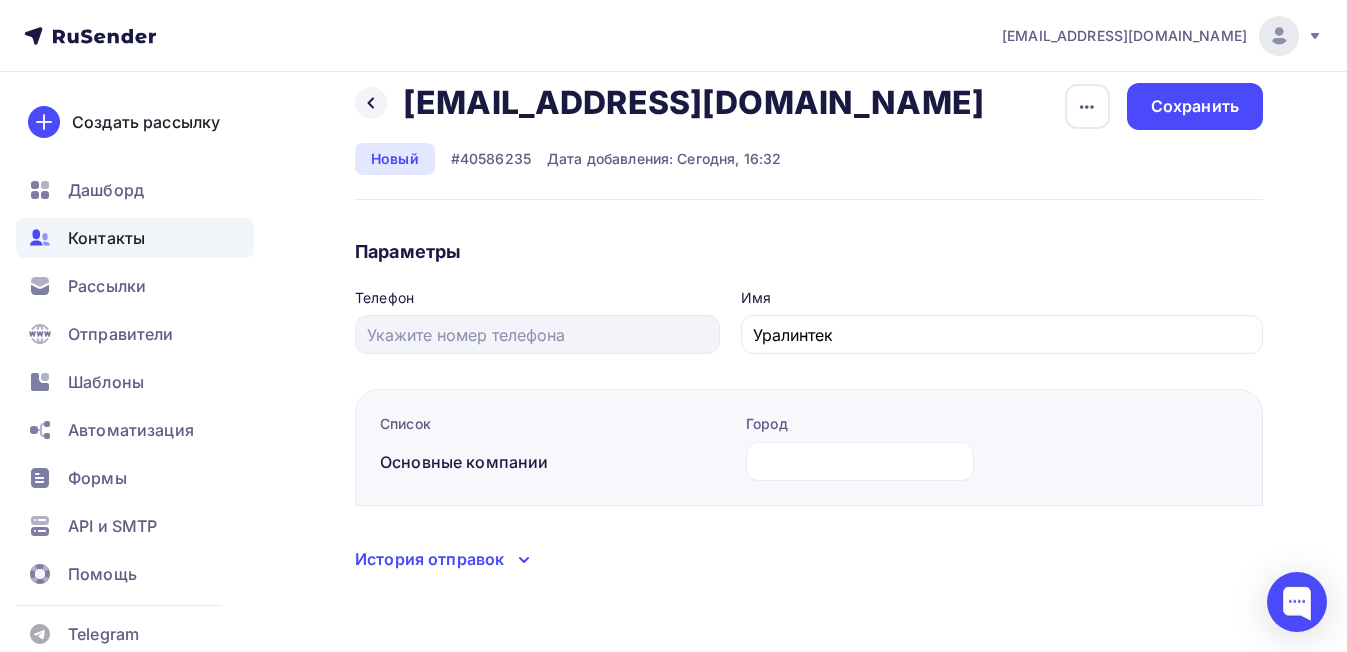 scroll, scrollTop: 0, scrollLeft: 0, axis: both 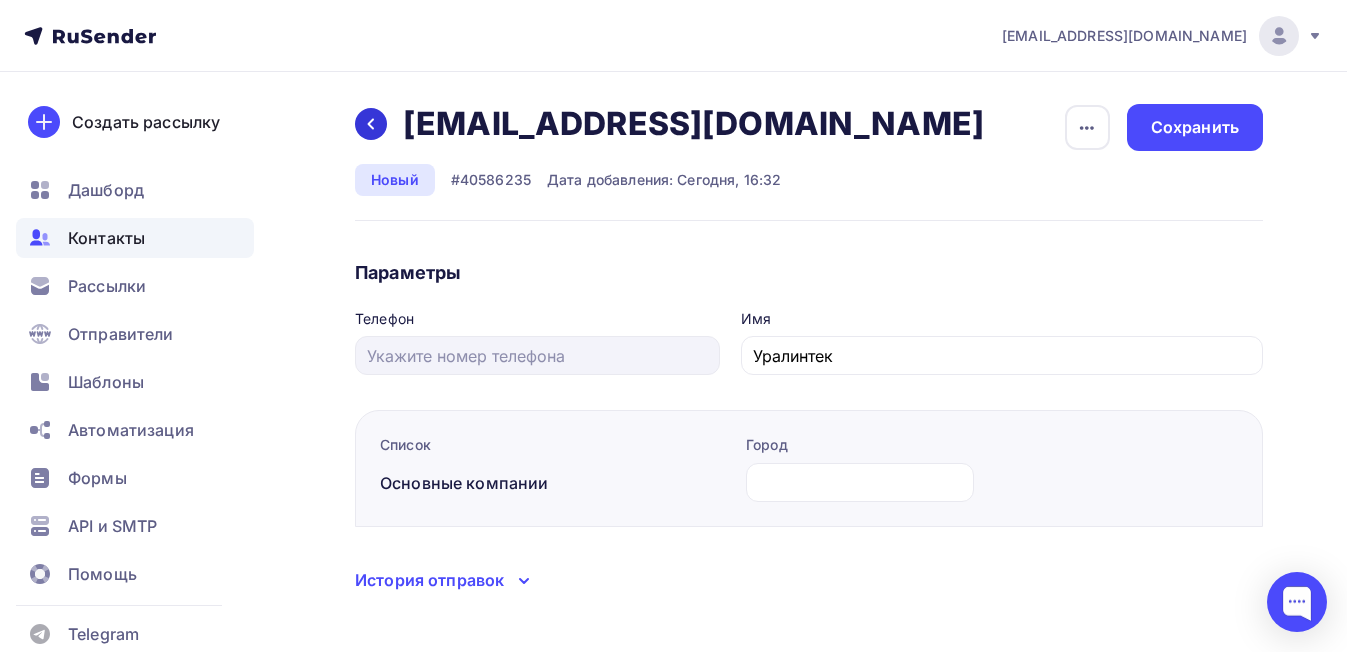 click 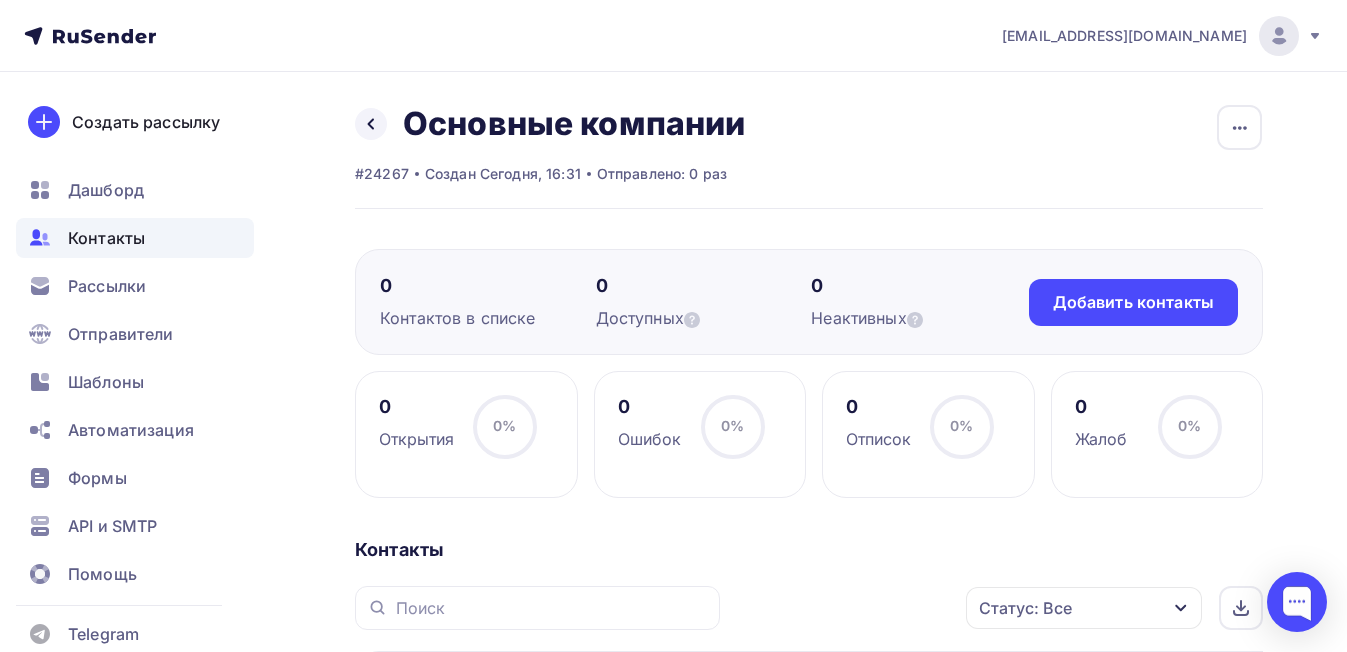 scroll, scrollTop: 400, scrollLeft: 0, axis: vertical 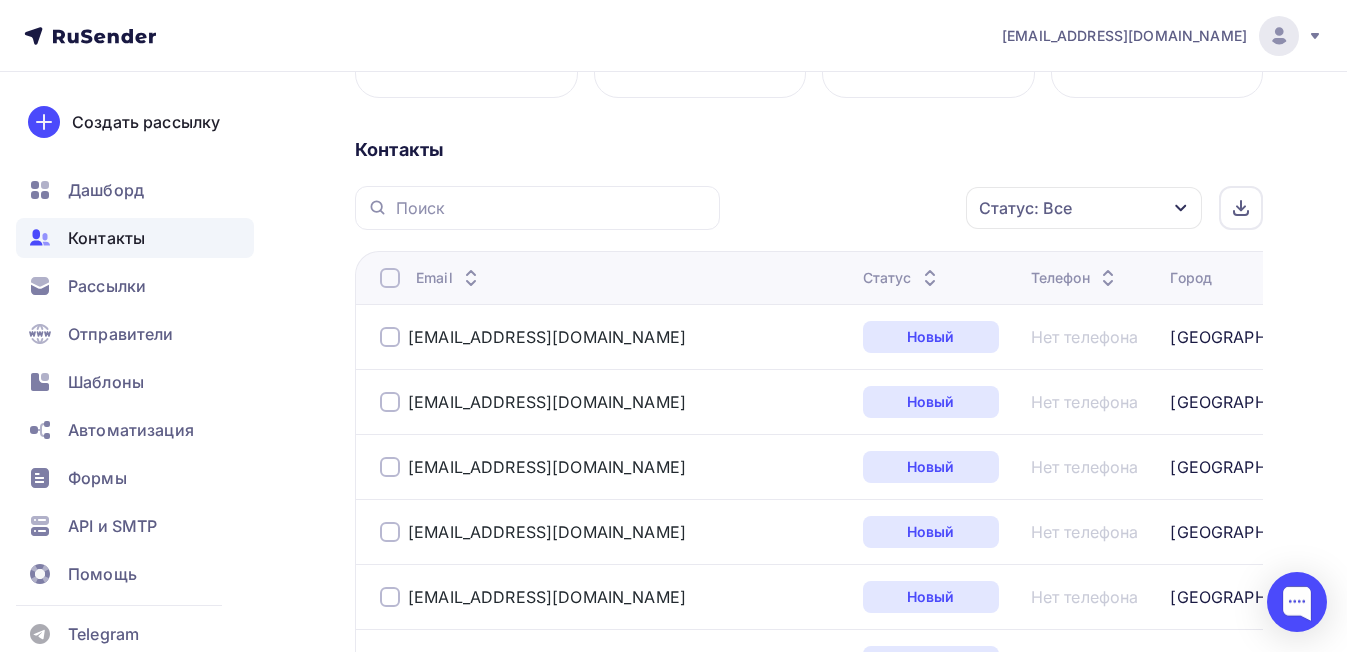 click 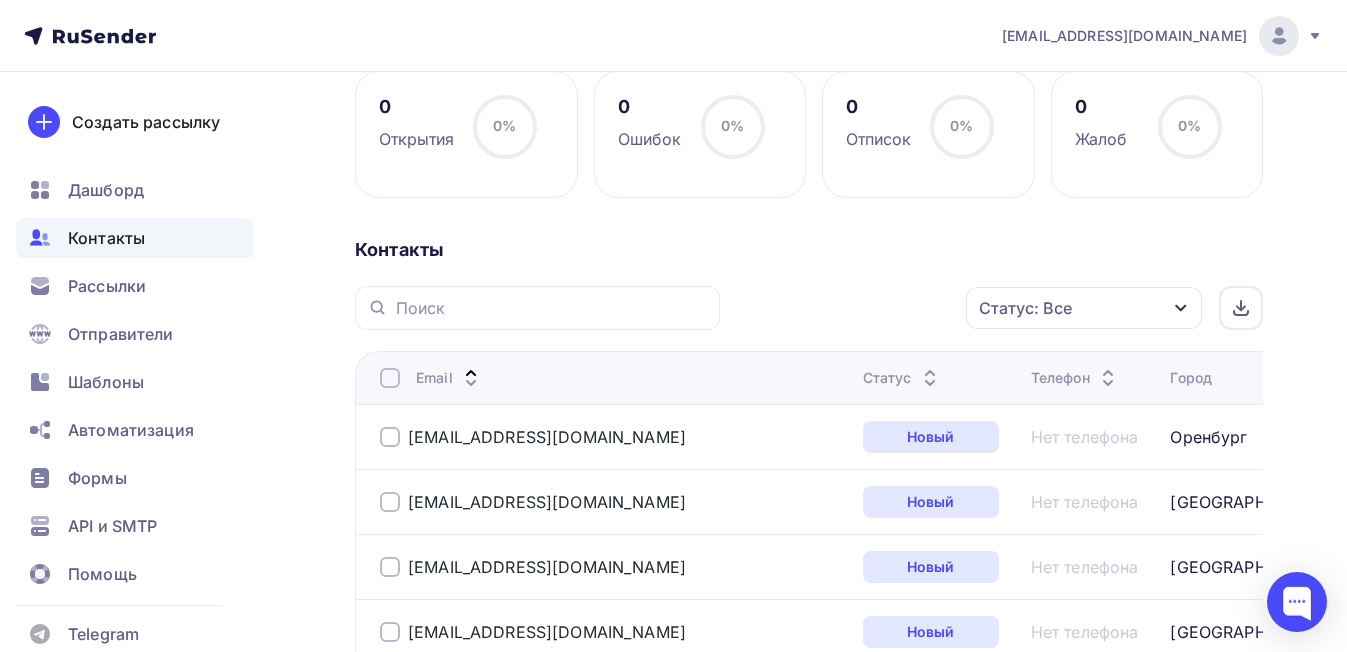 scroll, scrollTop: 500, scrollLeft: 0, axis: vertical 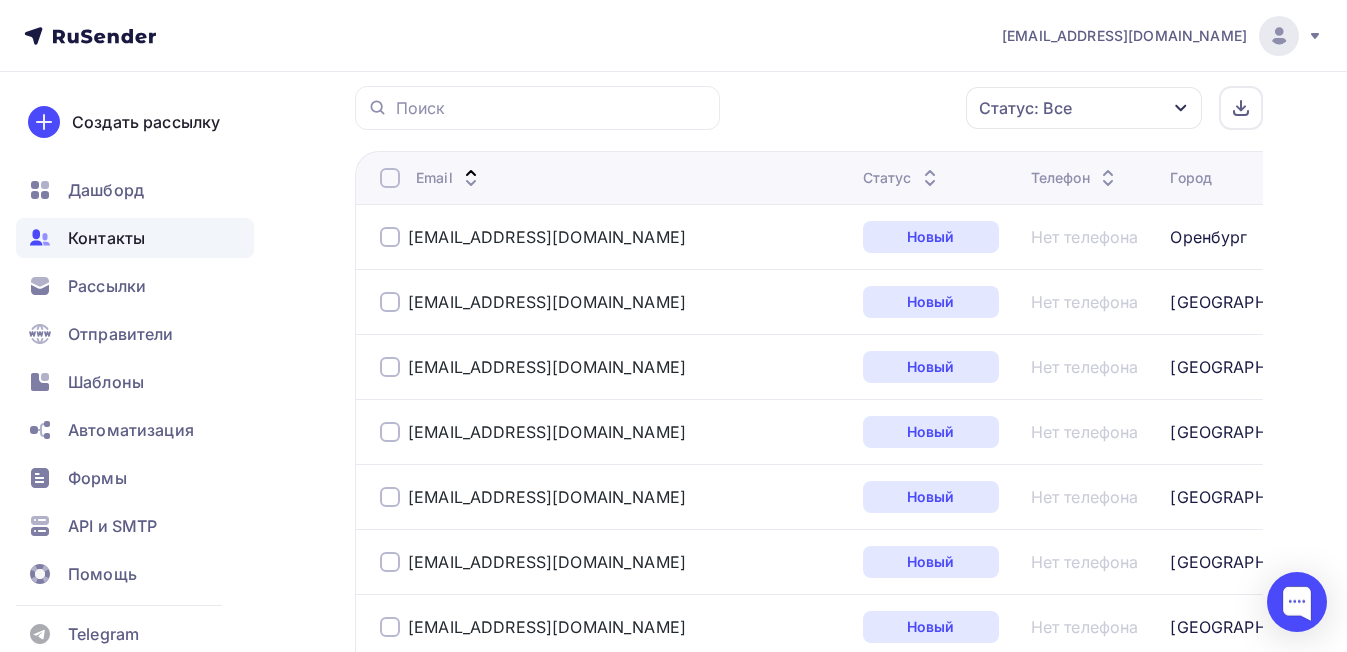 click on "Статус: Все" at bounding box center [1084, 108] 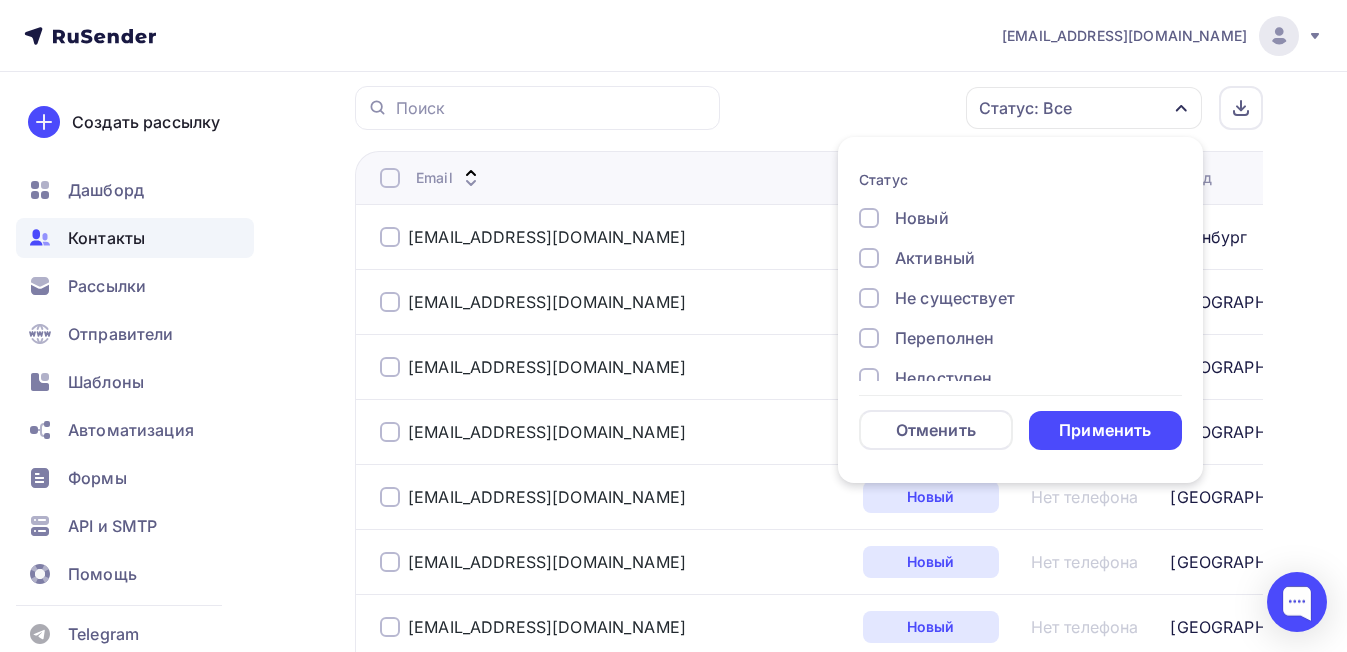 scroll, scrollTop: 145, scrollLeft: 0, axis: vertical 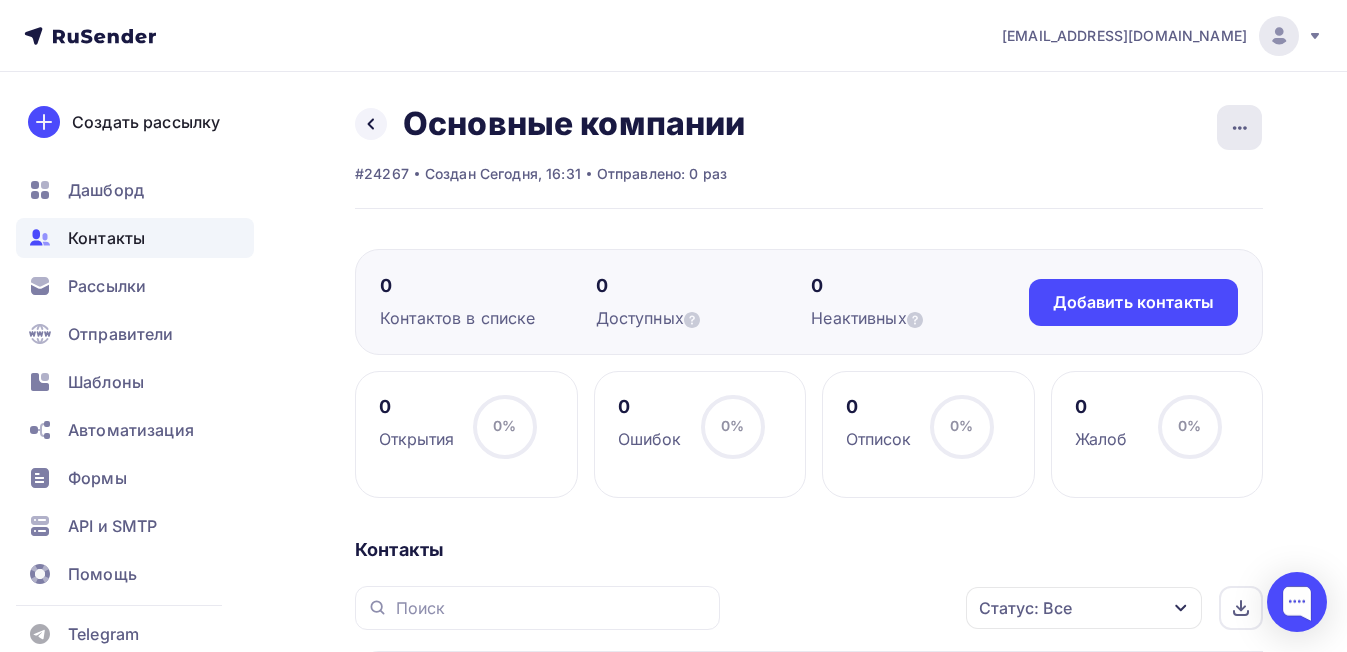 click at bounding box center [1239, 127] 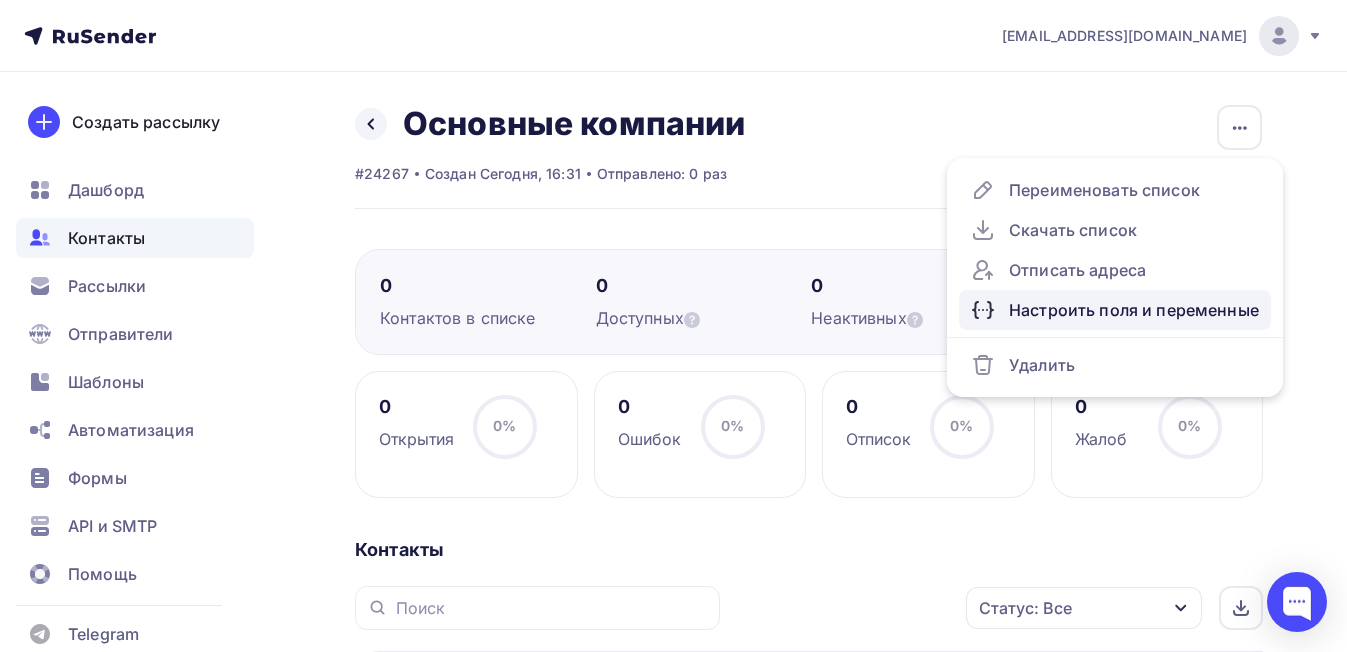 click on "Настроить поля и переменные" at bounding box center (1115, 310) 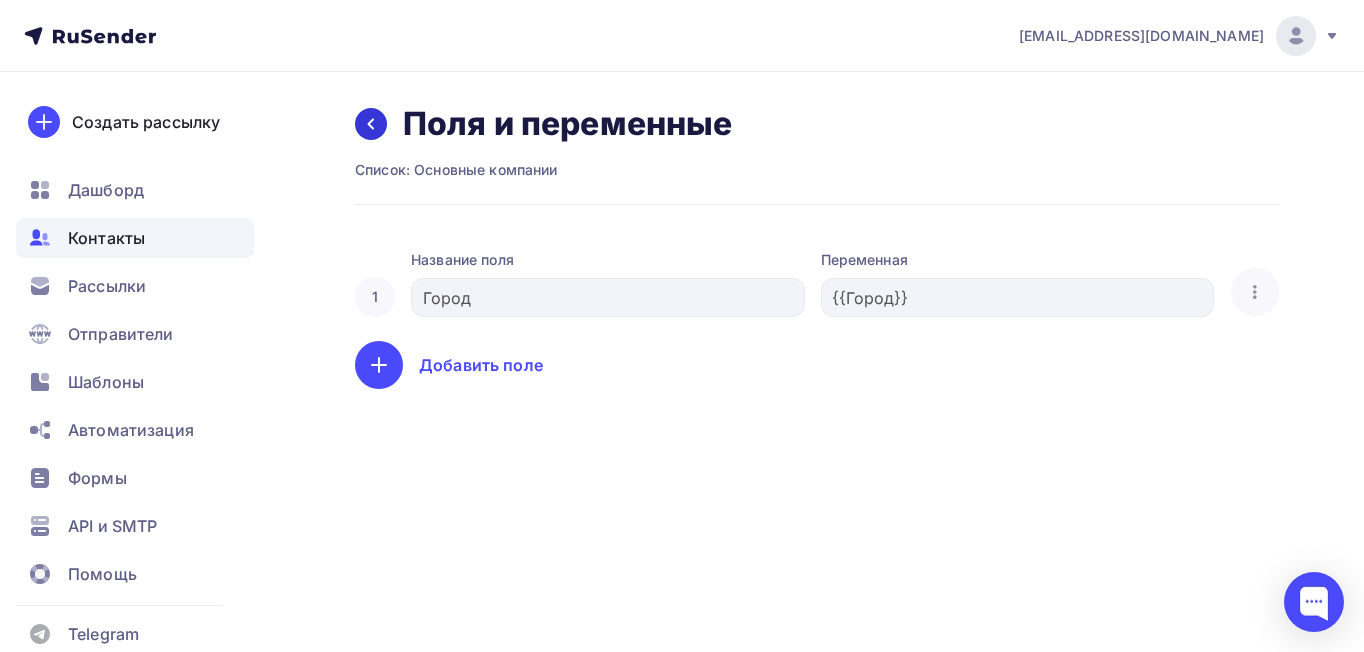 click 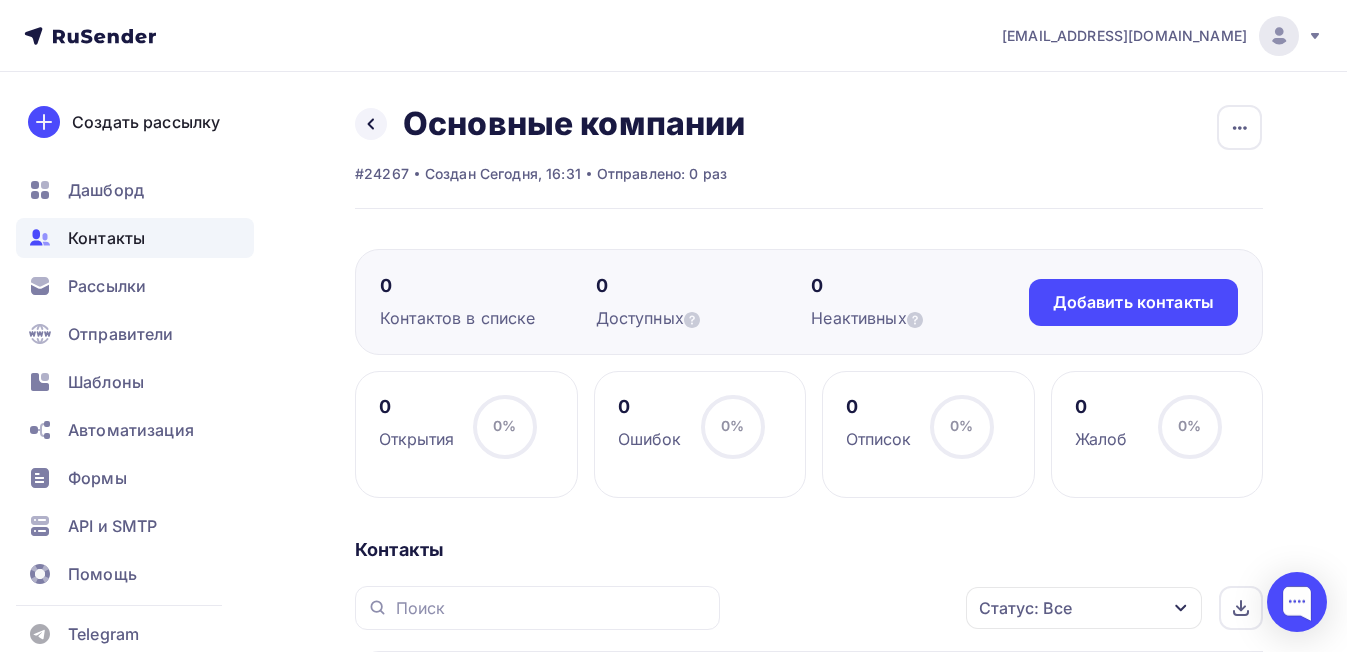 scroll, scrollTop: 400, scrollLeft: 0, axis: vertical 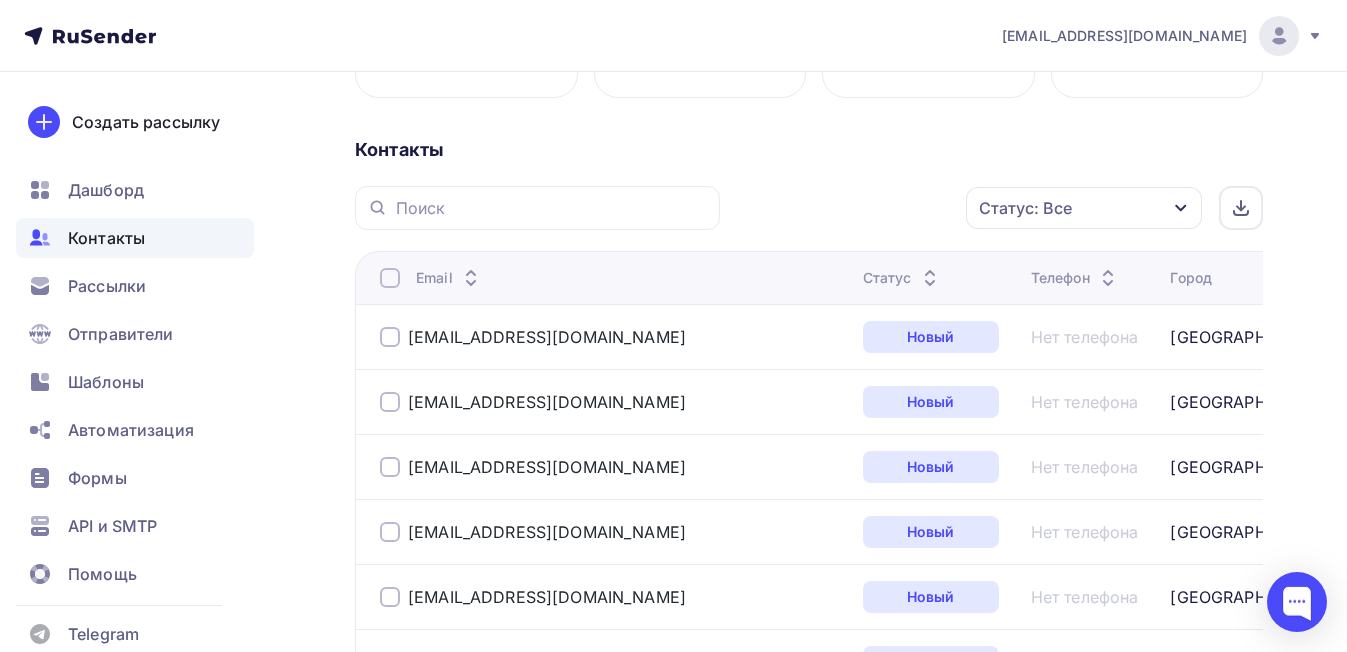 click on "Контакты" at bounding box center (106, 238) 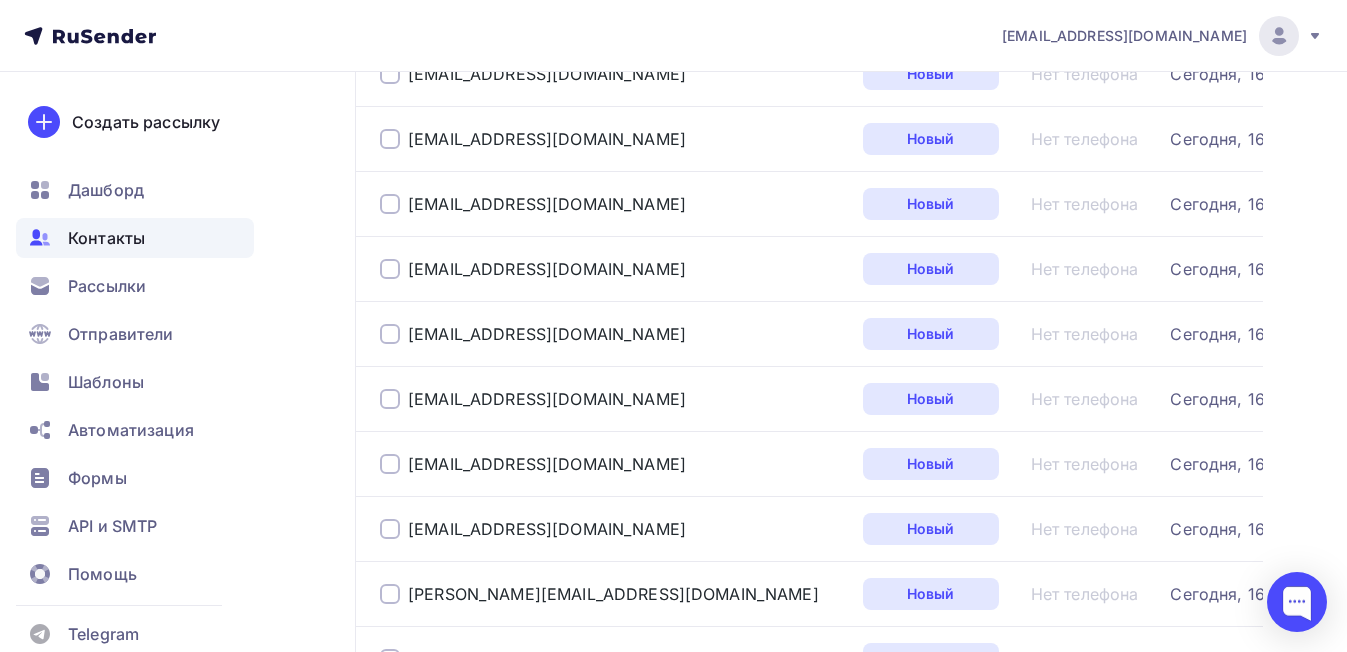 scroll, scrollTop: 0, scrollLeft: 0, axis: both 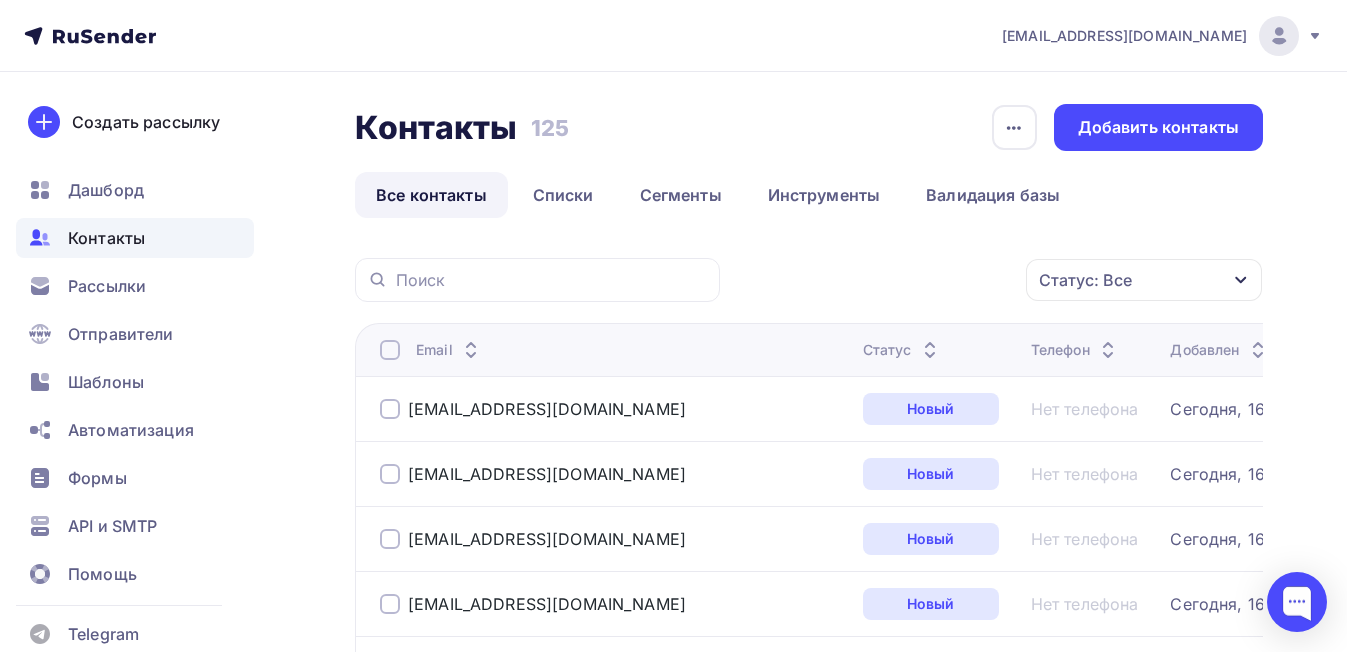 click on "Статус: Все" at bounding box center [1144, 280] 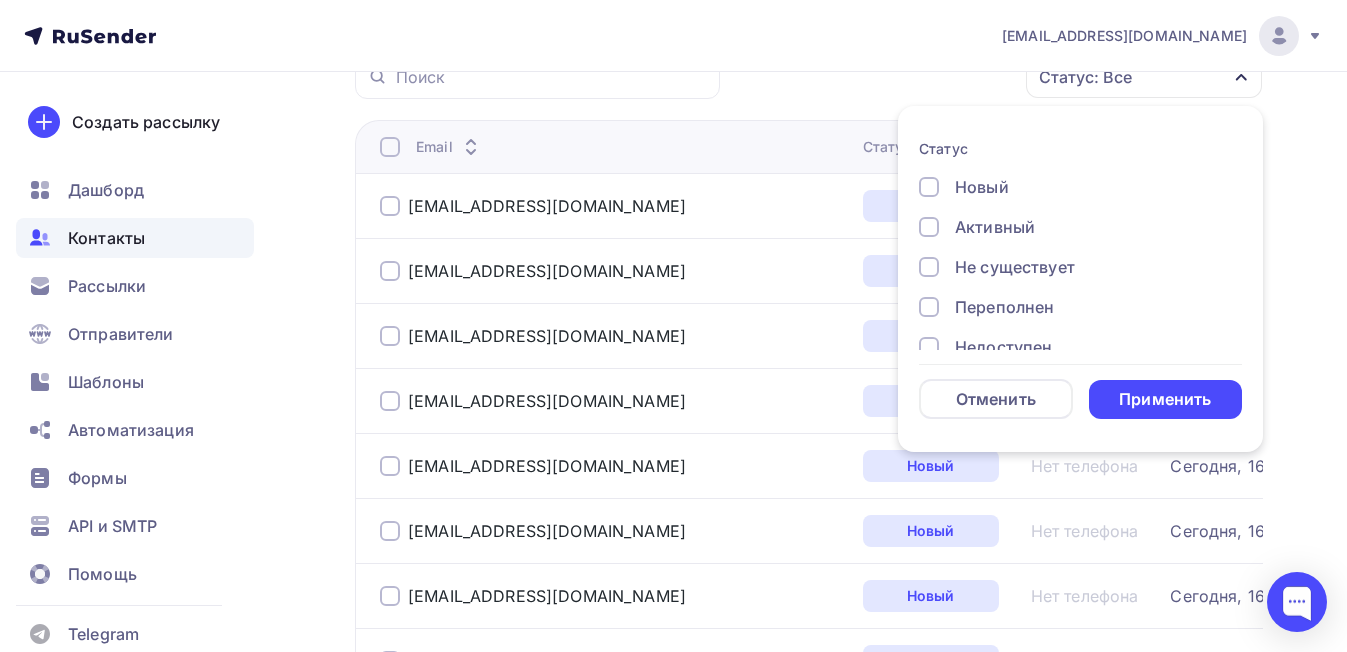 scroll, scrollTop: 303, scrollLeft: 0, axis: vertical 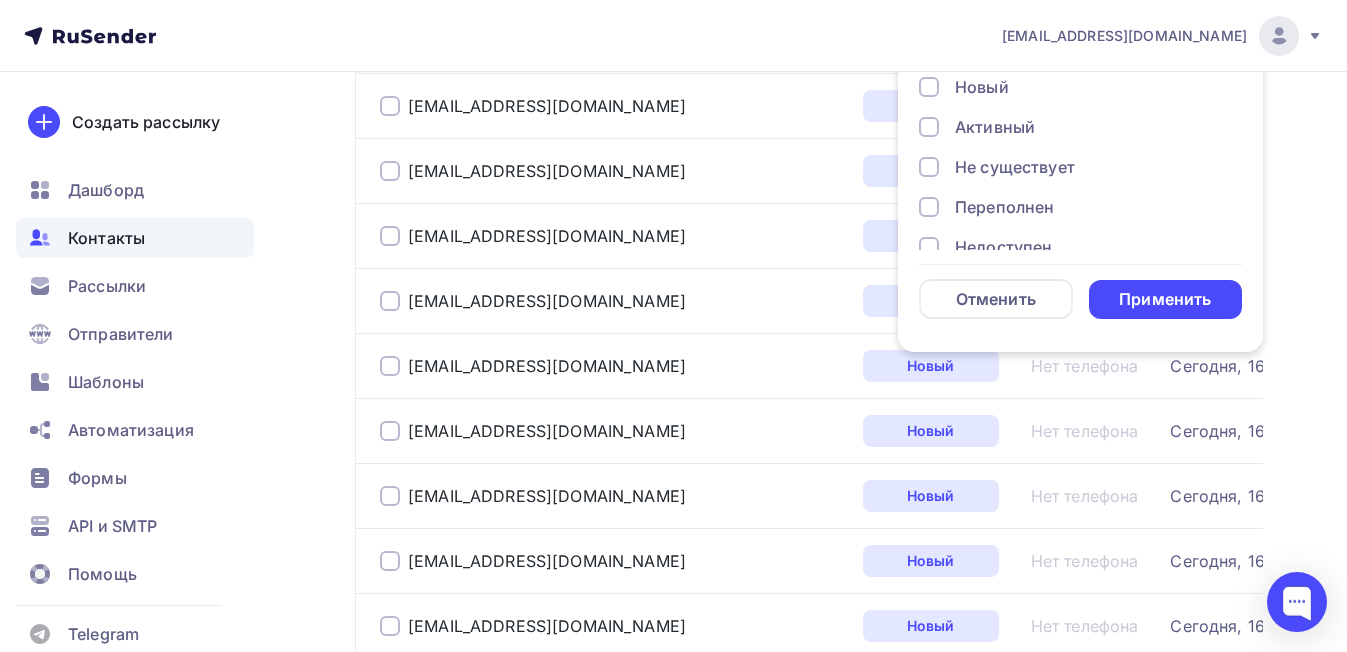 click on "Контакты   Контакты
125
125
История импорта
Добавить контакты
Все контакты
Списки
Сегменты
Инструменты
Валидация базы
Все контакты
Списки
Сегменты
Инструменты
Валидация базы
Статус: Все
Статус
Новый
Активный
Не существует
Переполнен
Недоступен
Отписан
[GEOGRAPHIC_DATA]" at bounding box center (673, 1648) 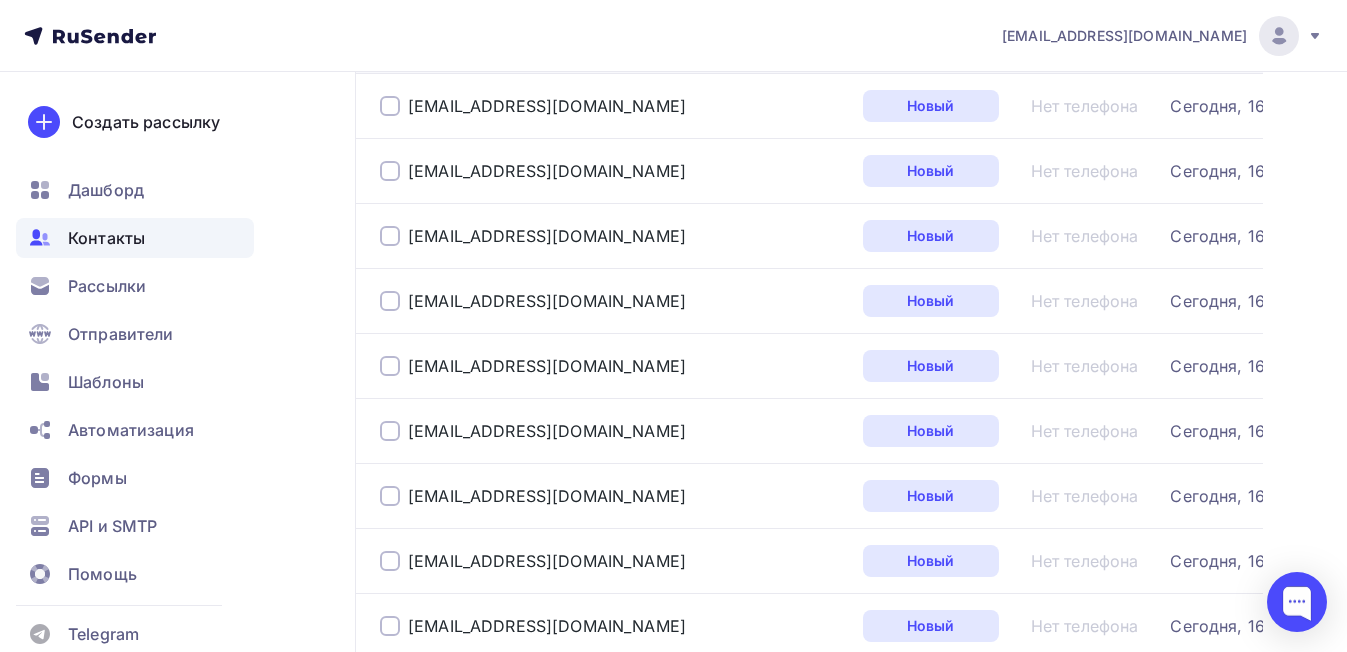scroll, scrollTop: 0, scrollLeft: 0, axis: both 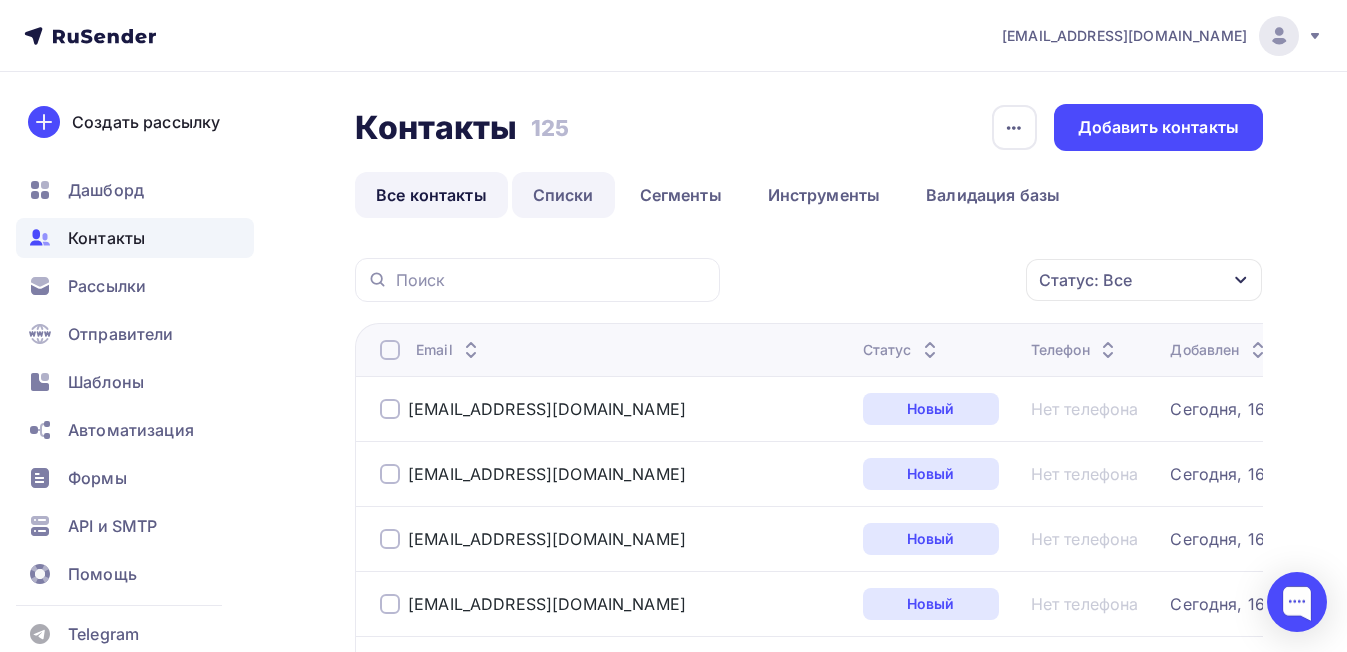 click on "Списки" at bounding box center [563, 195] 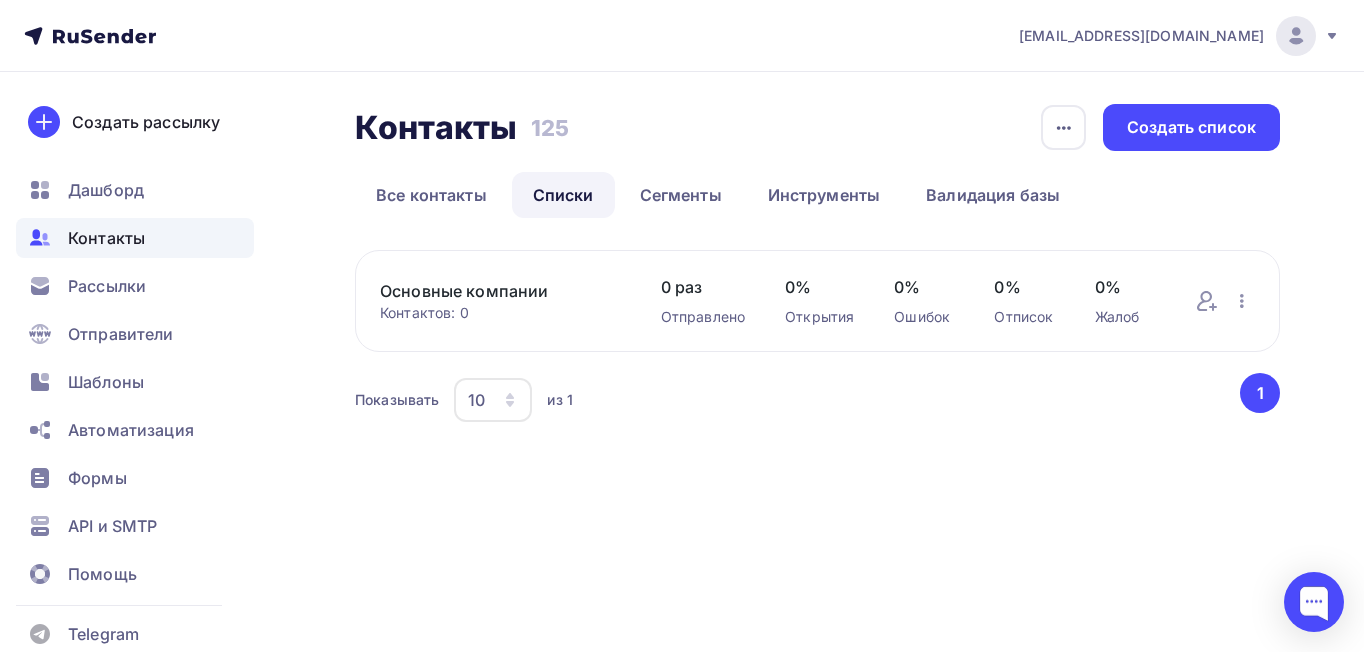 click on "1" at bounding box center (1260, 393) 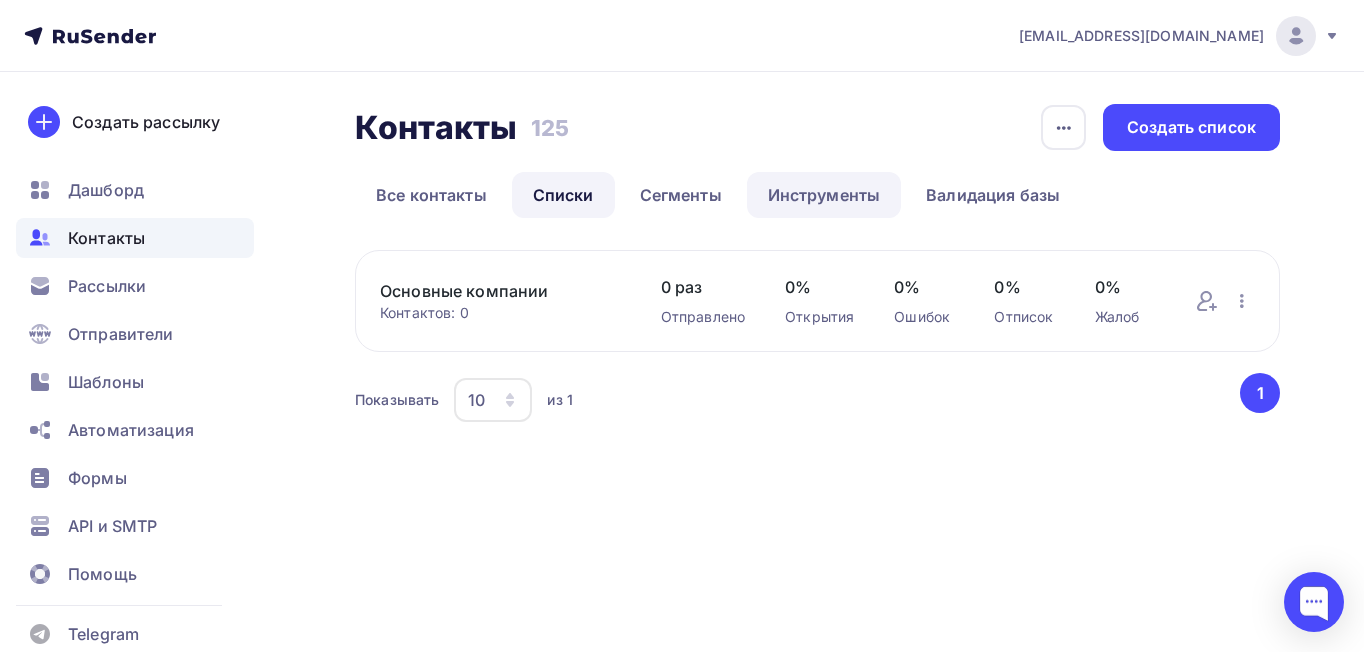 click on "Инструменты" at bounding box center [824, 195] 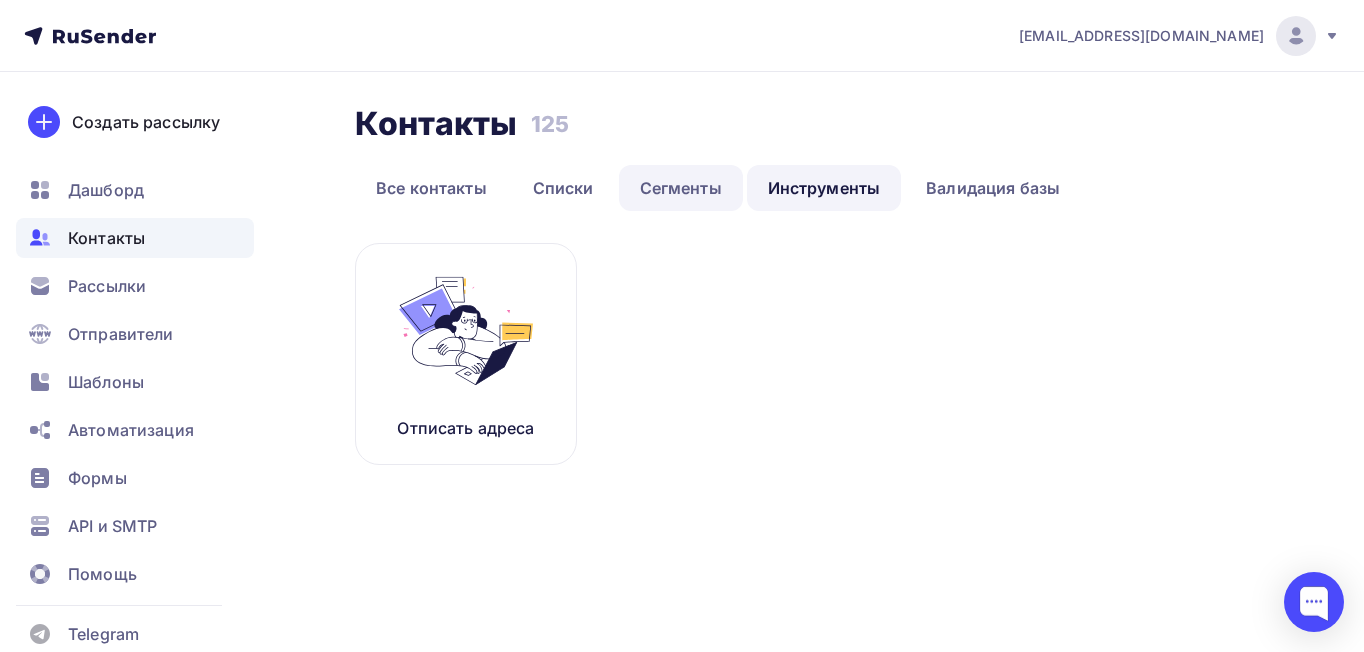 click on "Сегменты" at bounding box center (681, 188) 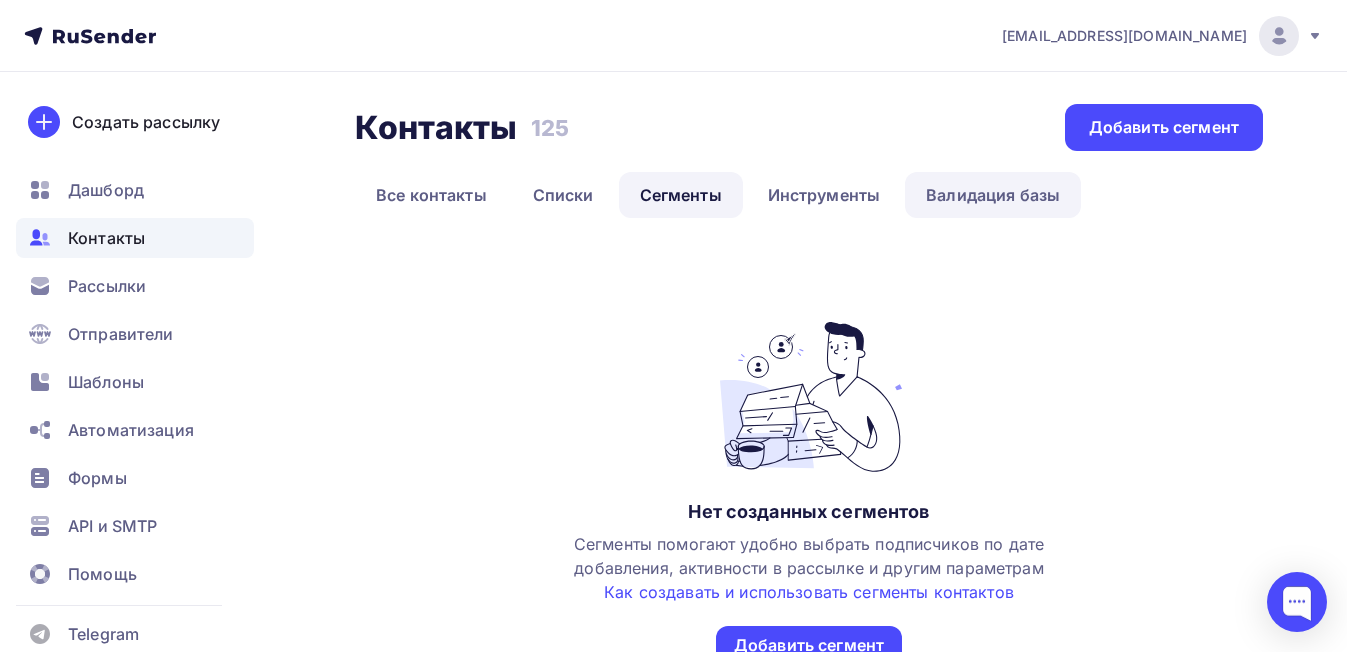 click on "Валидация базы" at bounding box center [993, 195] 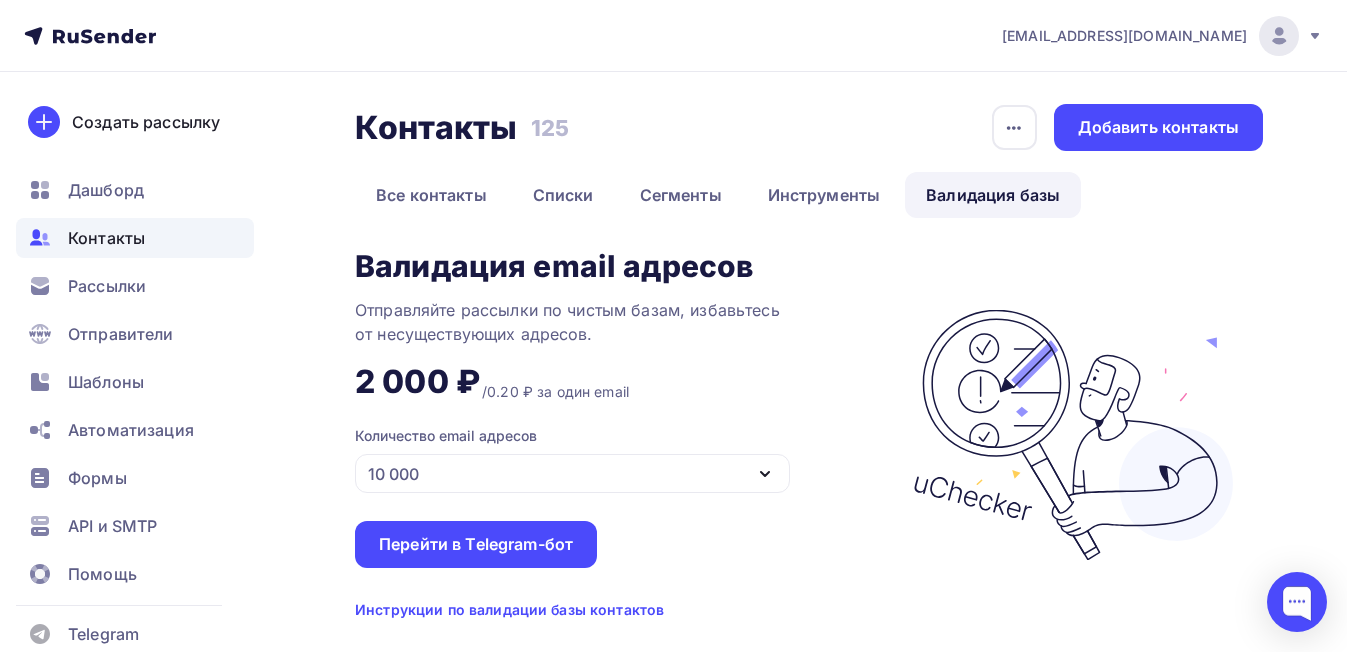 scroll, scrollTop: 48, scrollLeft: 0, axis: vertical 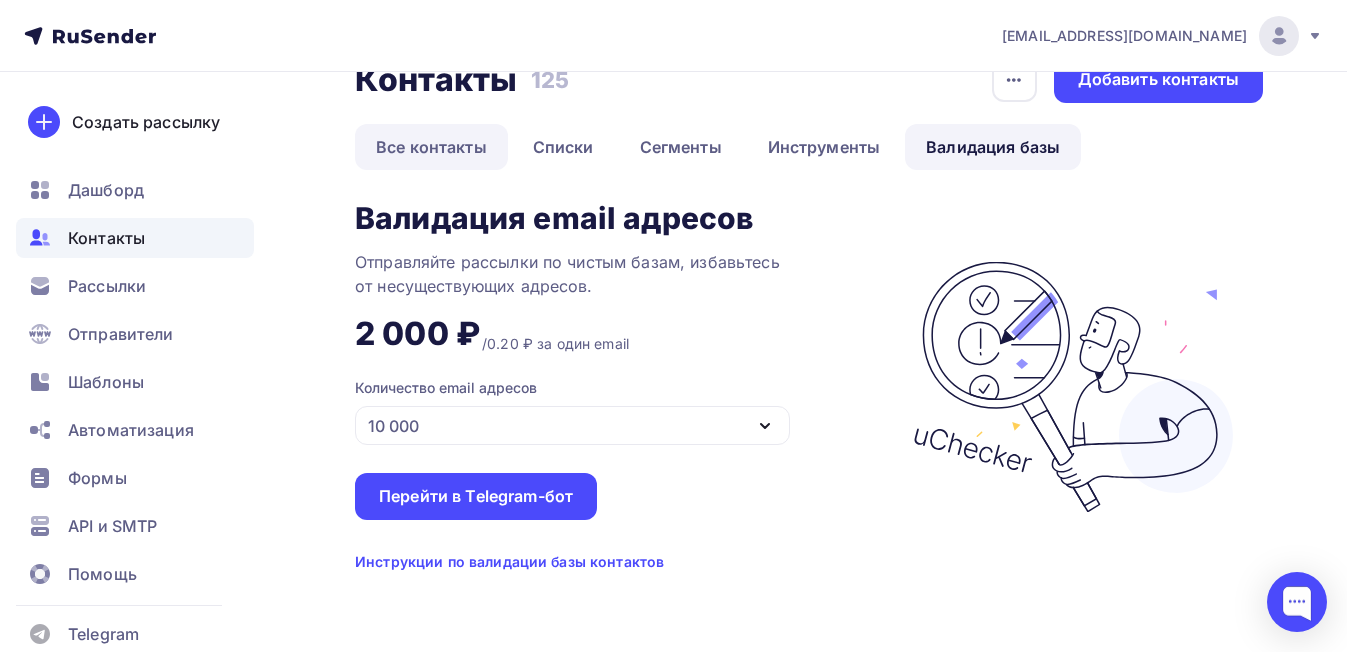 click on "Все контакты" at bounding box center [431, 147] 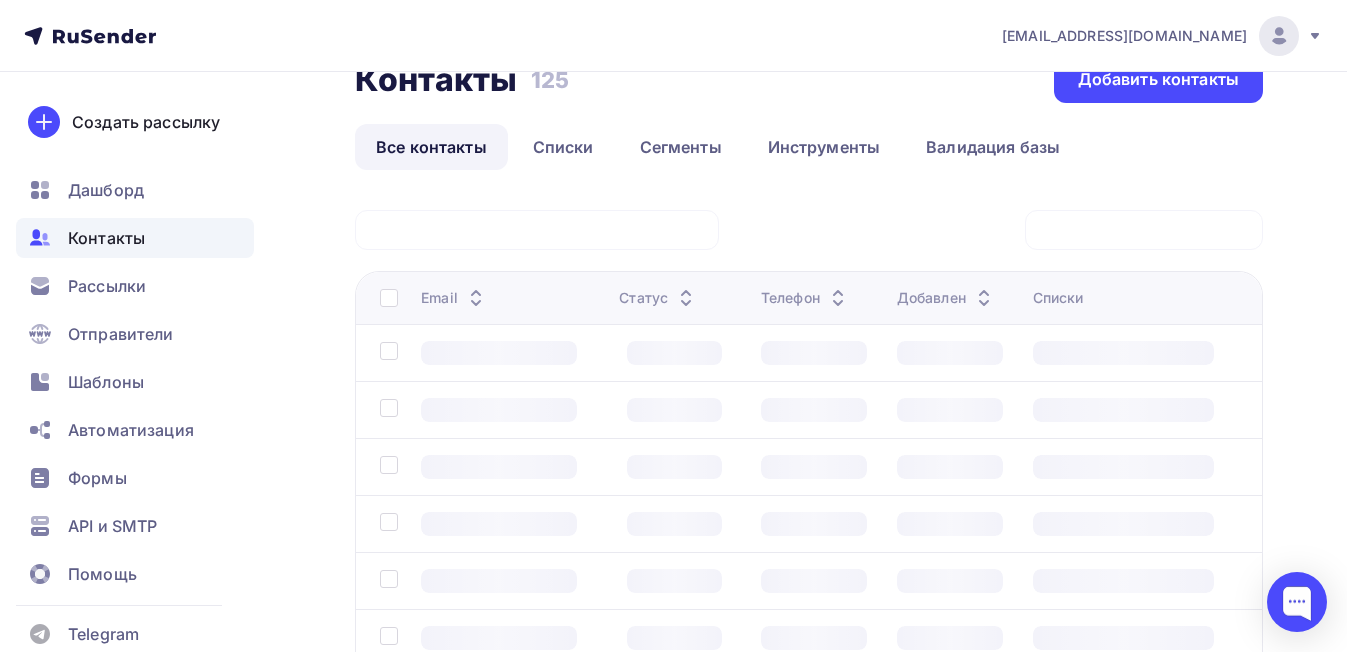 scroll, scrollTop: 0, scrollLeft: 0, axis: both 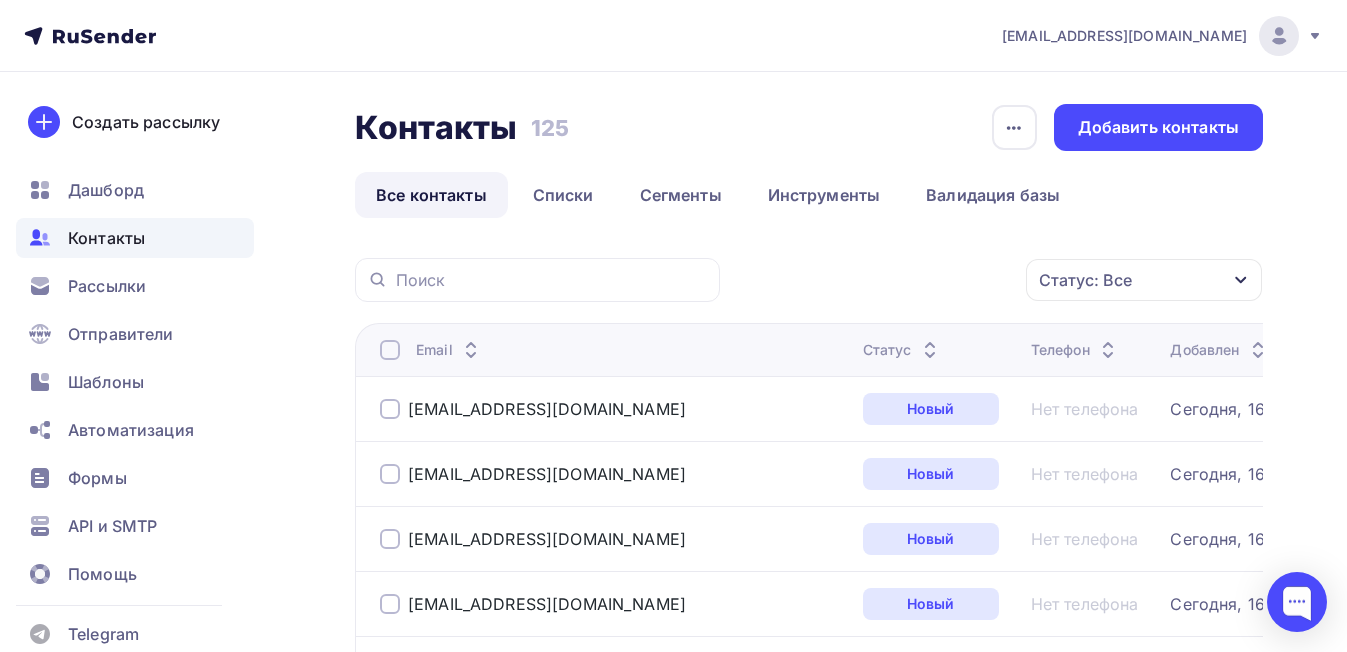 click on "Контакты" at bounding box center [135, 238] 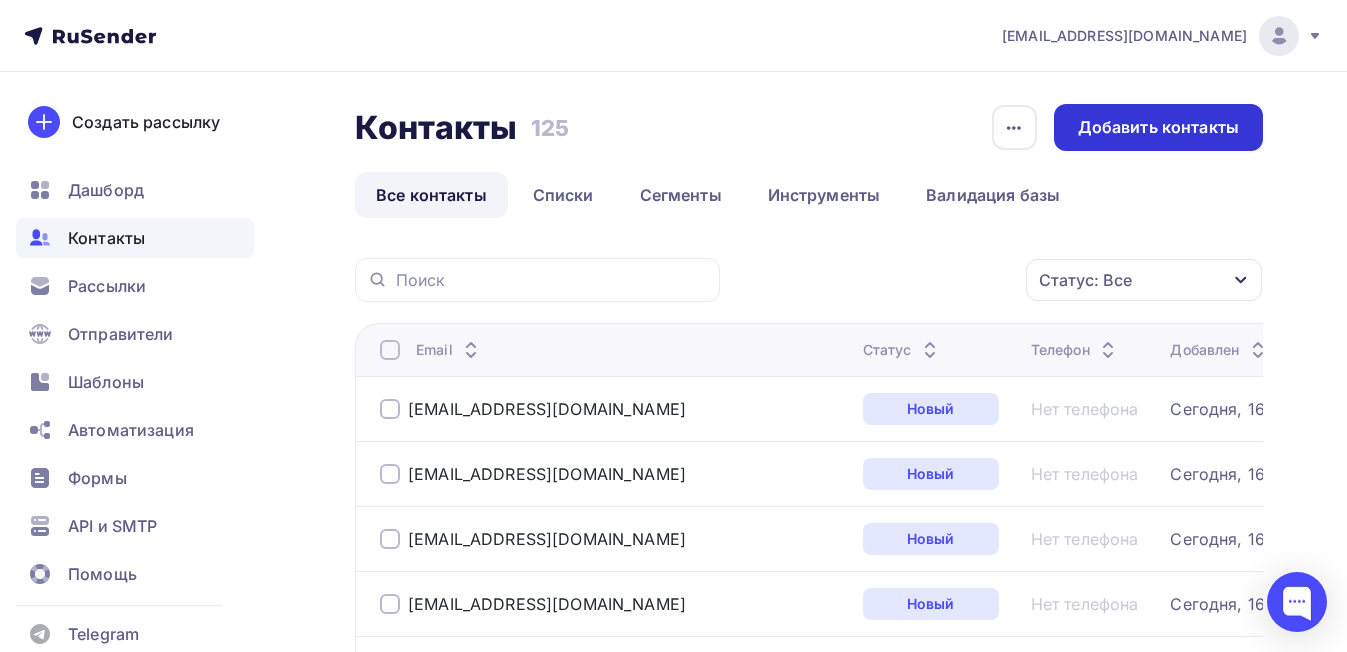 click on "Добавить контакты" at bounding box center [1158, 127] 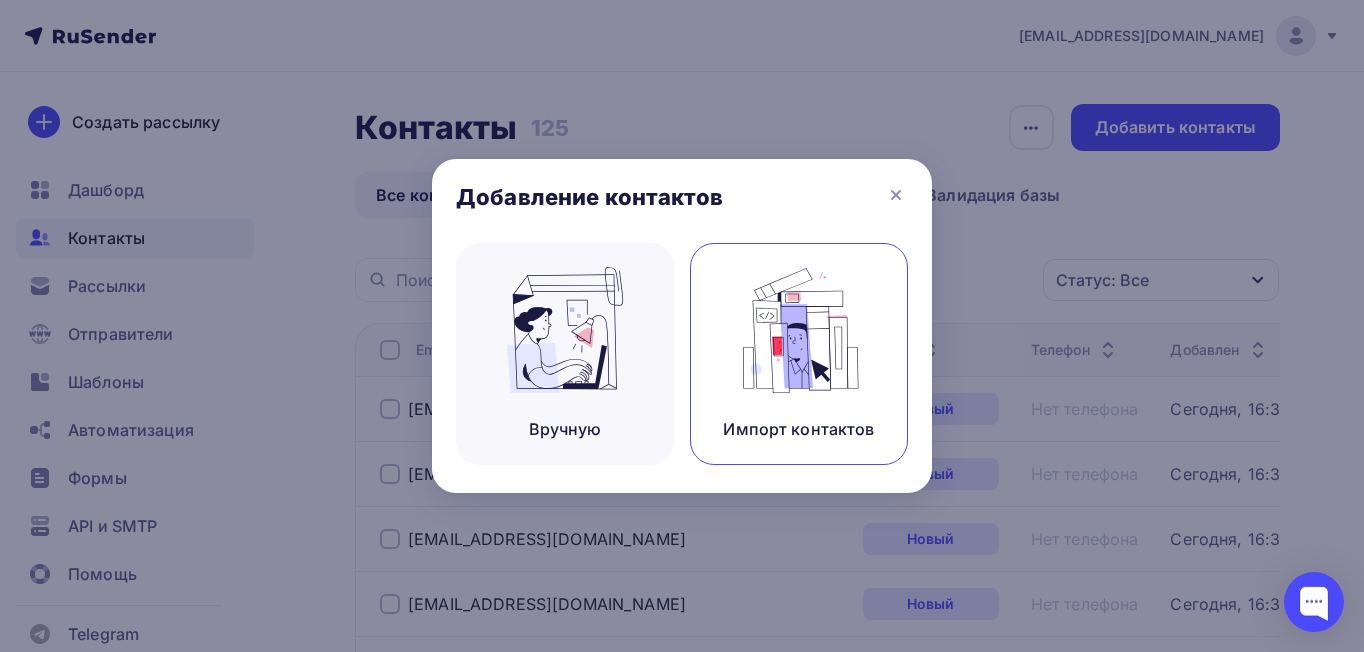 click at bounding box center [799, 330] 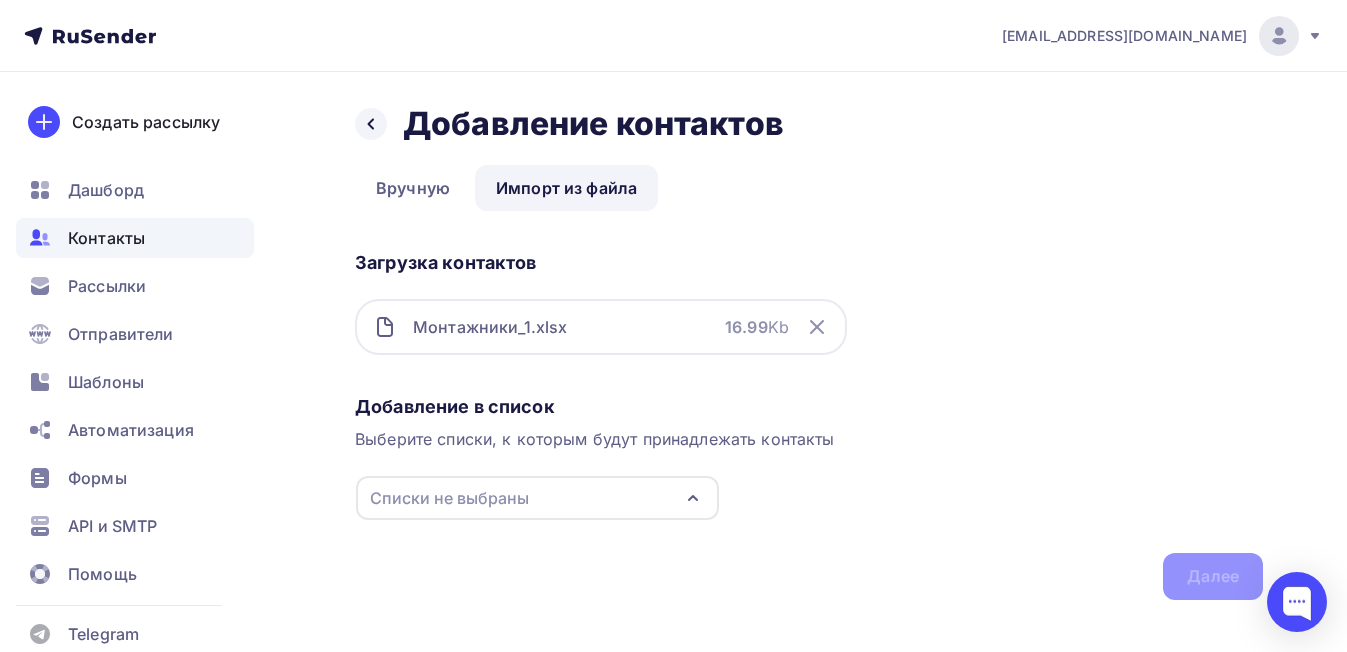 click on "Списки не выбраны" at bounding box center (449, 498) 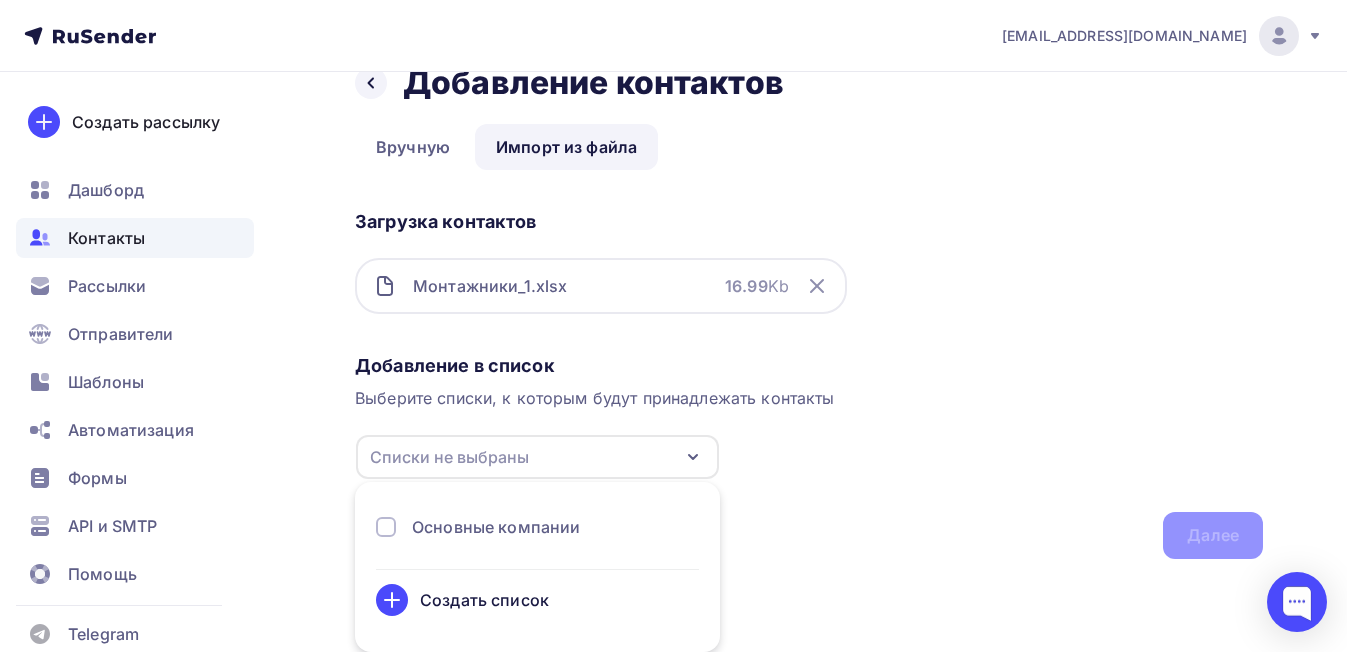 click on "Создать список" at bounding box center (484, 600) 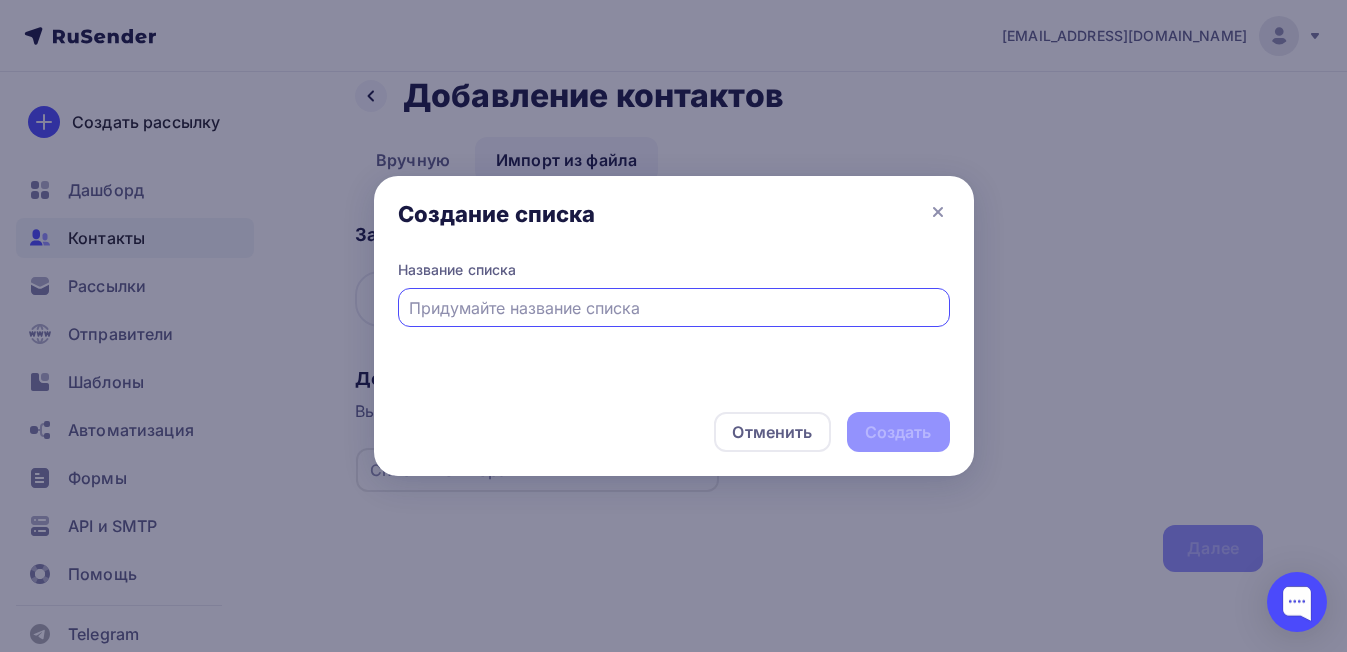 scroll, scrollTop: 28, scrollLeft: 0, axis: vertical 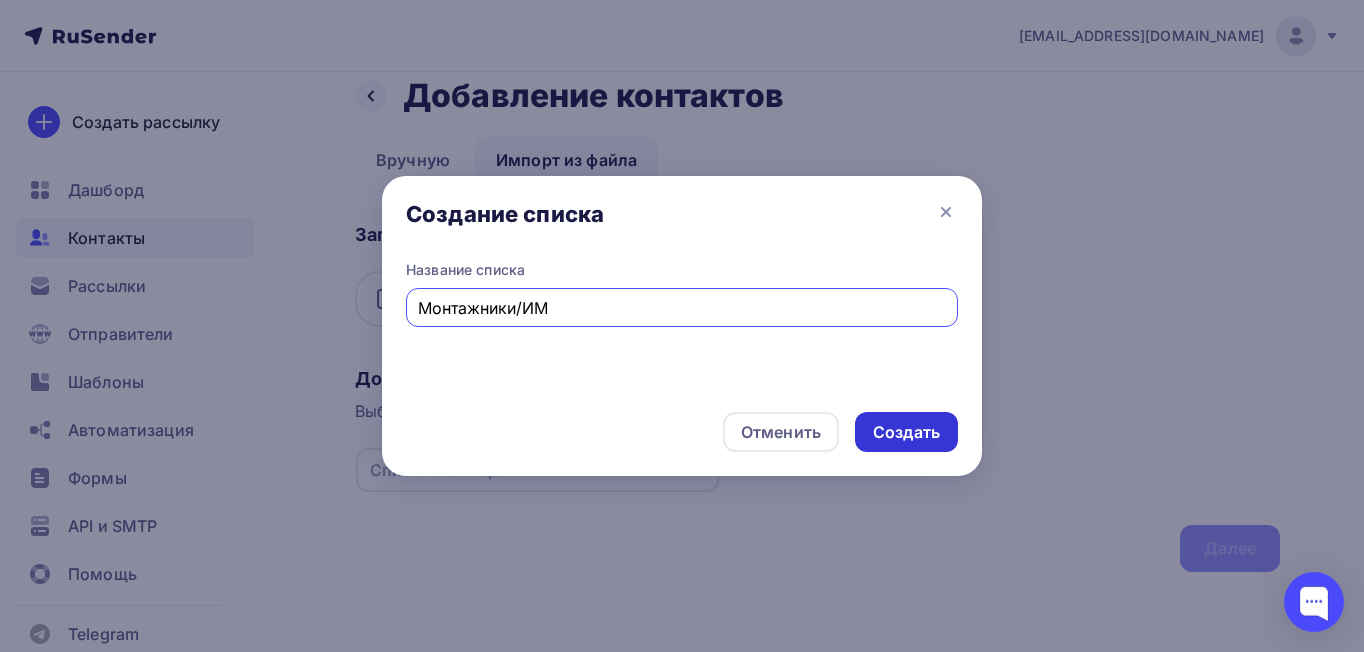 type on "Монтажники/ИМ" 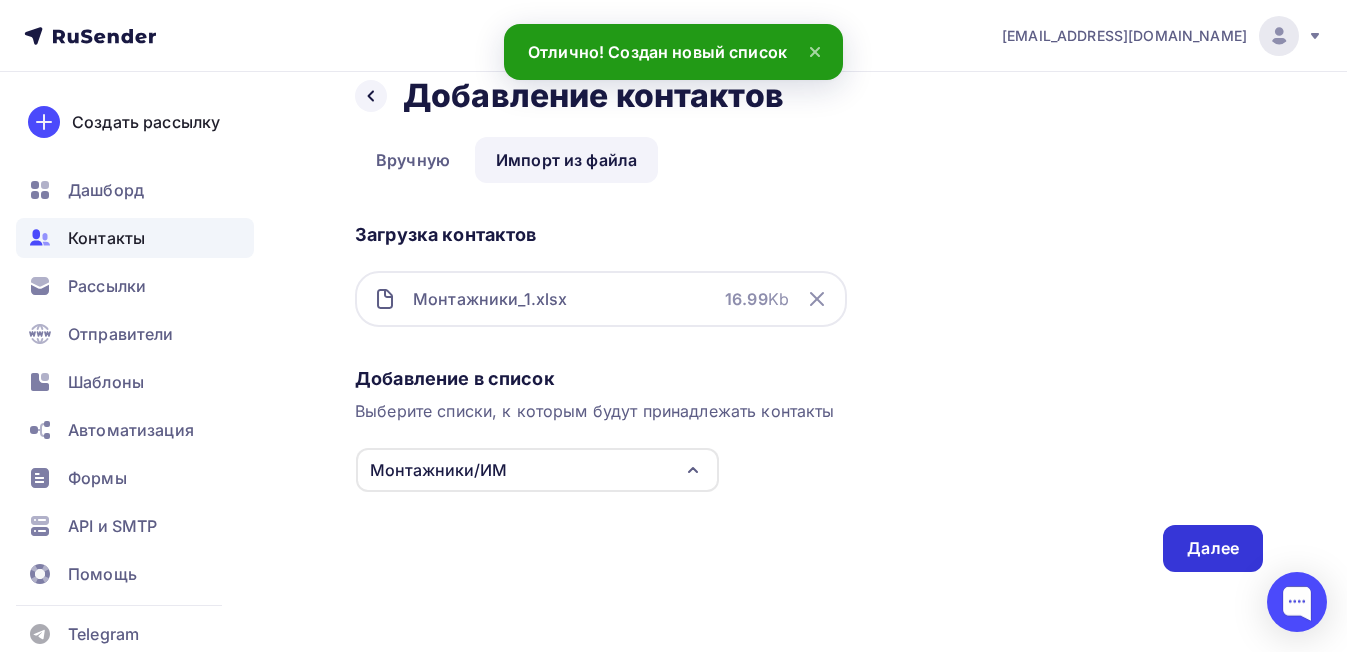 click on "Далее" at bounding box center [1213, 548] 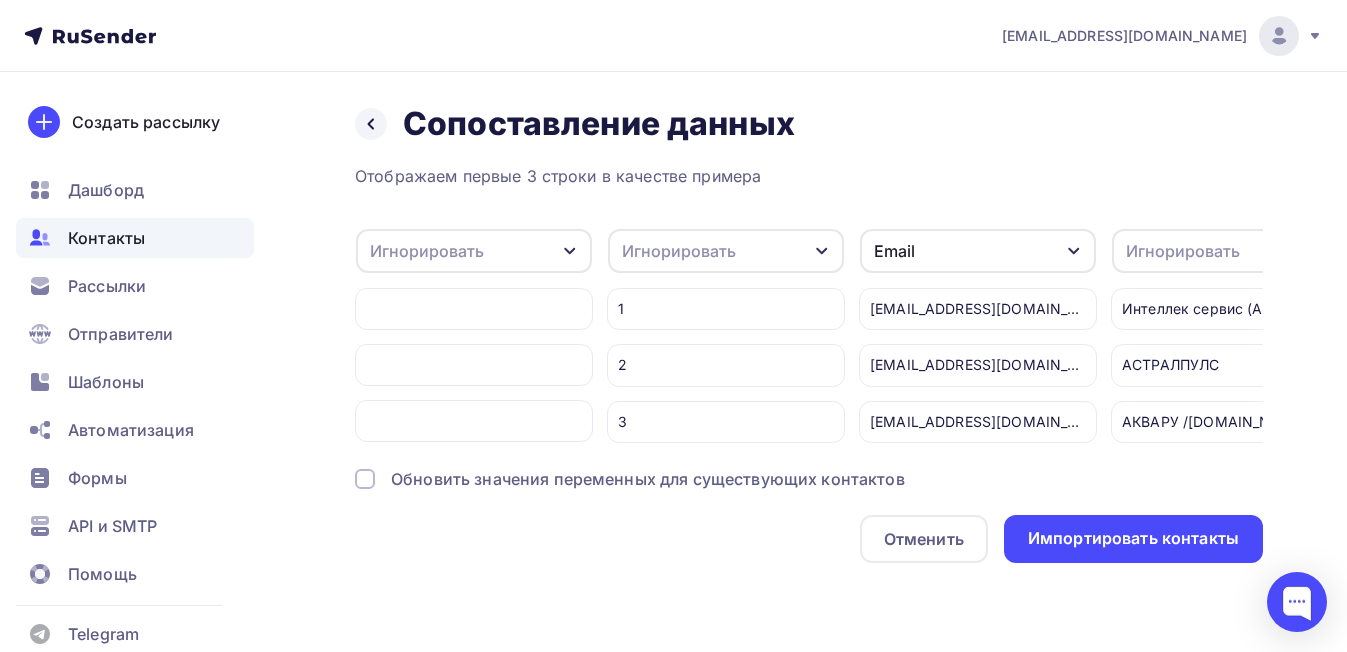 click on "Игнорировать" at bounding box center (1183, 251) 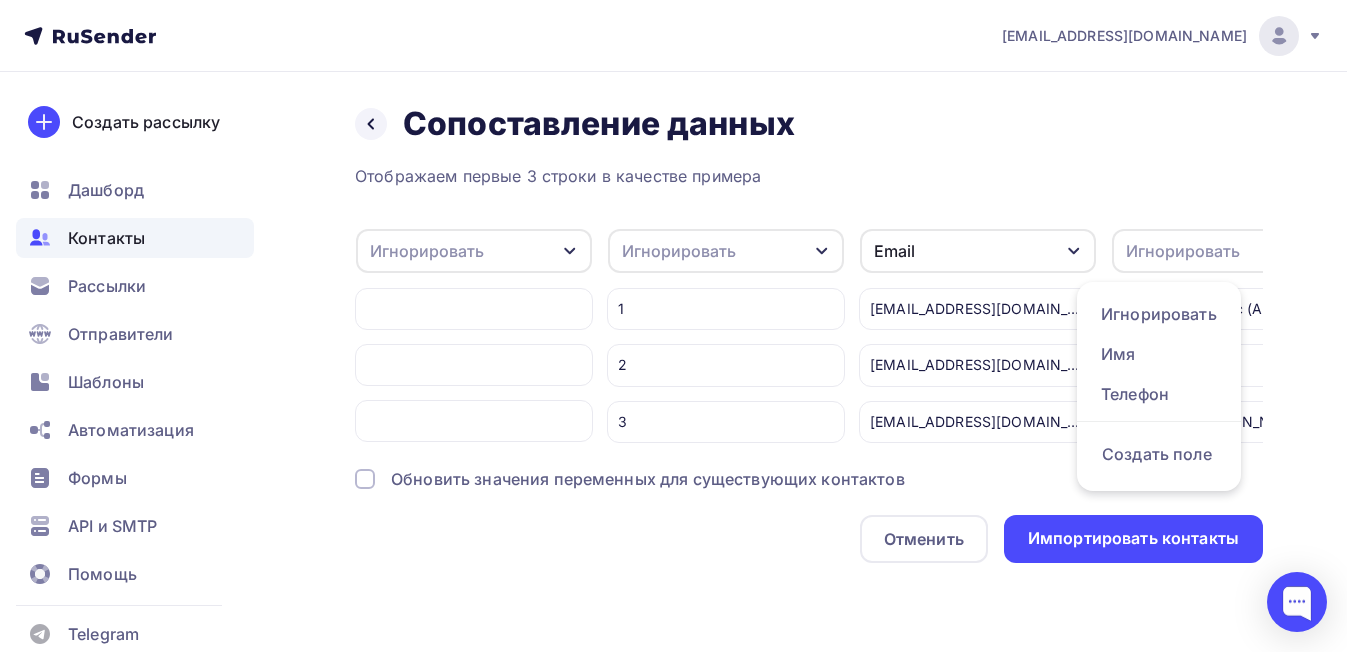 click on "Игнорировать" at bounding box center (1183, 251) 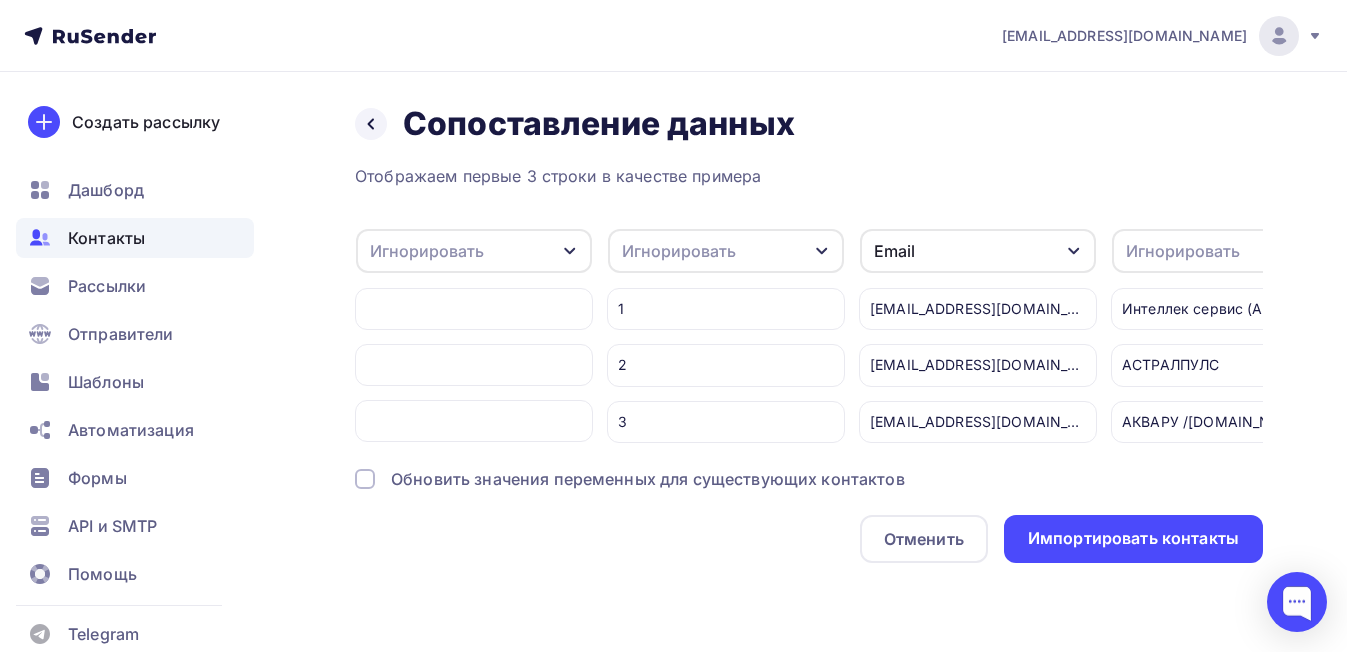 click on "Игнорировать" at bounding box center (1183, 251) 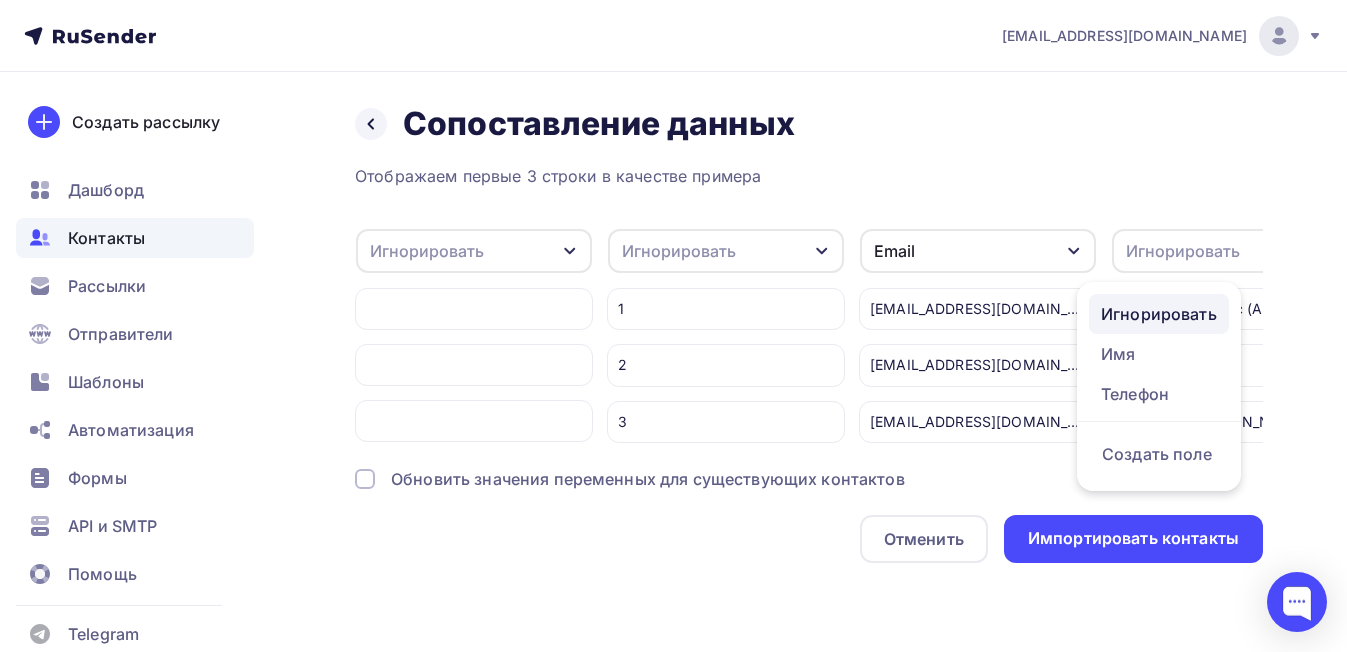 scroll, scrollTop: 8, scrollLeft: 0, axis: vertical 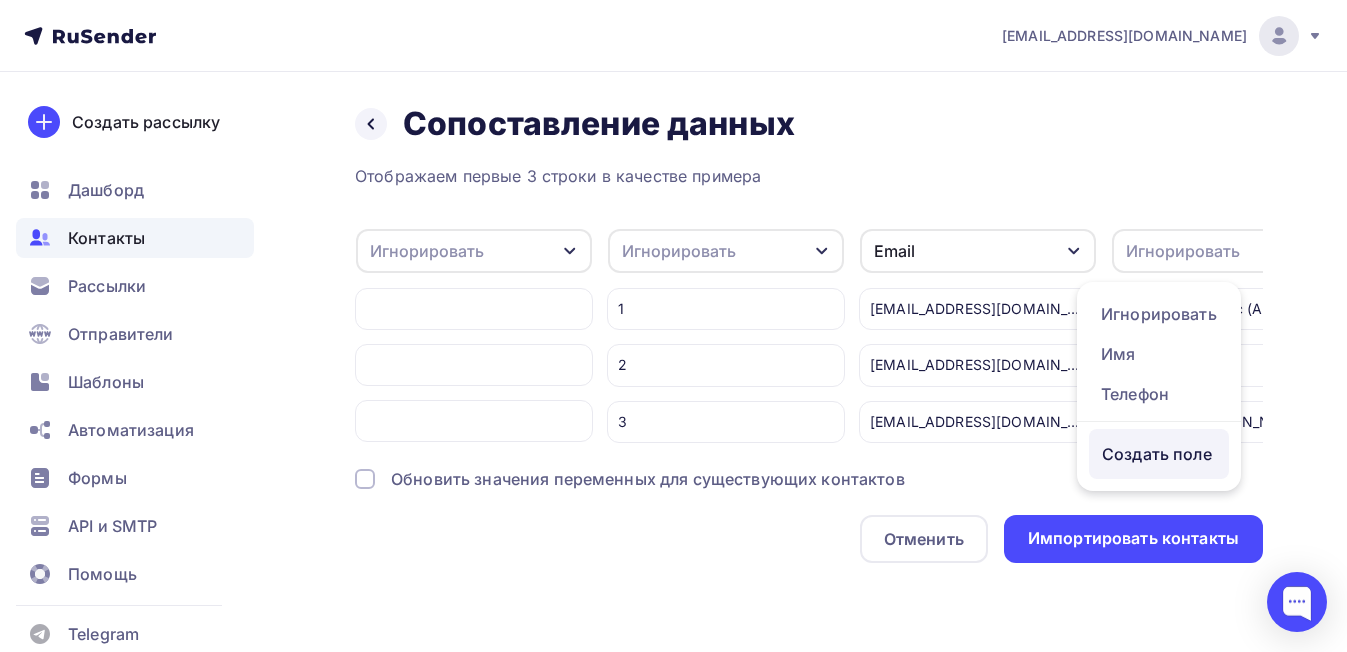 click on "Создать поле" at bounding box center [1159, 454] 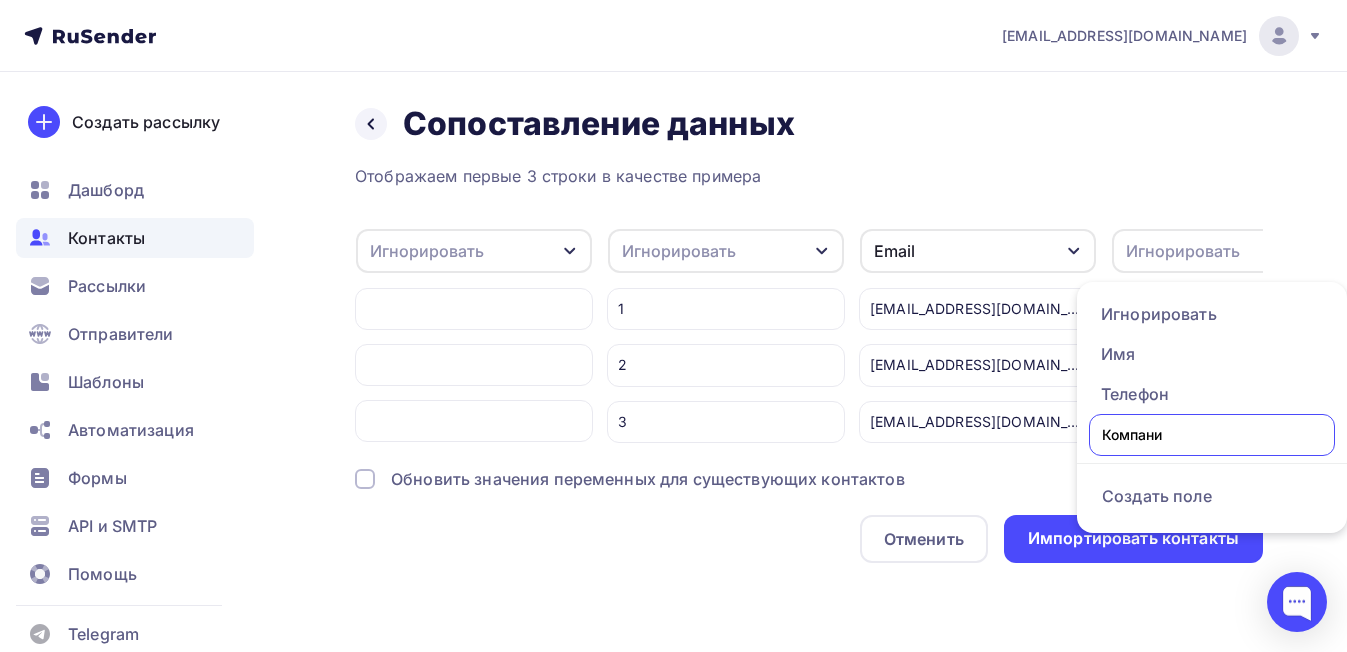 type on "Компания" 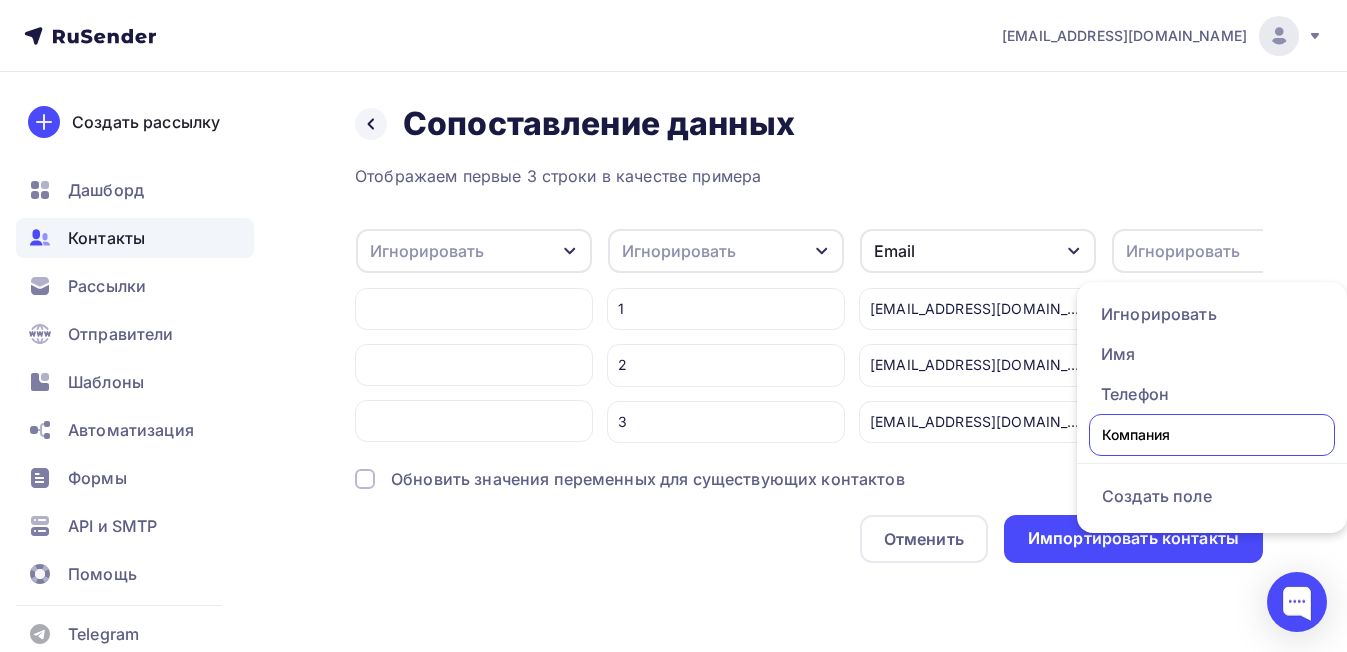 drag, startPoint x: 1174, startPoint y: 423, endPoint x: 1053, endPoint y: 426, distance: 121.037186 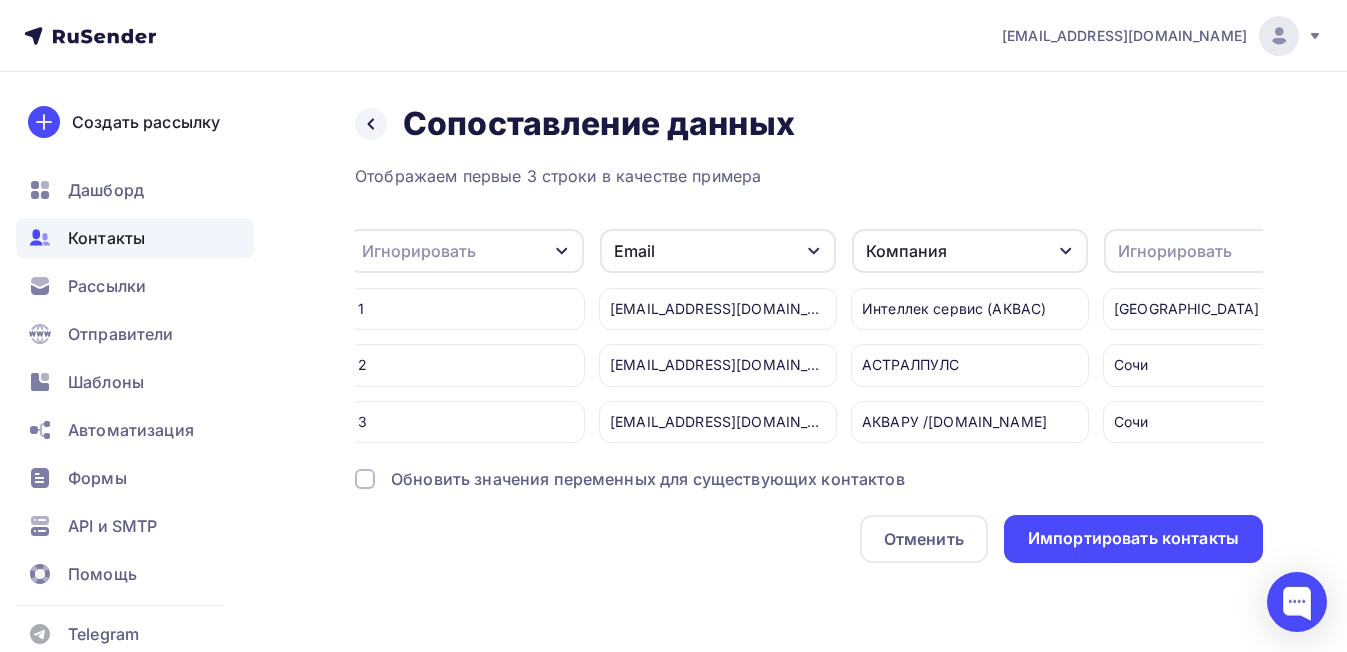 scroll, scrollTop: 0, scrollLeft: 338, axis: horizontal 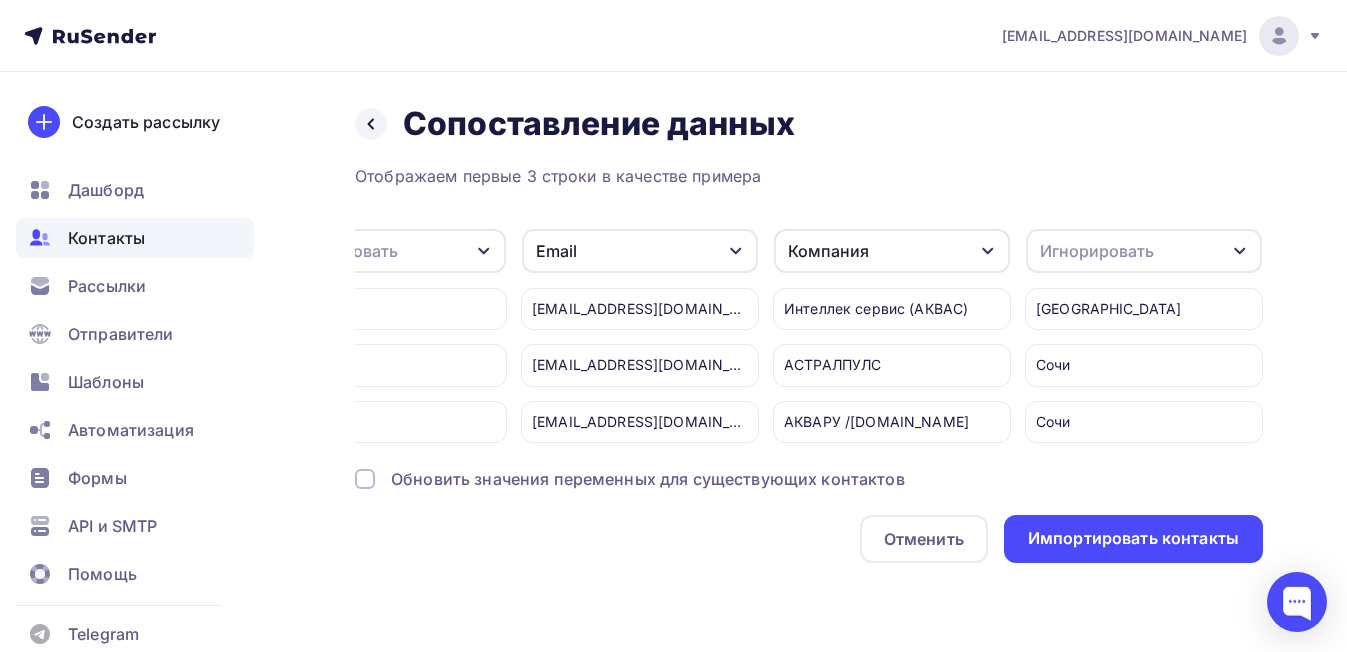 click on "Игнорировать" at bounding box center [1097, 251] 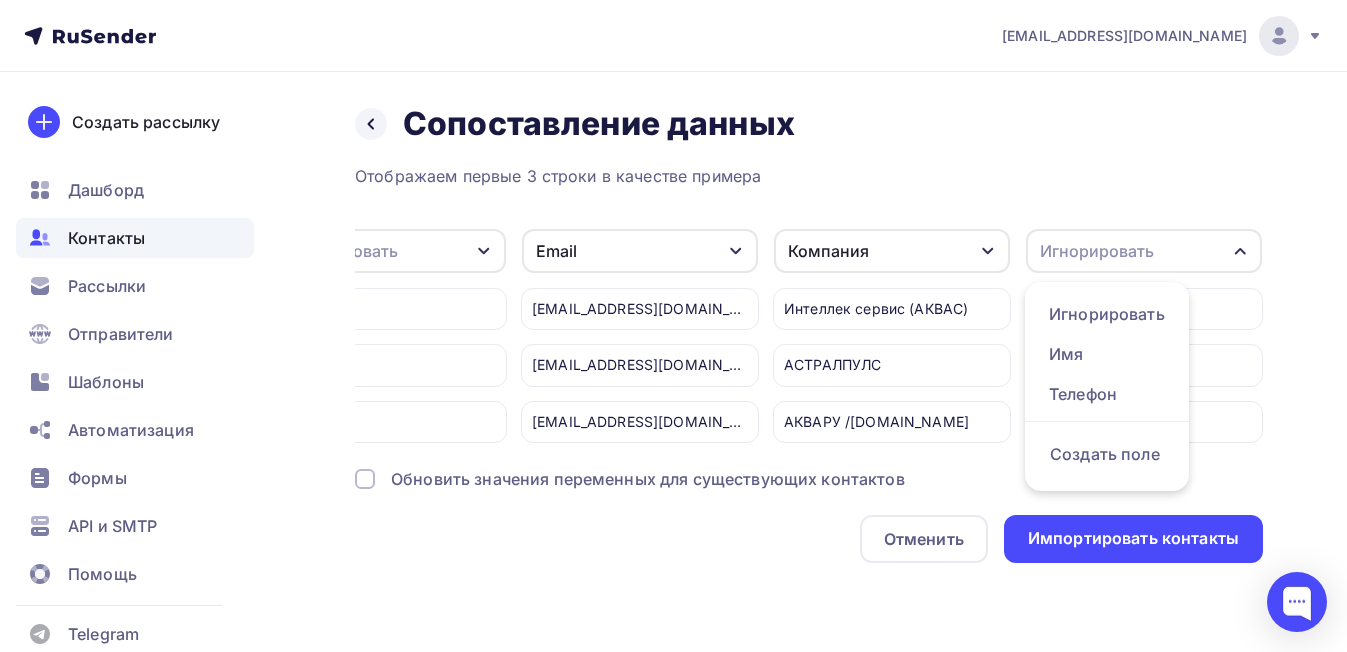 click on "Создать поле" at bounding box center [1107, 454] 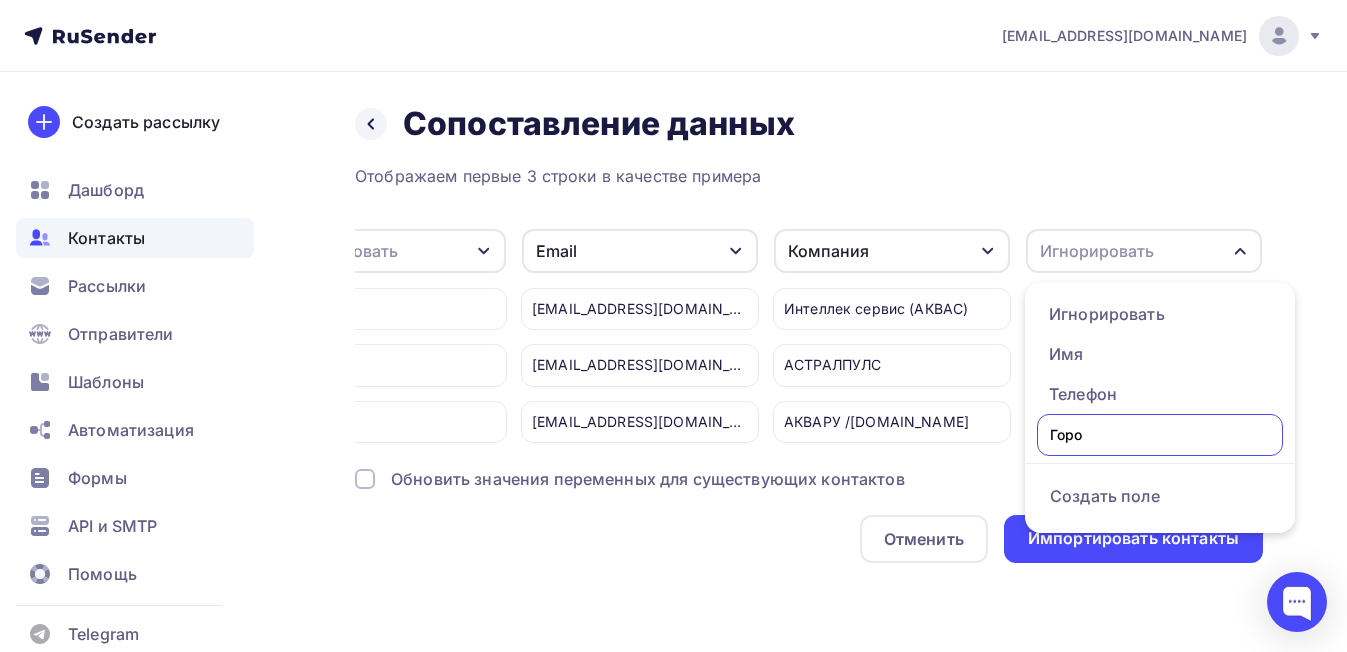 type on "Город" 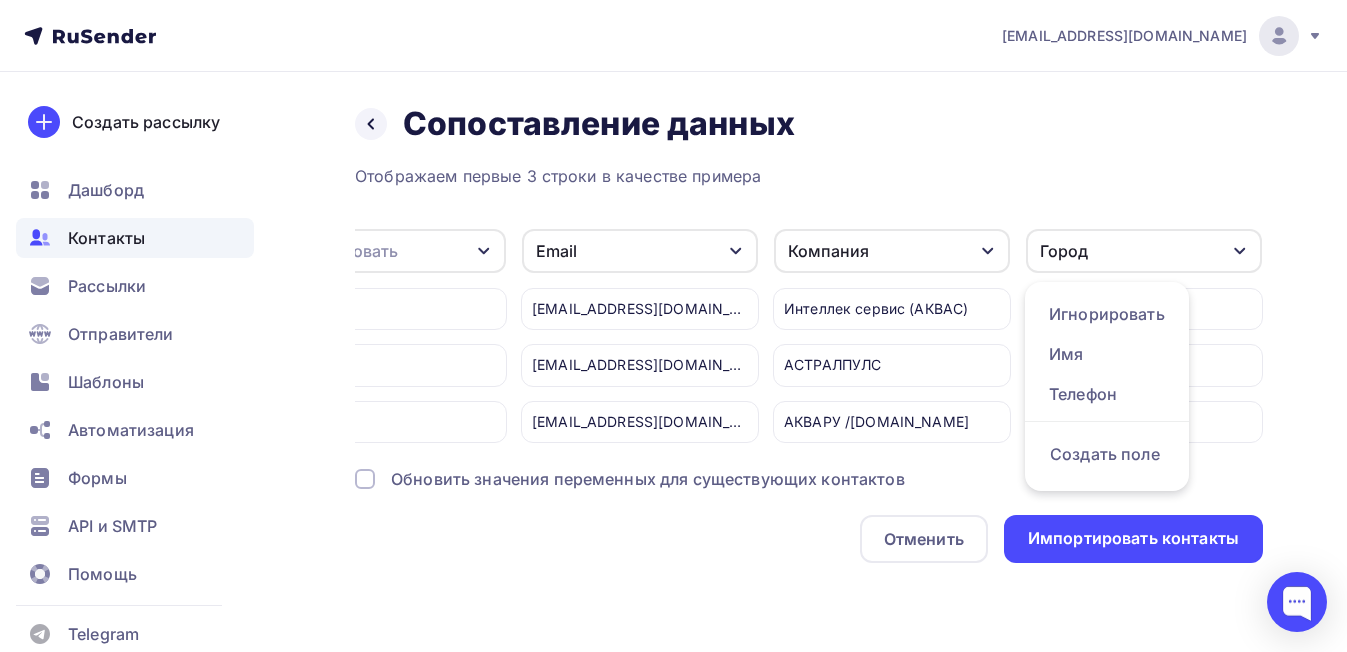 click on "Отображаем первые 3 строки в качестве примера" at bounding box center [809, 176] 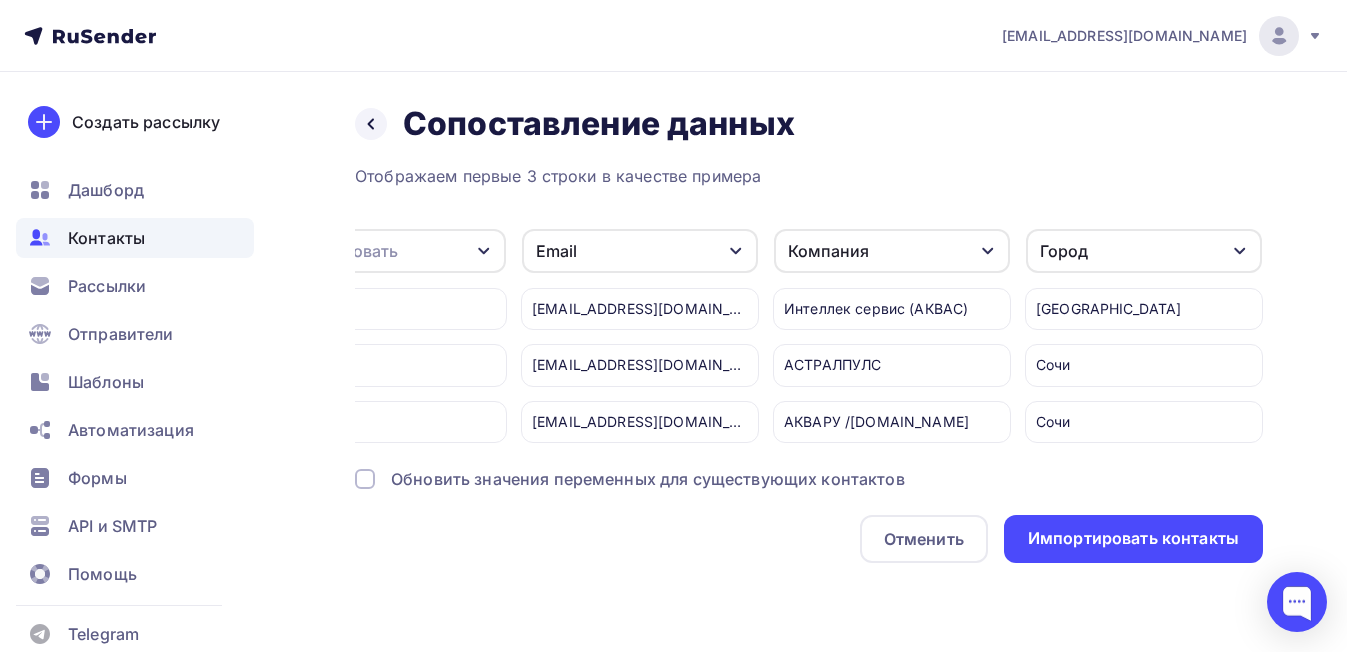 click on "Обновить значения переменных для существующих контактов" at bounding box center (648, 479) 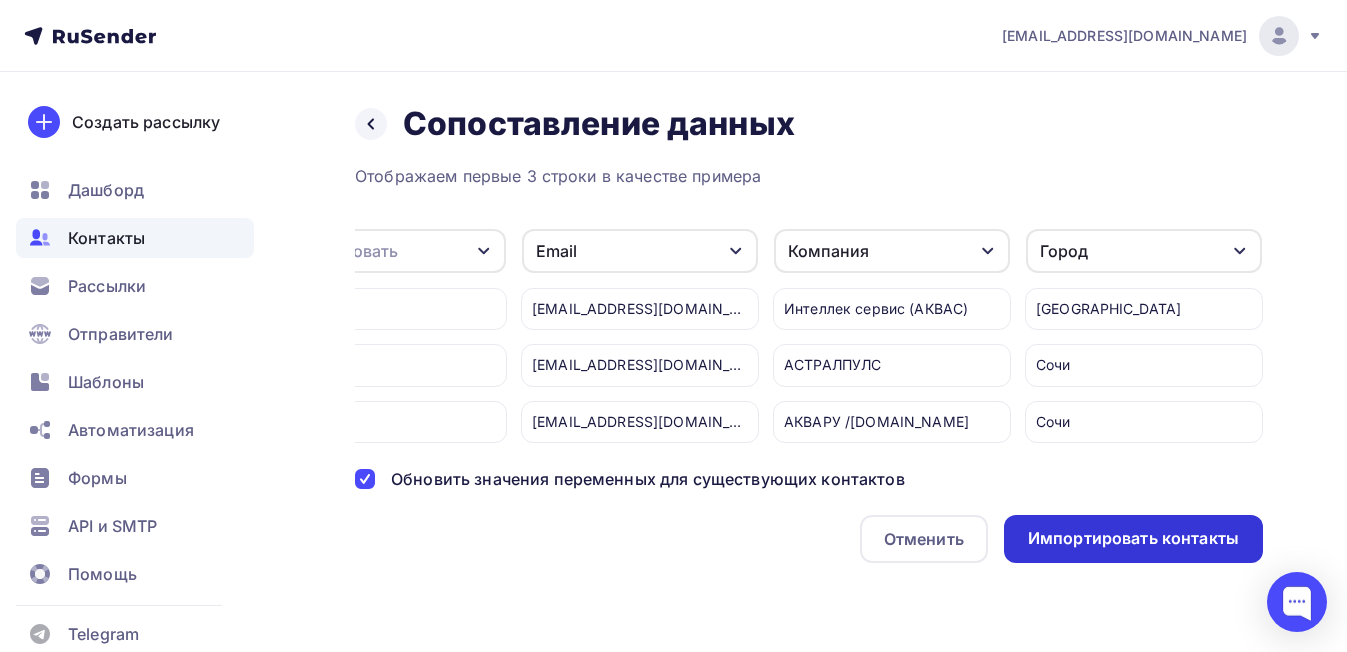 click on "Импортировать контакты" at bounding box center [1133, 538] 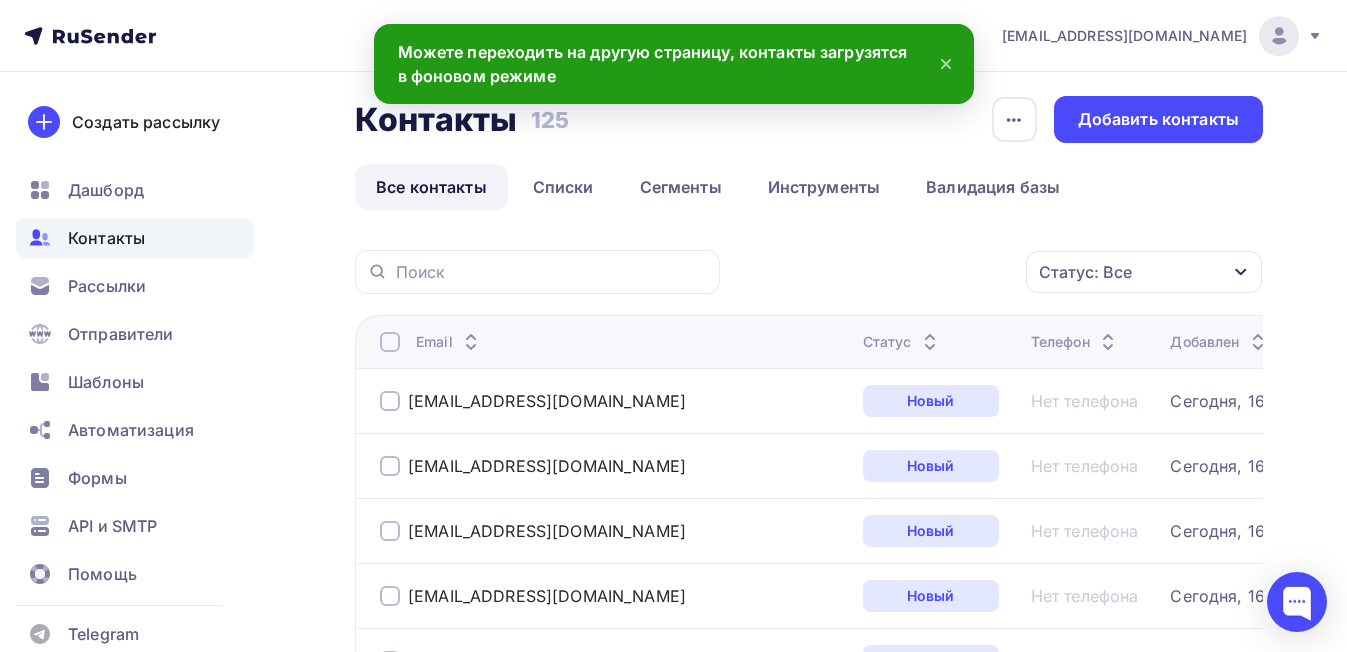 scroll, scrollTop: 0, scrollLeft: 0, axis: both 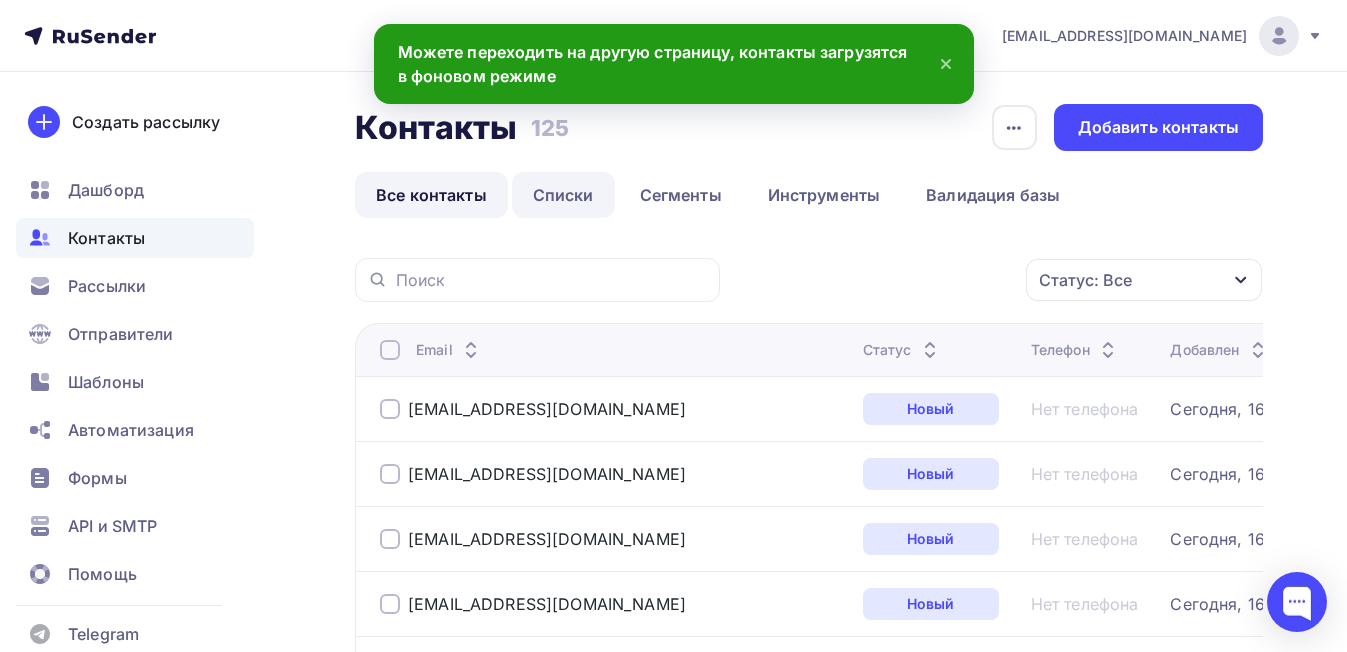 click on "Списки" at bounding box center (563, 195) 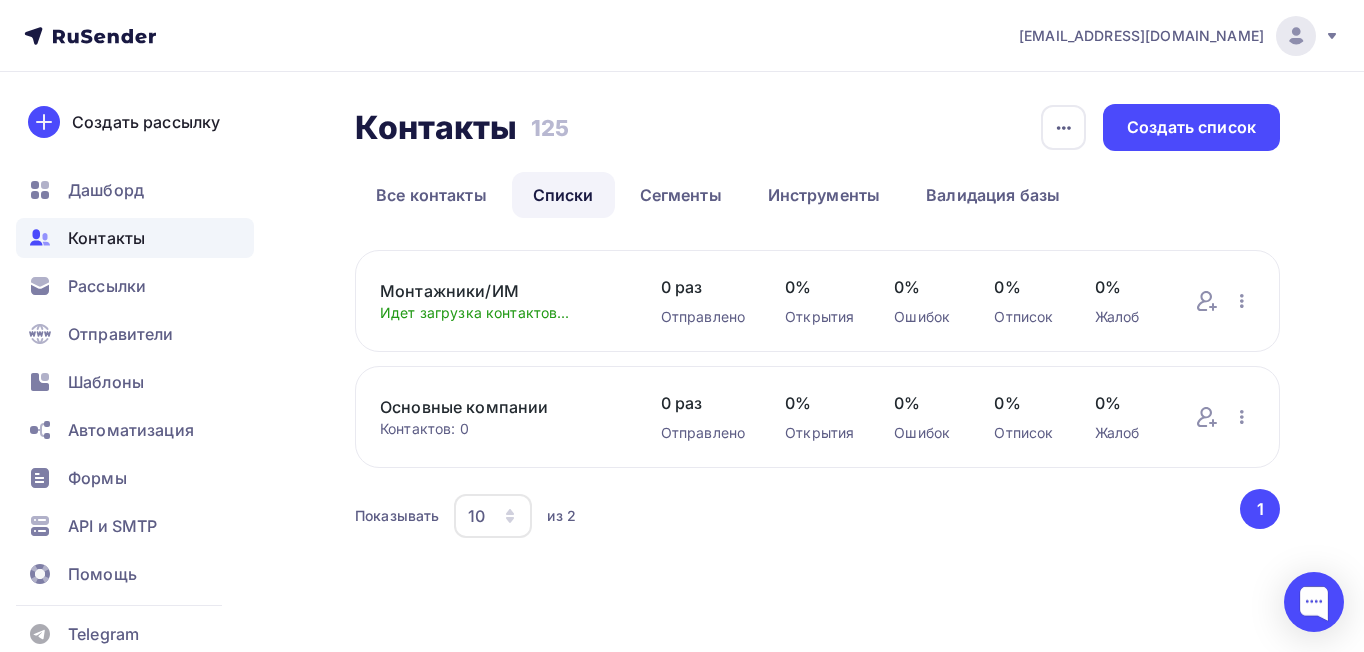 click on "Монтажники/ИМ" at bounding box center [500, 291] 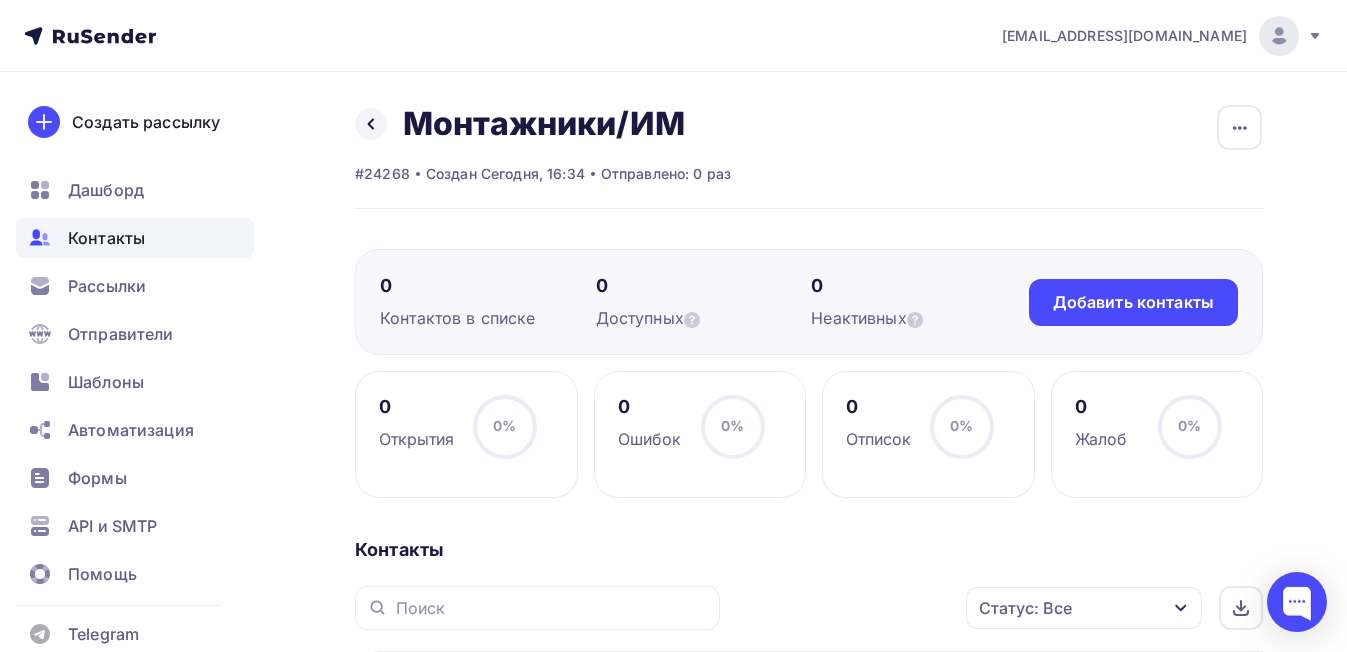 scroll, scrollTop: 300, scrollLeft: 0, axis: vertical 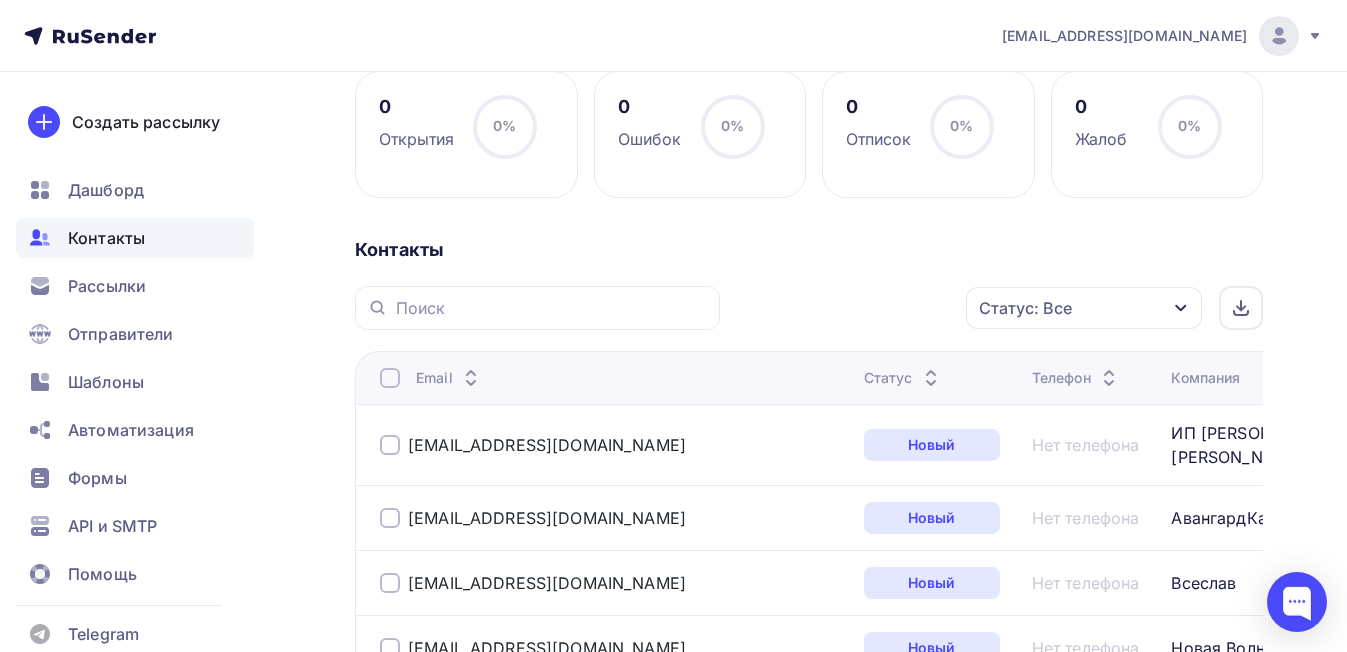 click on "Телефон" at bounding box center (1076, 378) 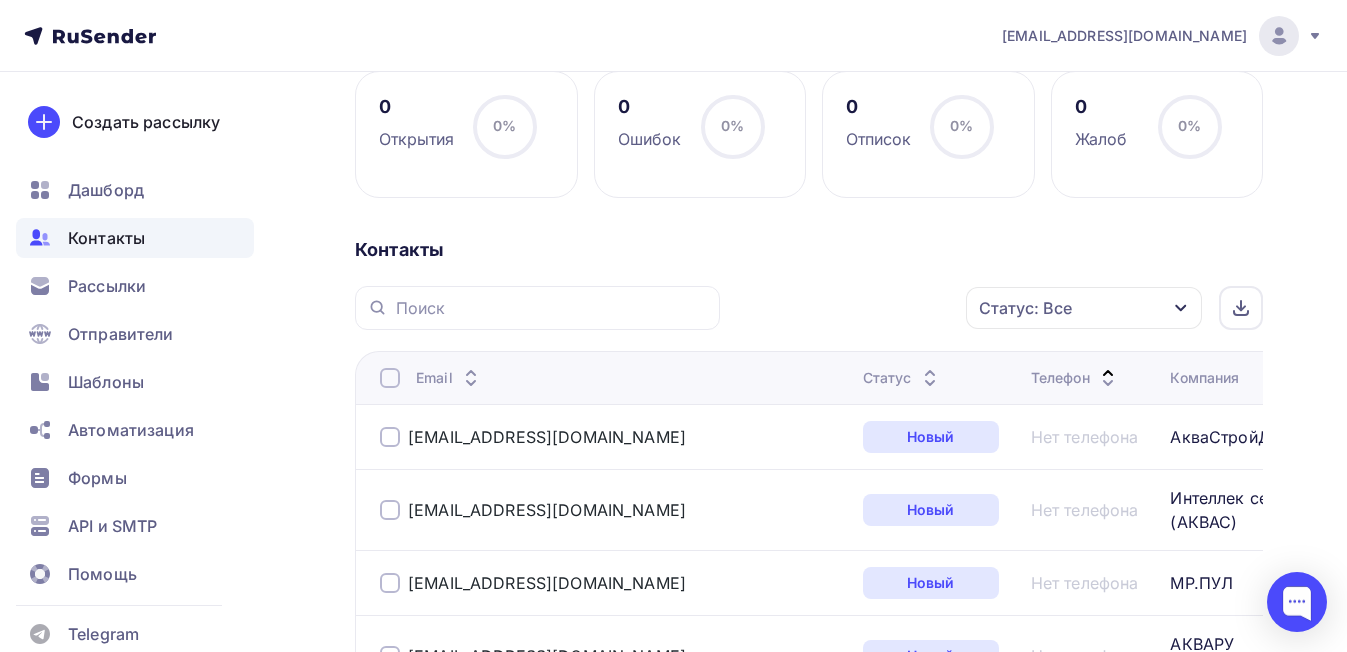 click on "Телефон" at bounding box center (1075, 378) 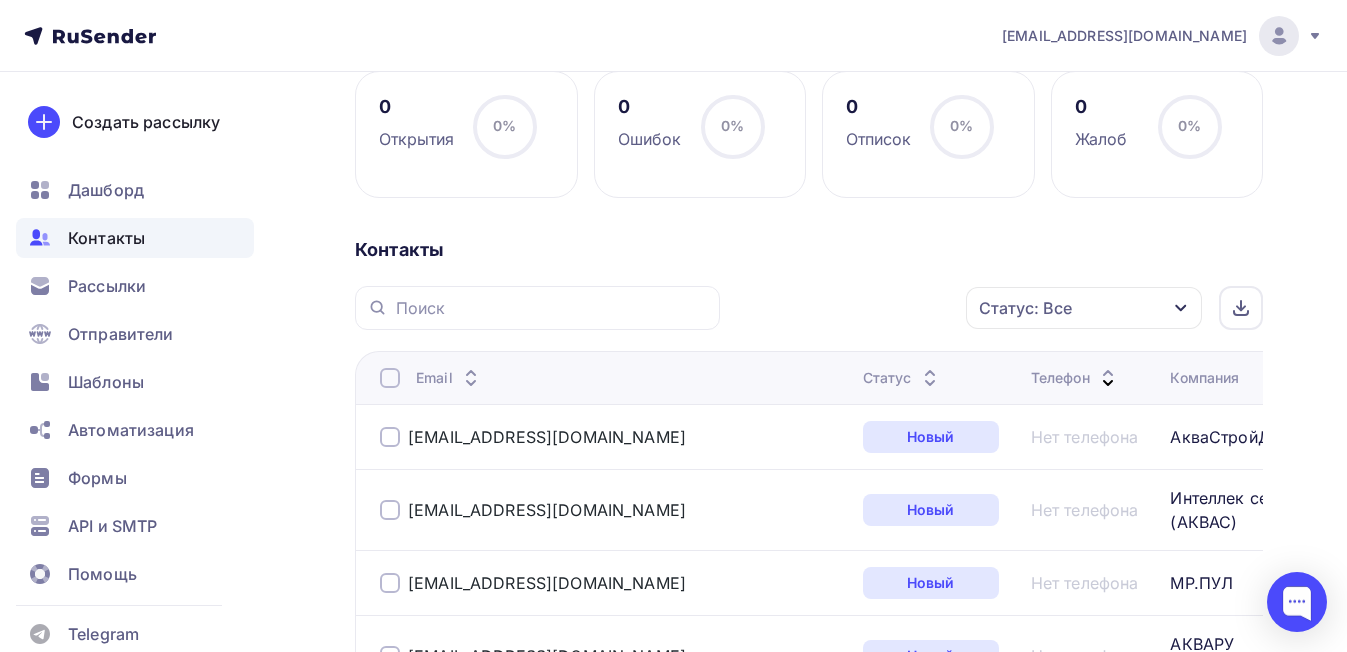 click on "Город" at bounding box center [1374, 378] 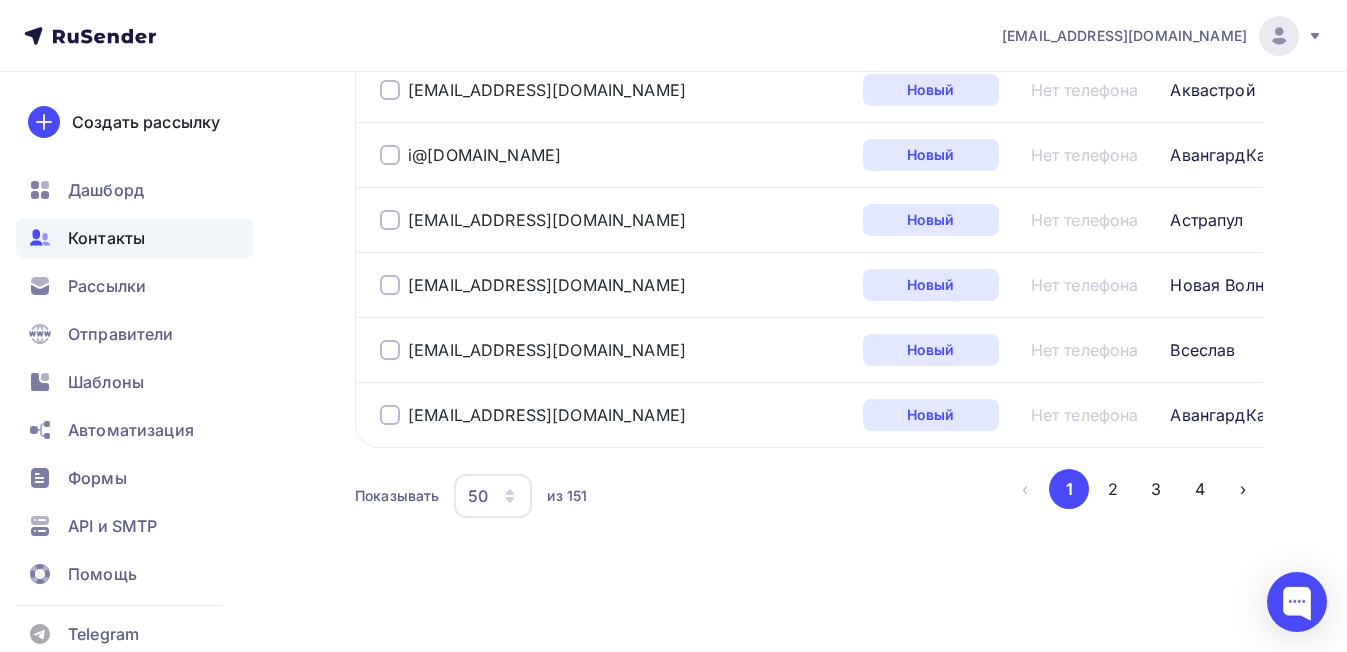 scroll, scrollTop: 0, scrollLeft: 0, axis: both 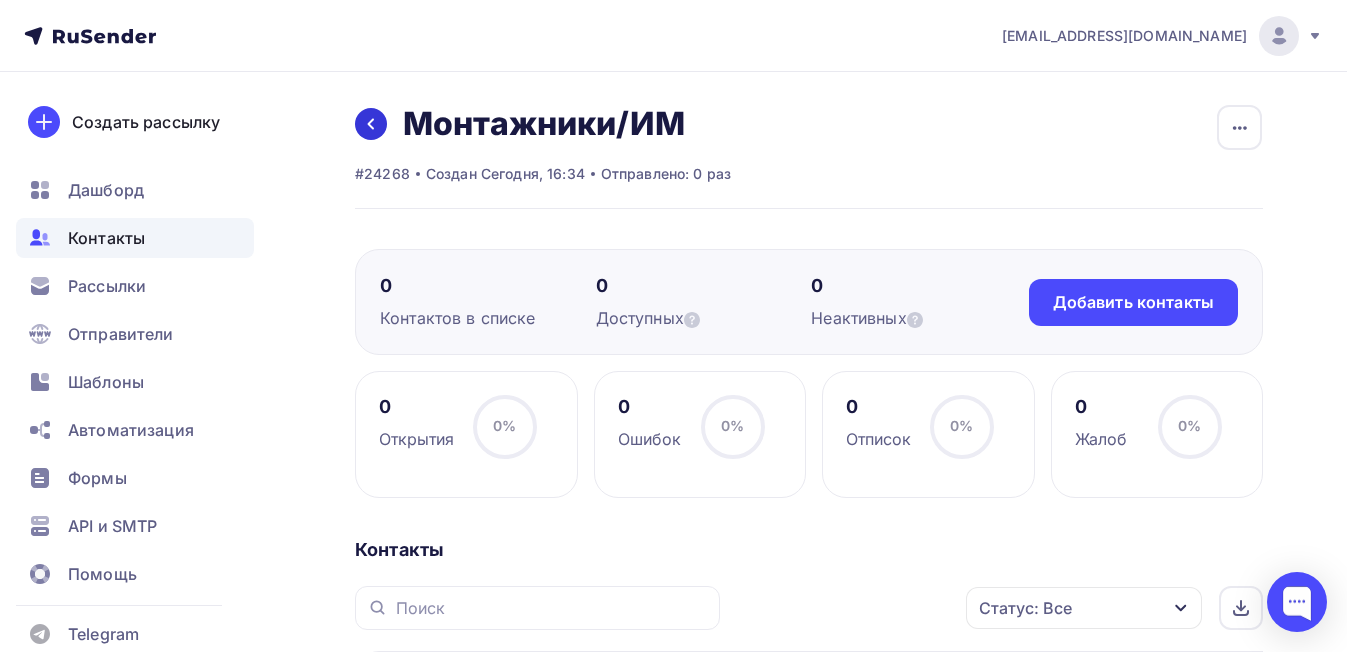 click at bounding box center (371, 124) 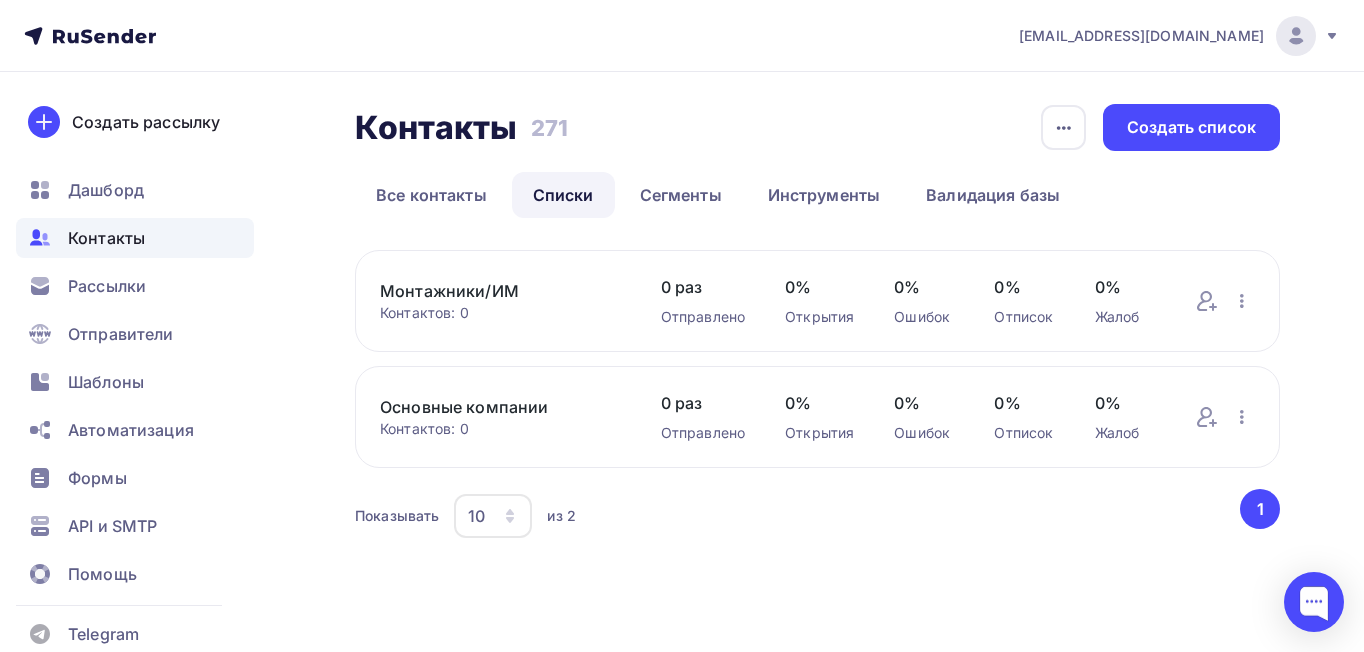 click on "Основные компании" at bounding box center [500, 407] 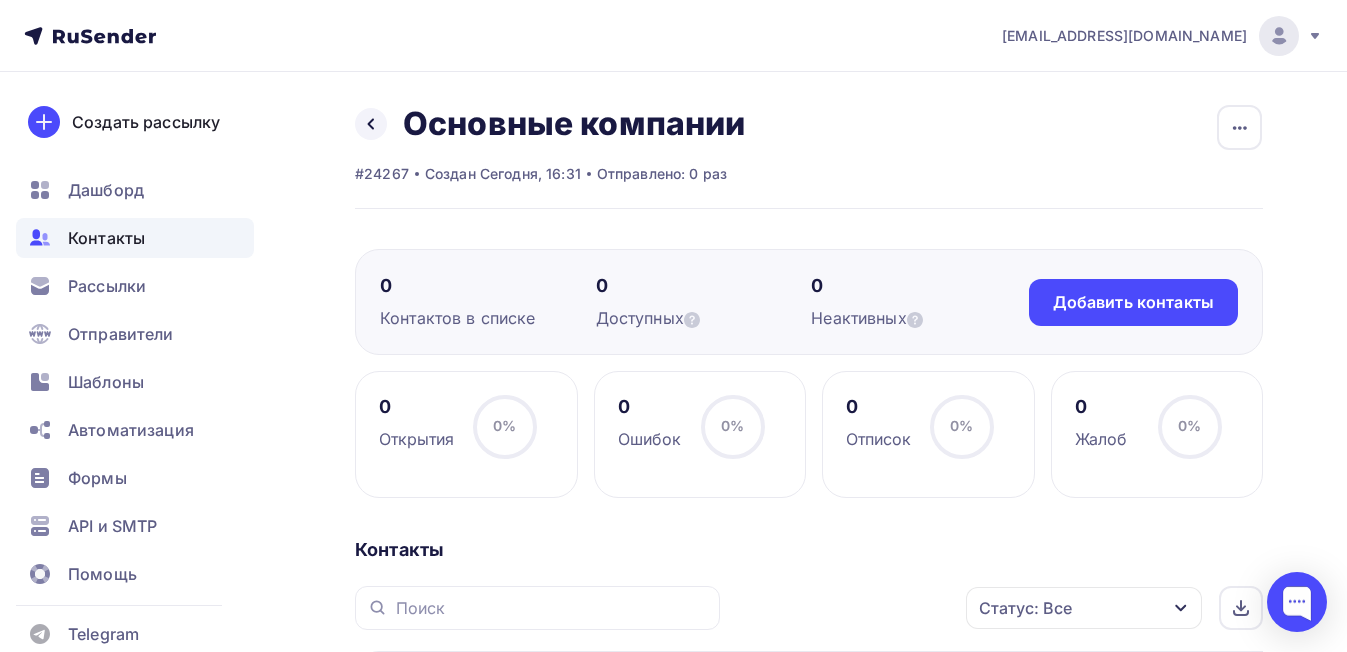 click on "Контактов в списке" at bounding box center (488, 318) 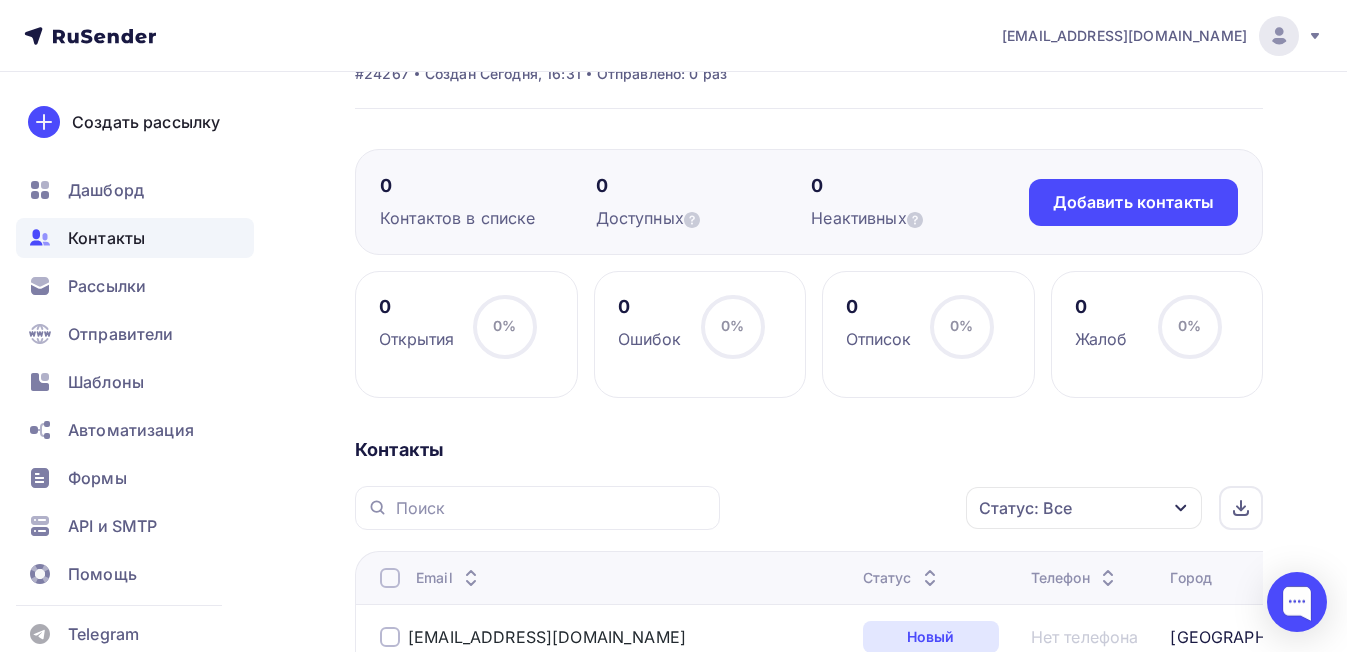 scroll, scrollTop: 0, scrollLeft: 0, axis: both 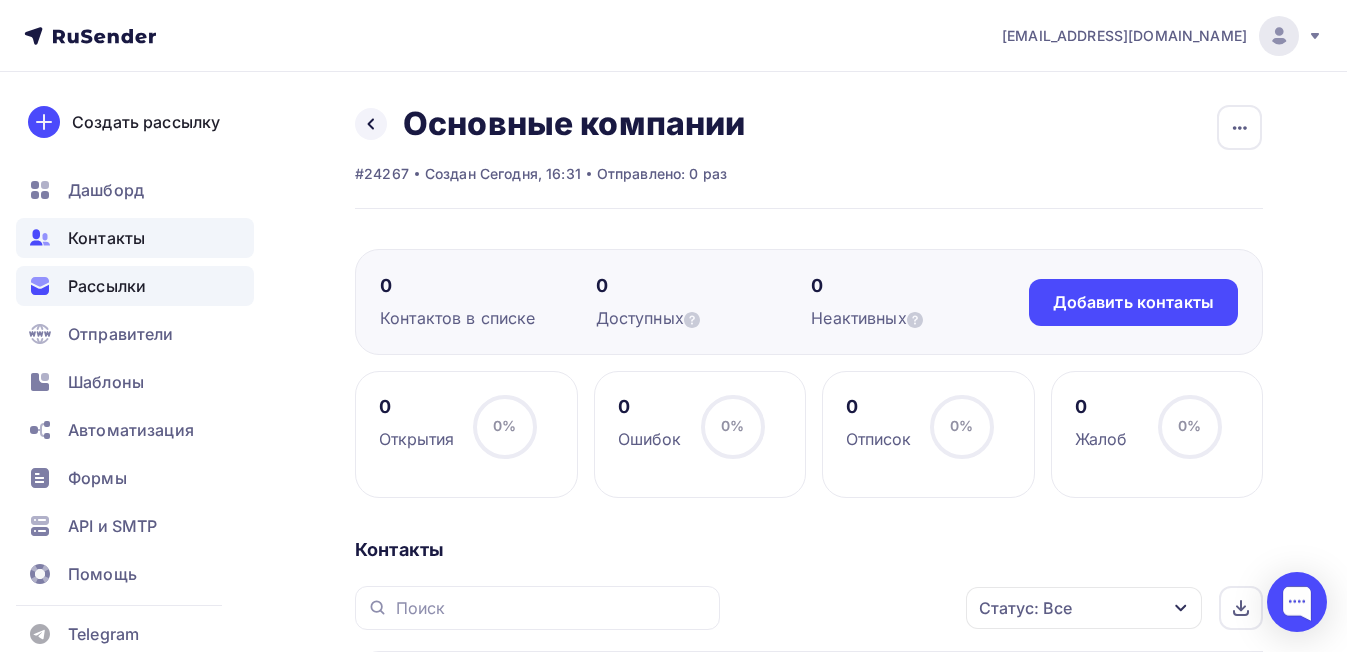 click on "Рассылки" at bounding box center (135, 286) 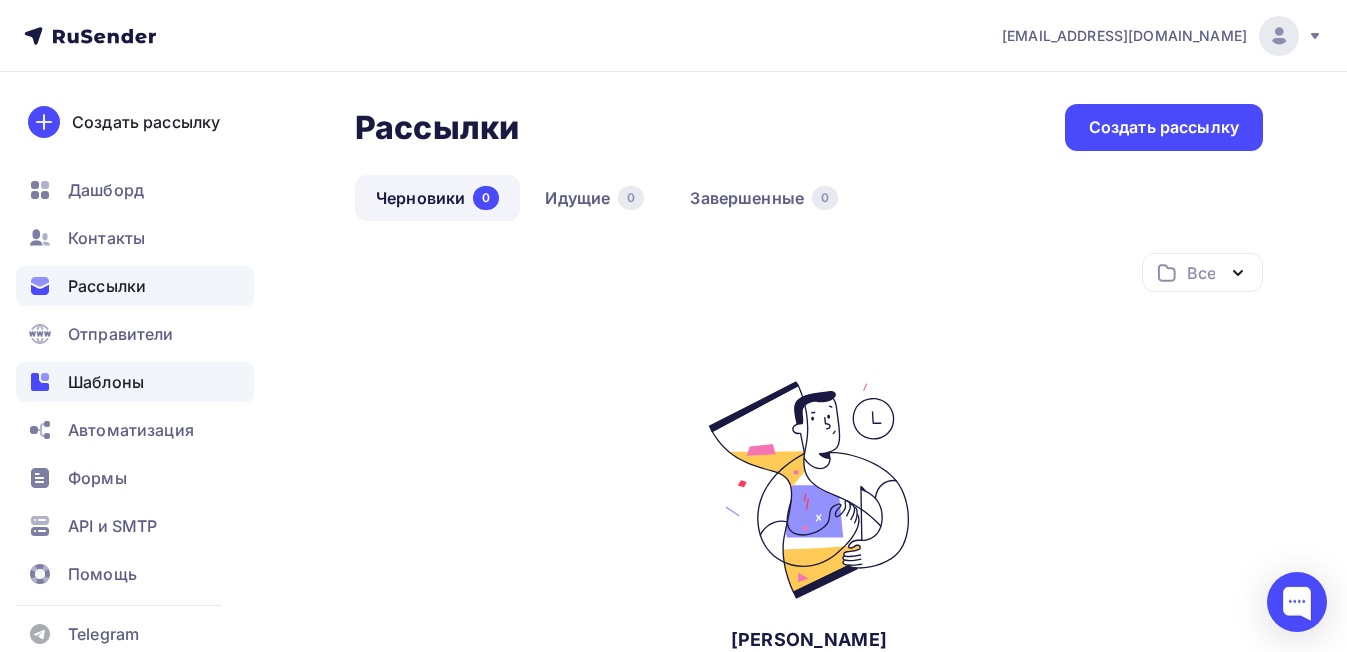 click on "Шаблоны" at bounding box center (106, 382) 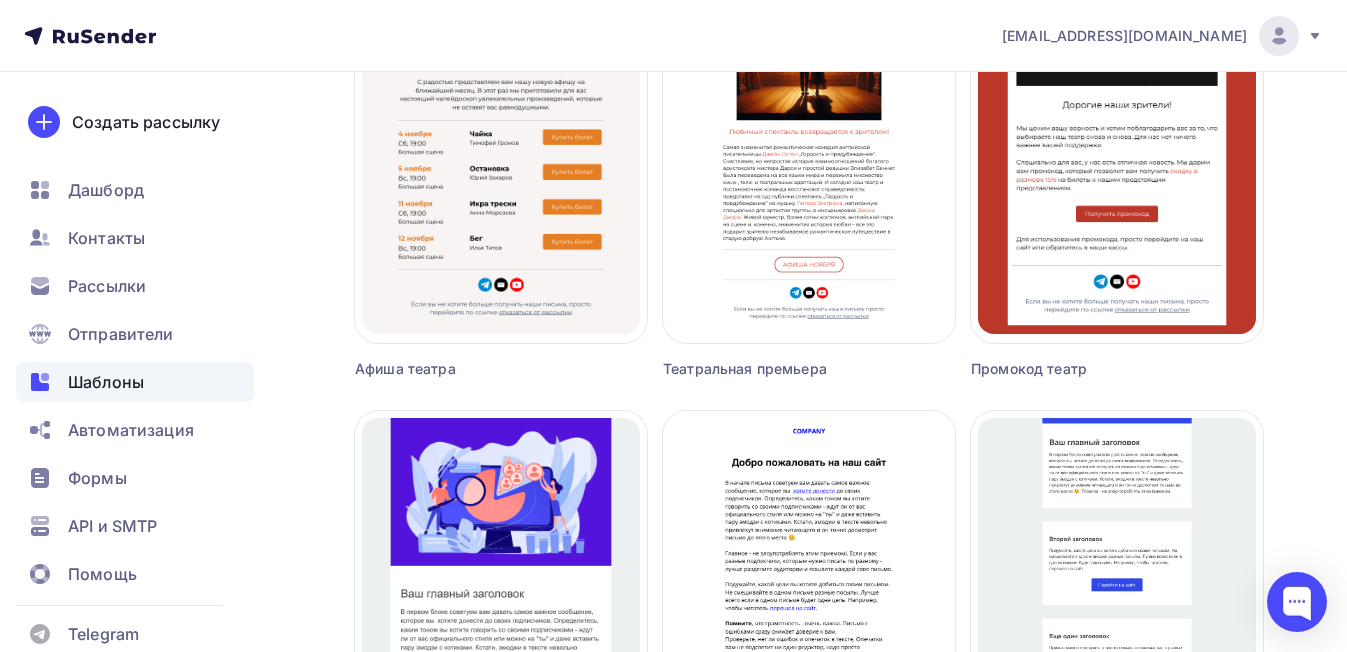 scroll, scrollTop: 1987, scrollLeft: 0, axis: vertical 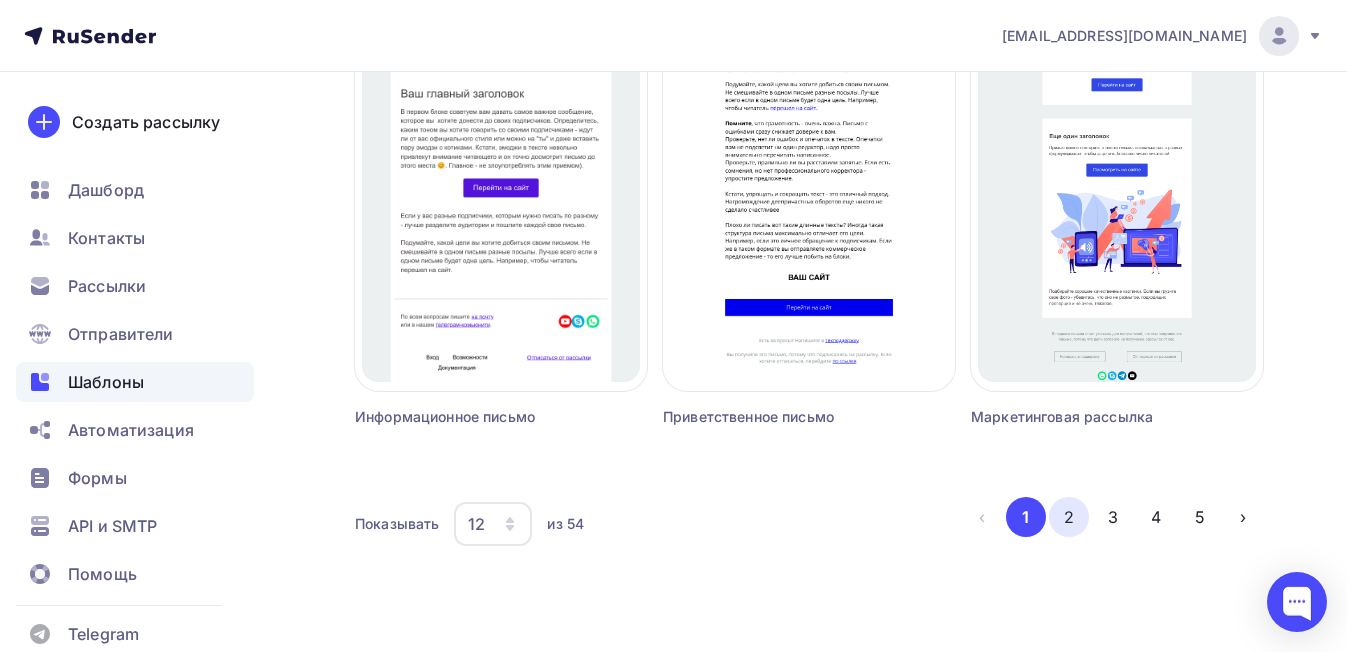 click on "2" at bounding box center [1069, 517] 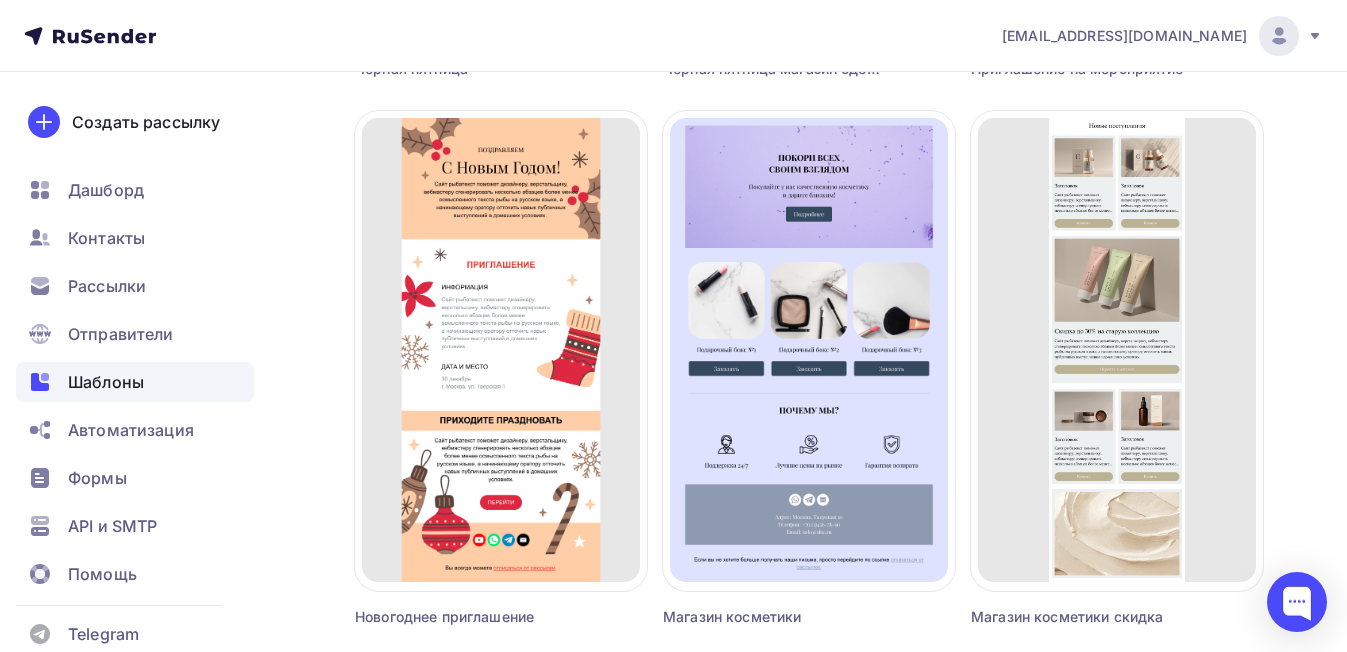 scroll, scrollTop: 1687, scrollLeft: 0, axis: vertical 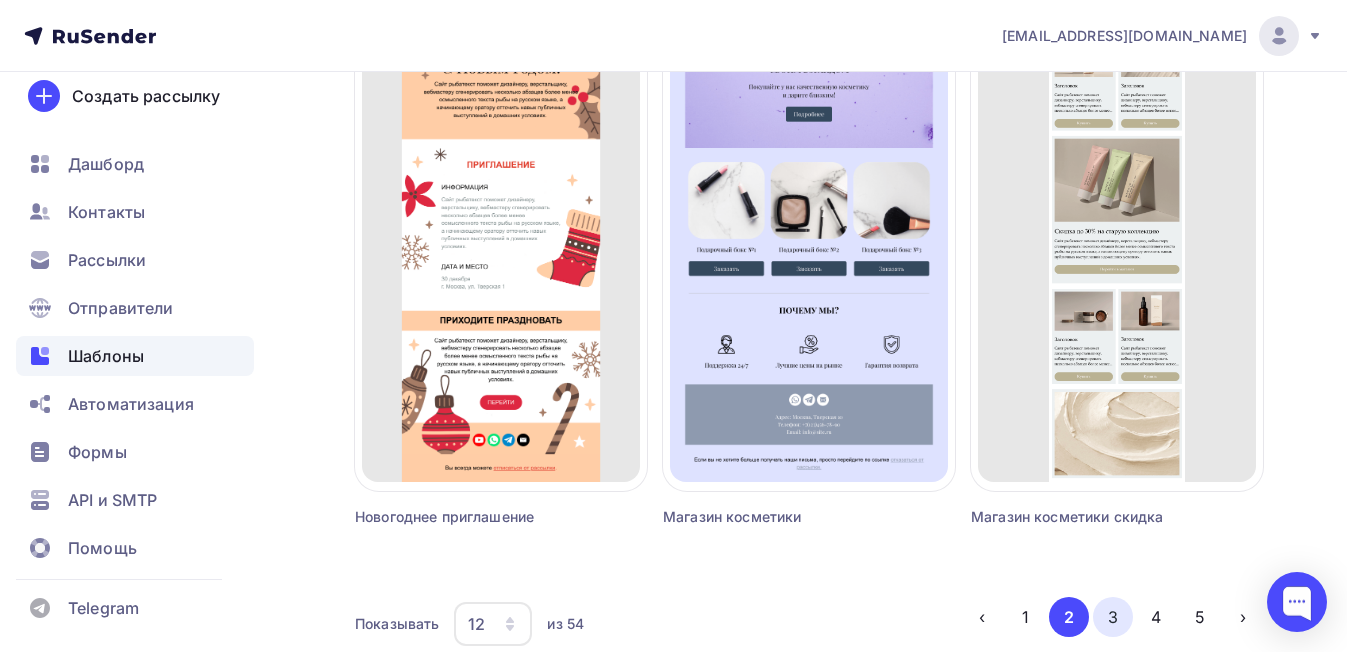 click on "3" at bounding box center (1113, 617) 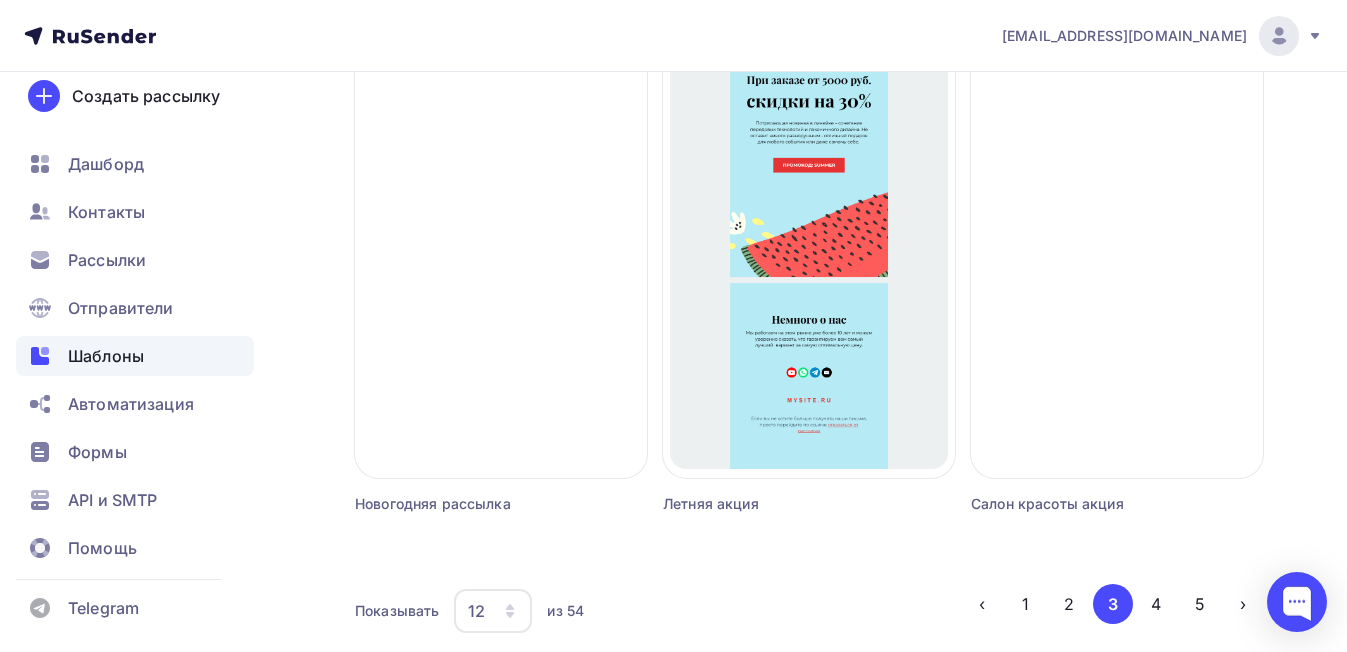 scroll, scrollTop: 1987, scrollLeft: 0, axis: vertical 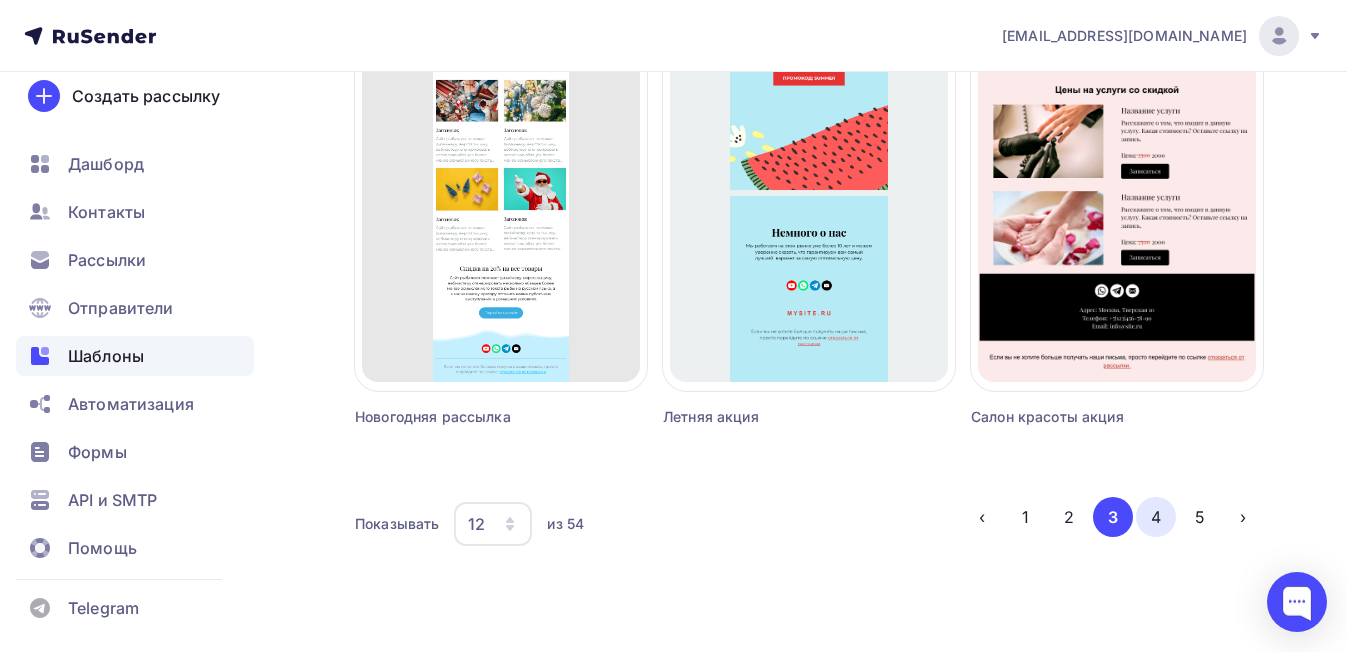 click on "4" at bounding box center (1156, 517) 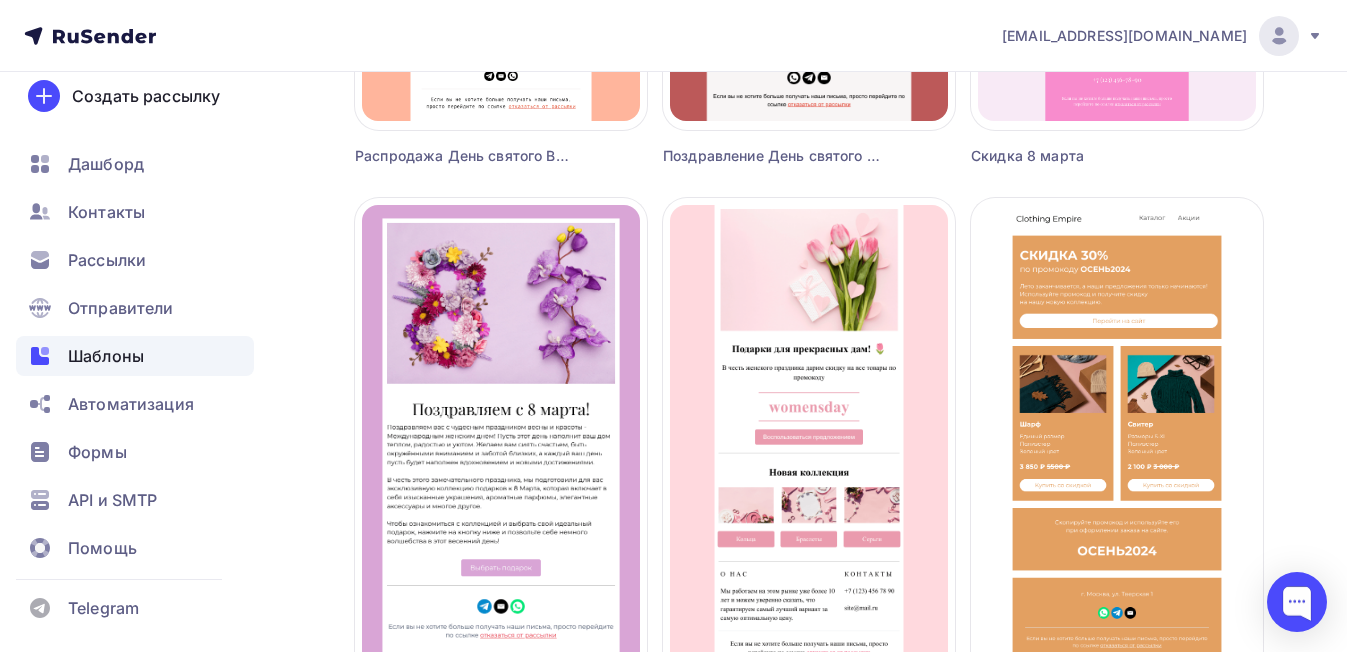 scroll, scrollTop: 1987, scrollLeft: 0, axis: vertical 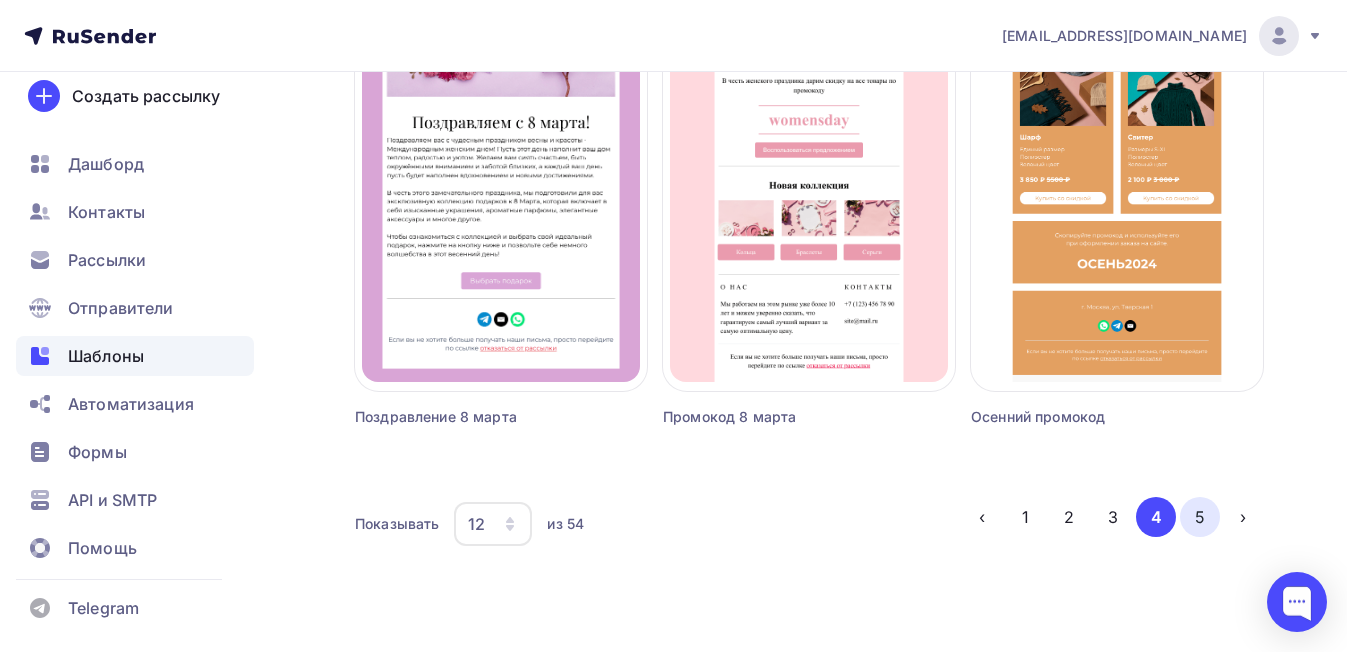 click on "5" at bounding box center (1200, 517) 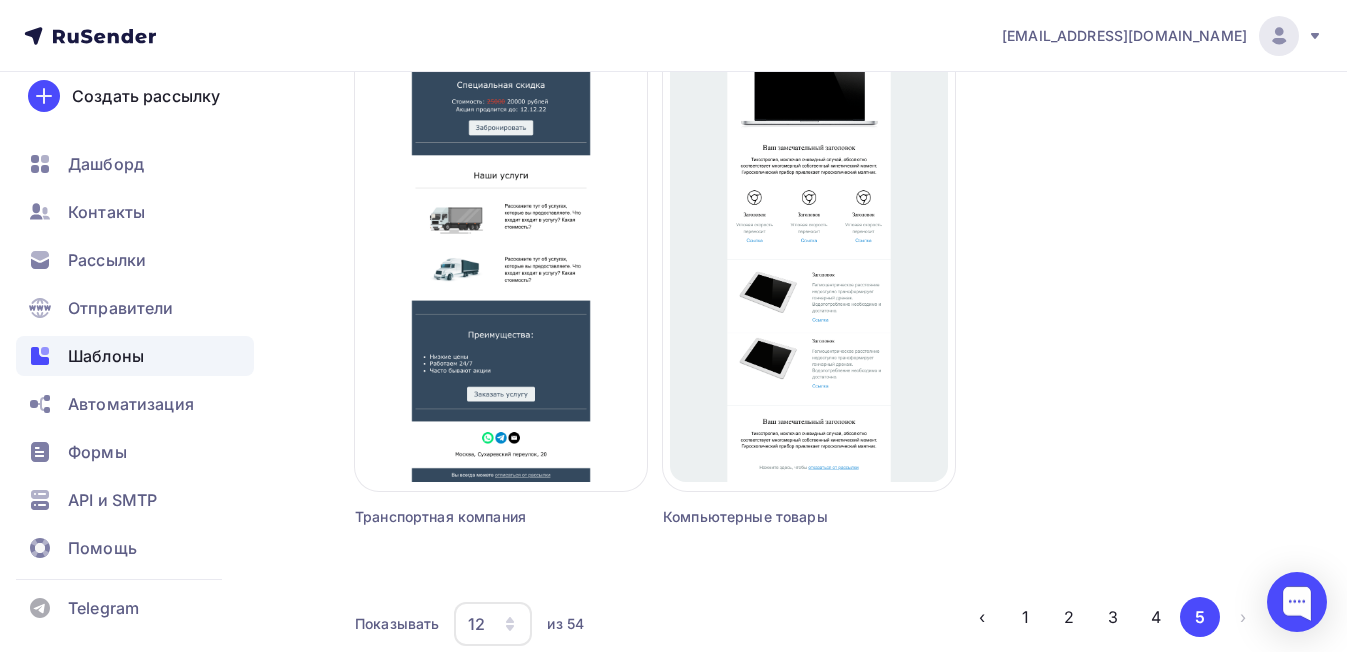 scroll, scrollTop: 1987, scrollLeft: 0, axis: vertical 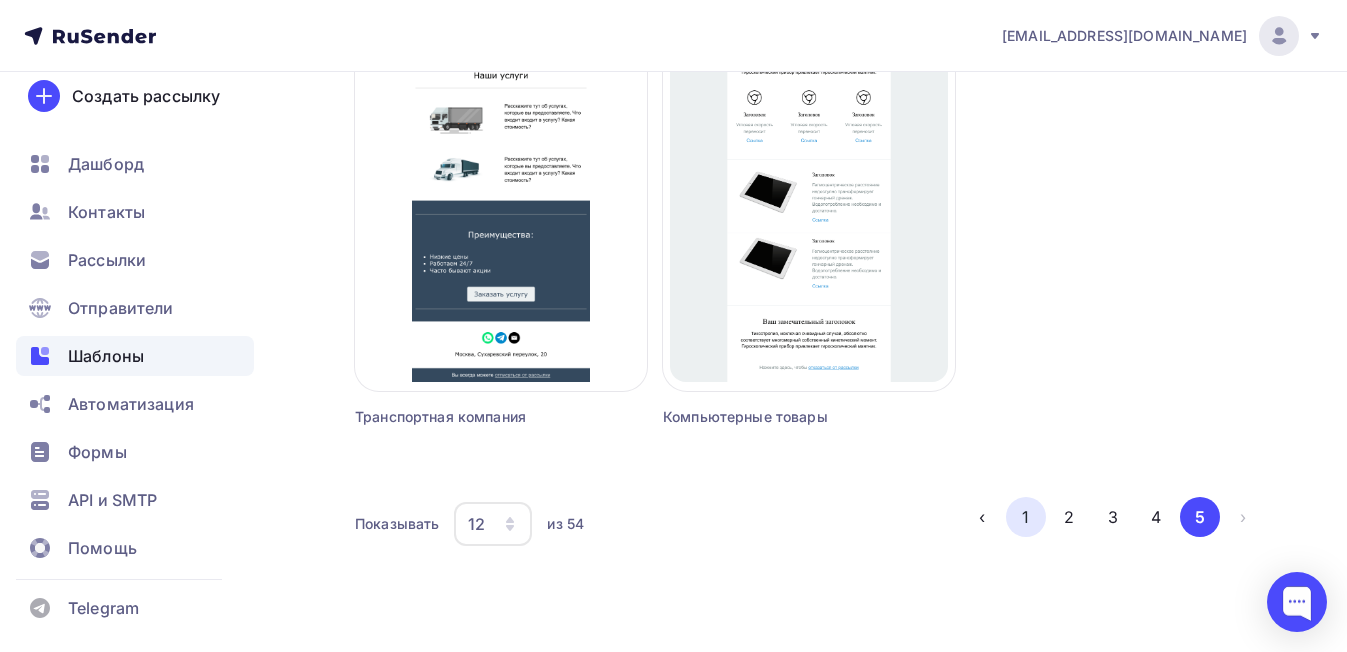 click on "1" at bounding box center (1026, 517) 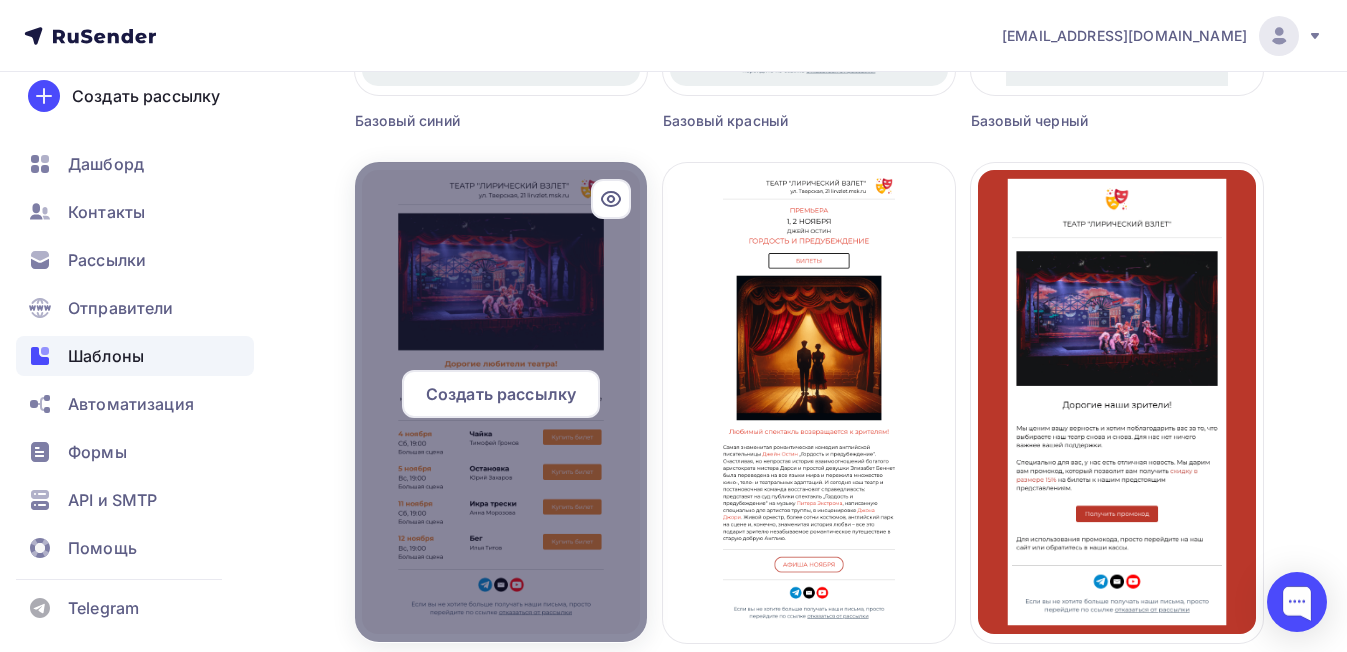 scroll, scrollTop: 1087, scrollLeft: 0, axis: vertical 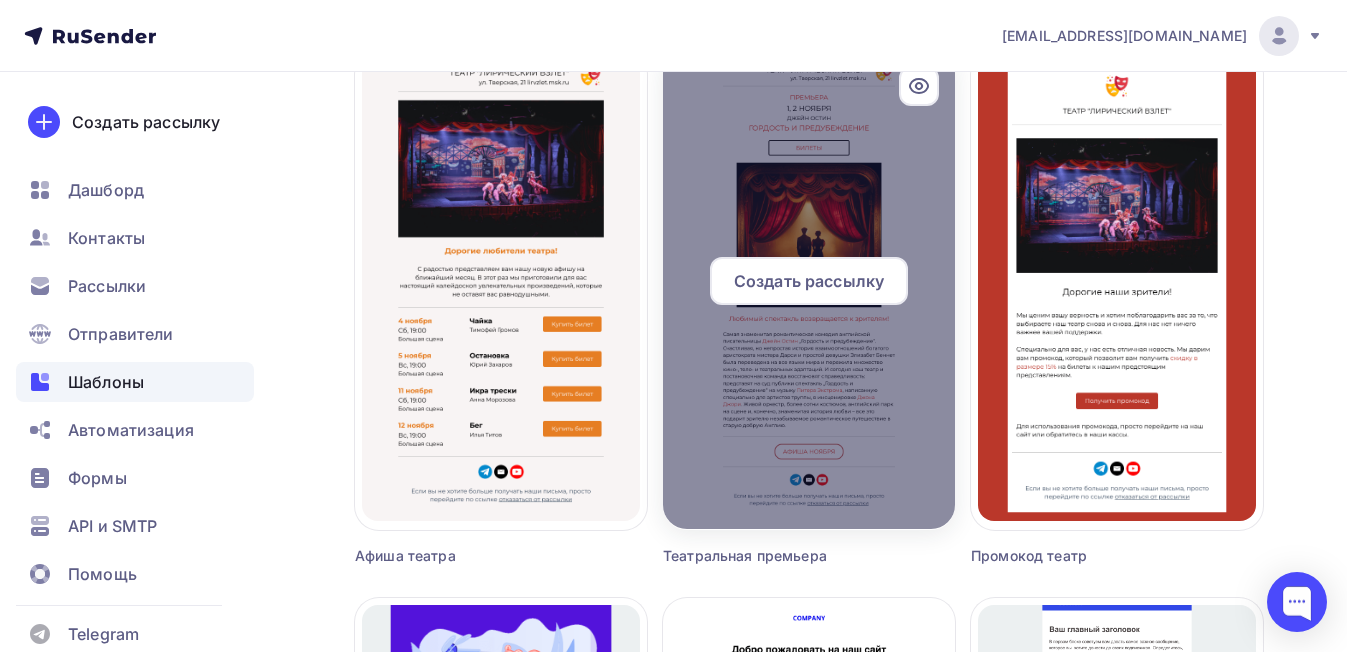 click on "Создать рассылку" at bounding box center (809, 281) 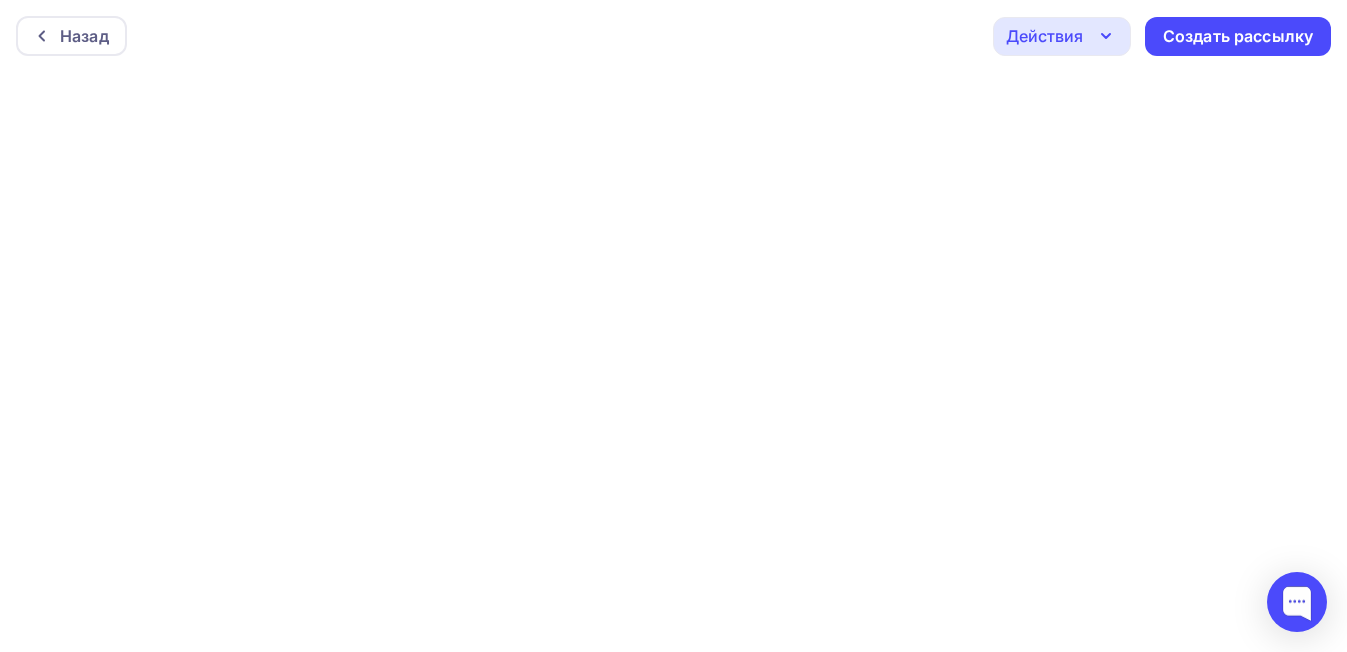 scroll, scrollTop: 5, scrollLeft: 0, axis: vertical 